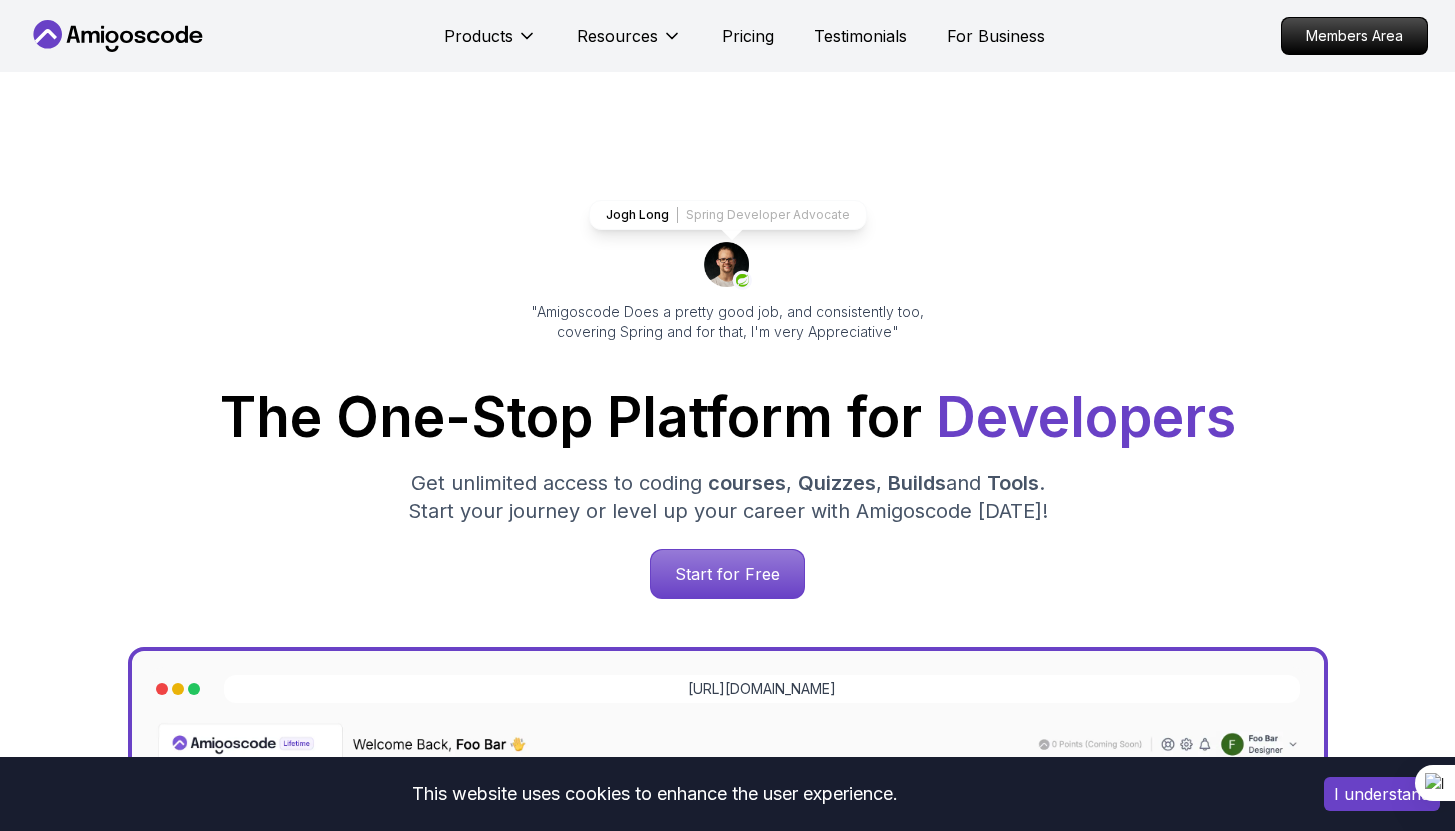 scroll, scrollTop: 0, scrollLeft: 0, axis: both 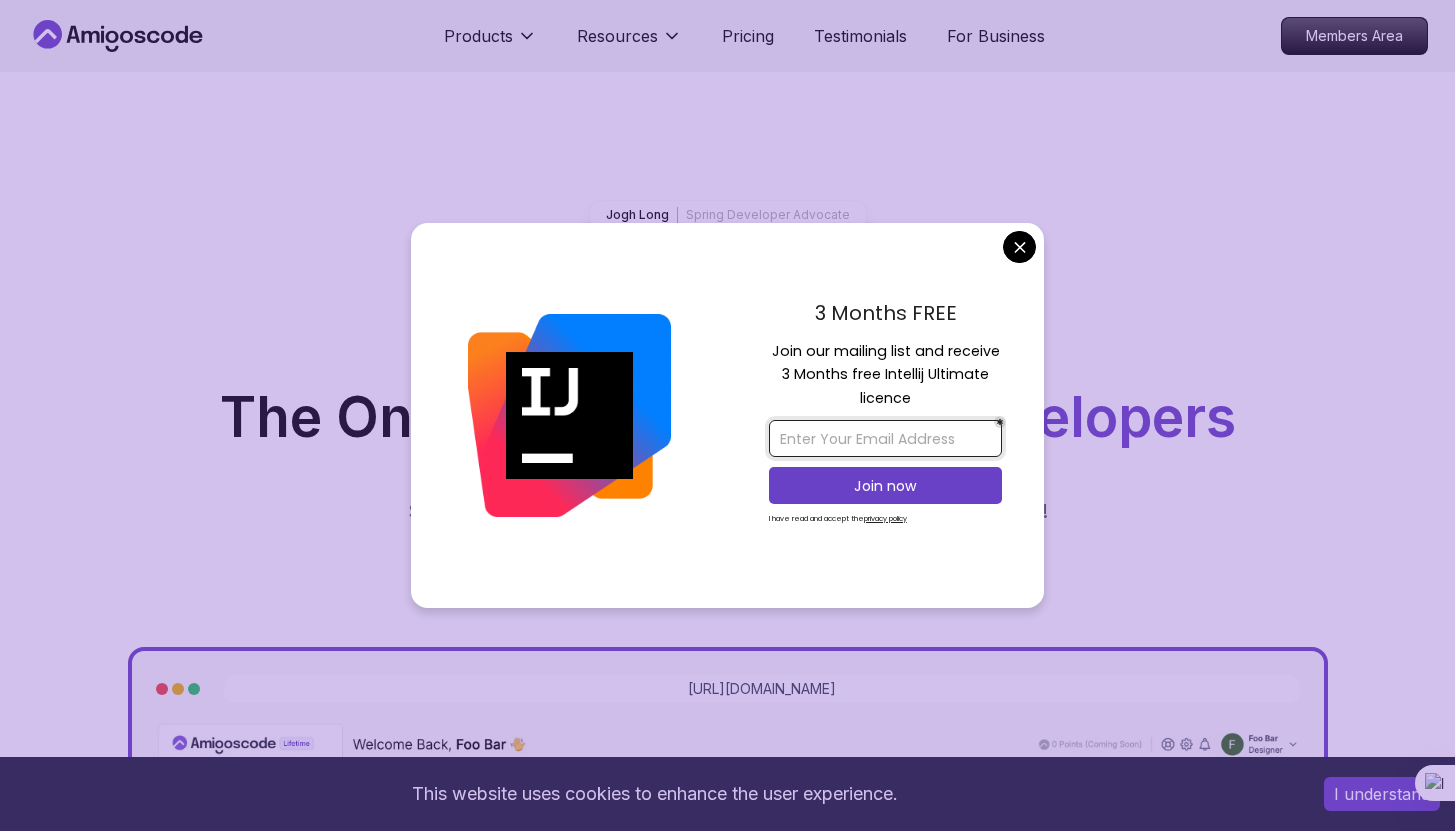 click at bounding box center (885, 438) 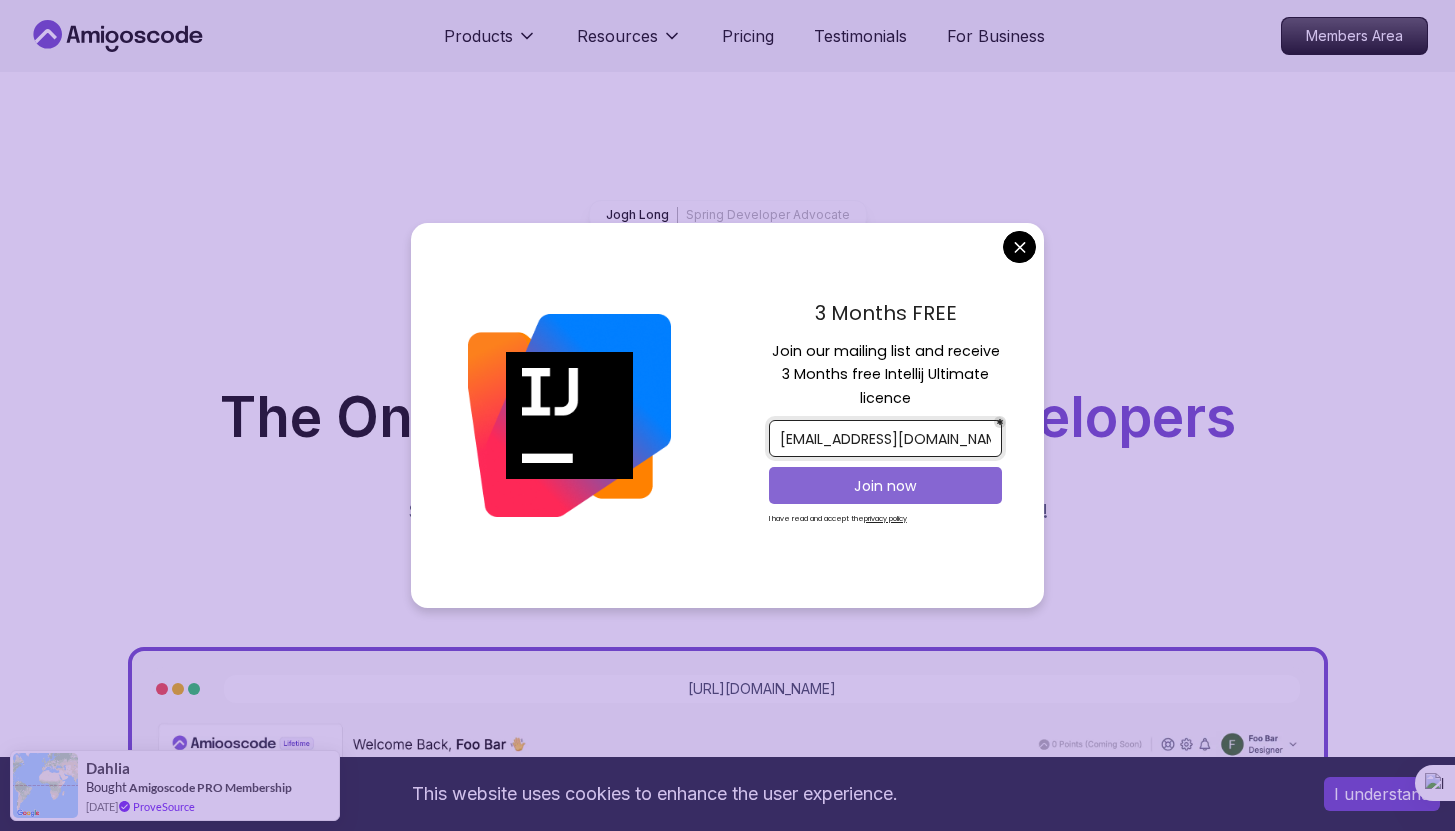 type on "[EMAIL_ADDRESS][DOMAIN_NAME]" 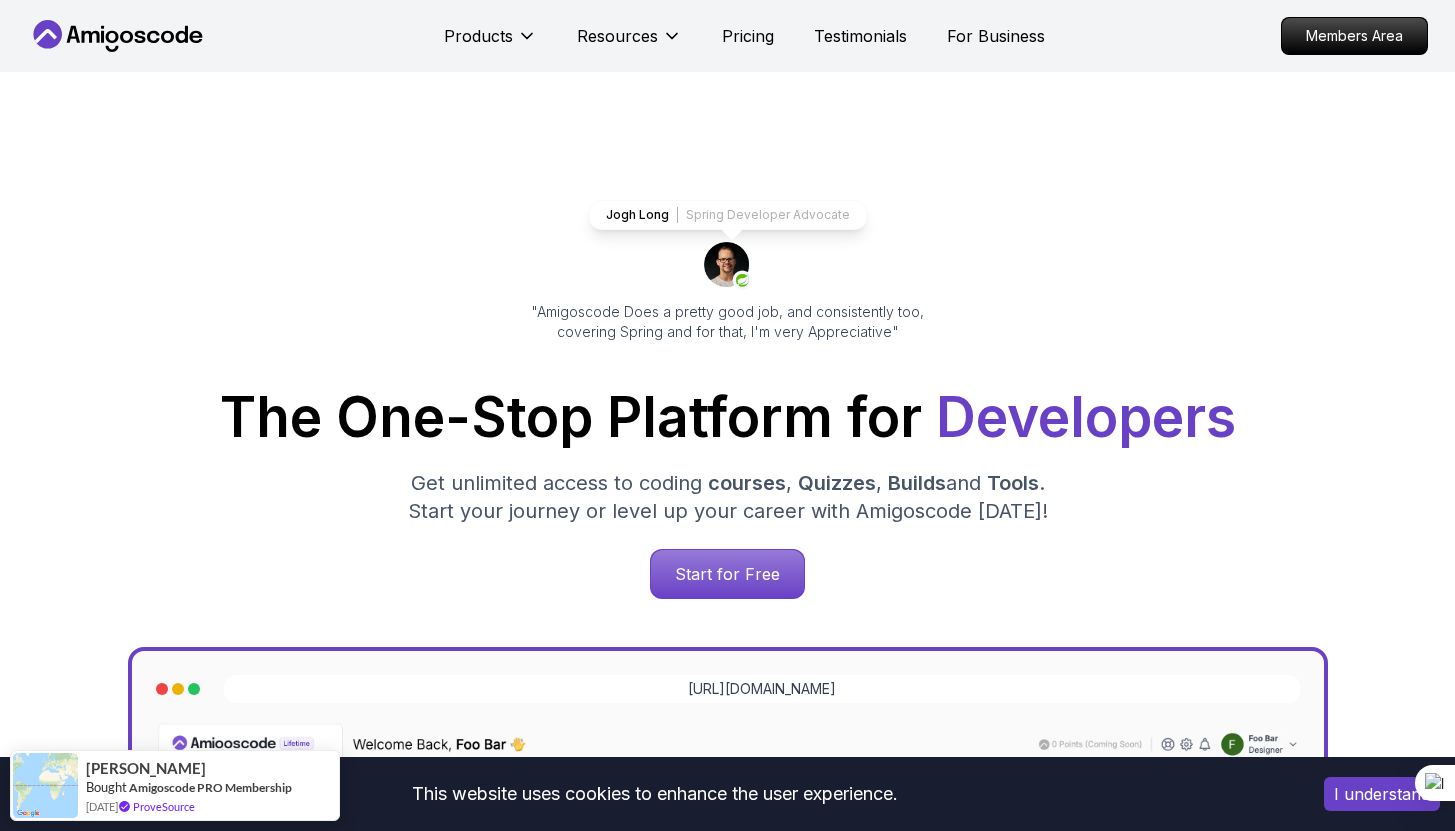 click on "This website uses cookies to enhance the user experience. I understand Products Resources Pricing Testimonials For Business Members Area Products Resources Pricing Testimonials For Business Members Area Jogh Long Spring Developer Advocate "Amigoscode Does a pretty good job, and consistently too, covering Spring and for that, I'm very Appreciative" The One-Stop Platform for   Developers Get unlimited access to coding   courses ,   Quizzes ,   Builds  and   Tools . Start your journey or level up your career with Amigoscode [DATE]! Start for Free [URL][DOMAIN_NAME] OUR AMIGO STUDENTS WORK IN TOP COMPANIES Courses Builds Discover Amigoscode's Latest   Premium Courses! Get unlimited access to coding   courses ,   Quizzes ,   Builds  and   Tools . Start your journey or level up your career with Amigoscode [DATE]! Browse all  courses Advanced Spring Boot Pro Dive deep into Spring Boot with our advanced course, designed to take your skills from intermediate to expert level. NEW Spring Boot for Beginners" at bounding box center (727, 5861) 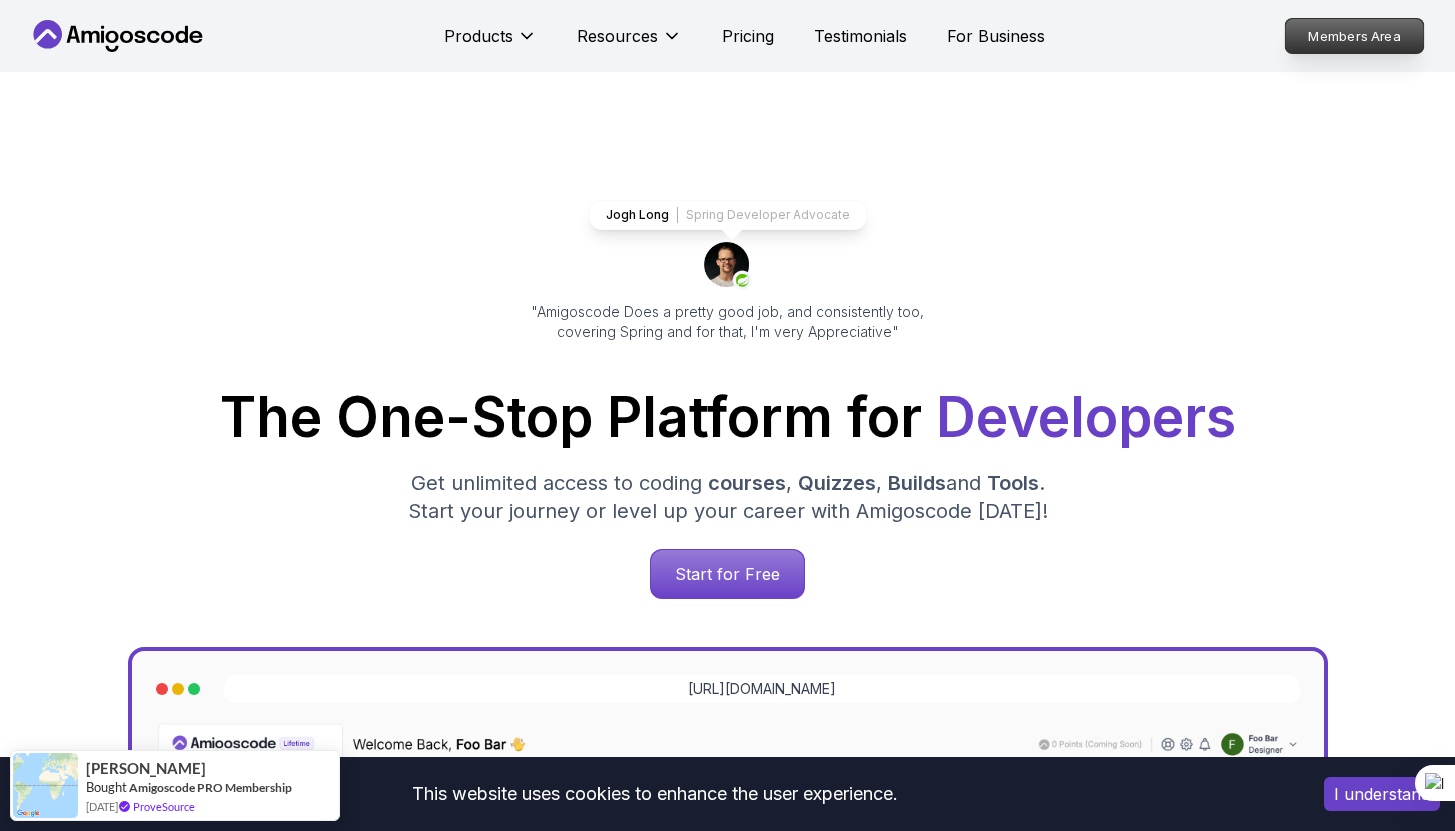 click on "Members Area" at bounding box center [1354, 36] 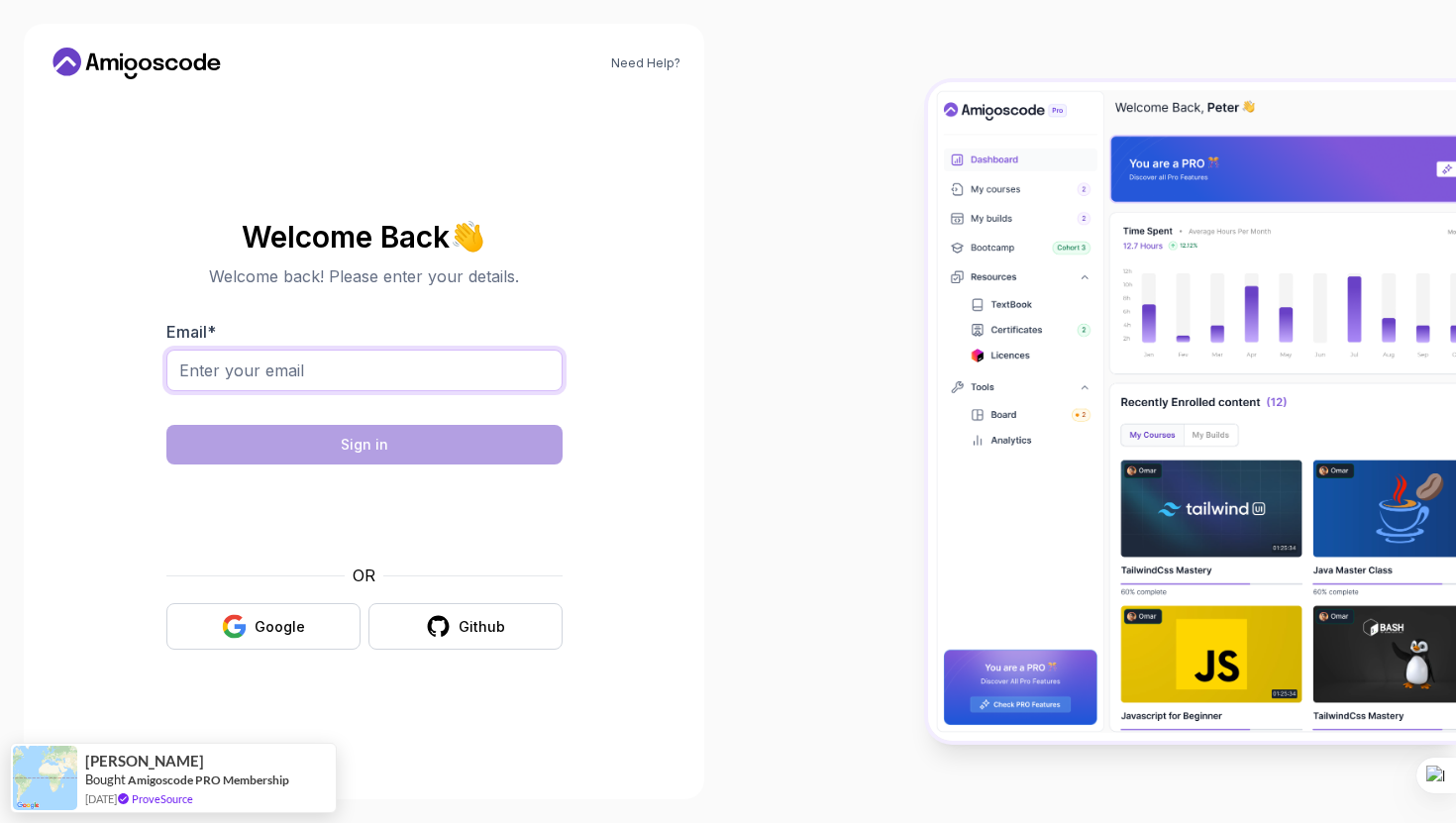 click on "Email *" at bounding box center [364, 370] 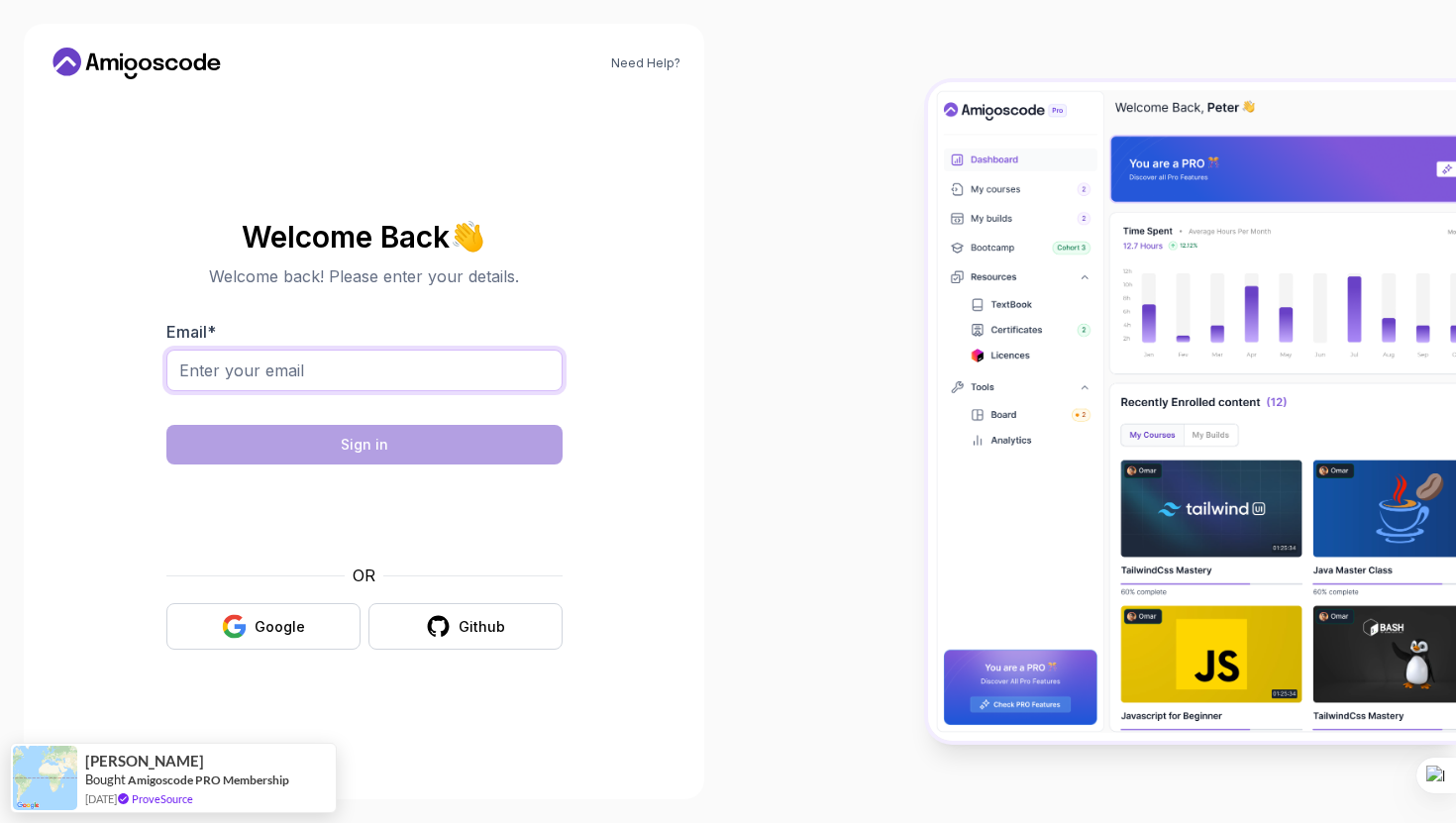 type on "ar.astenlabs@gmail.com" 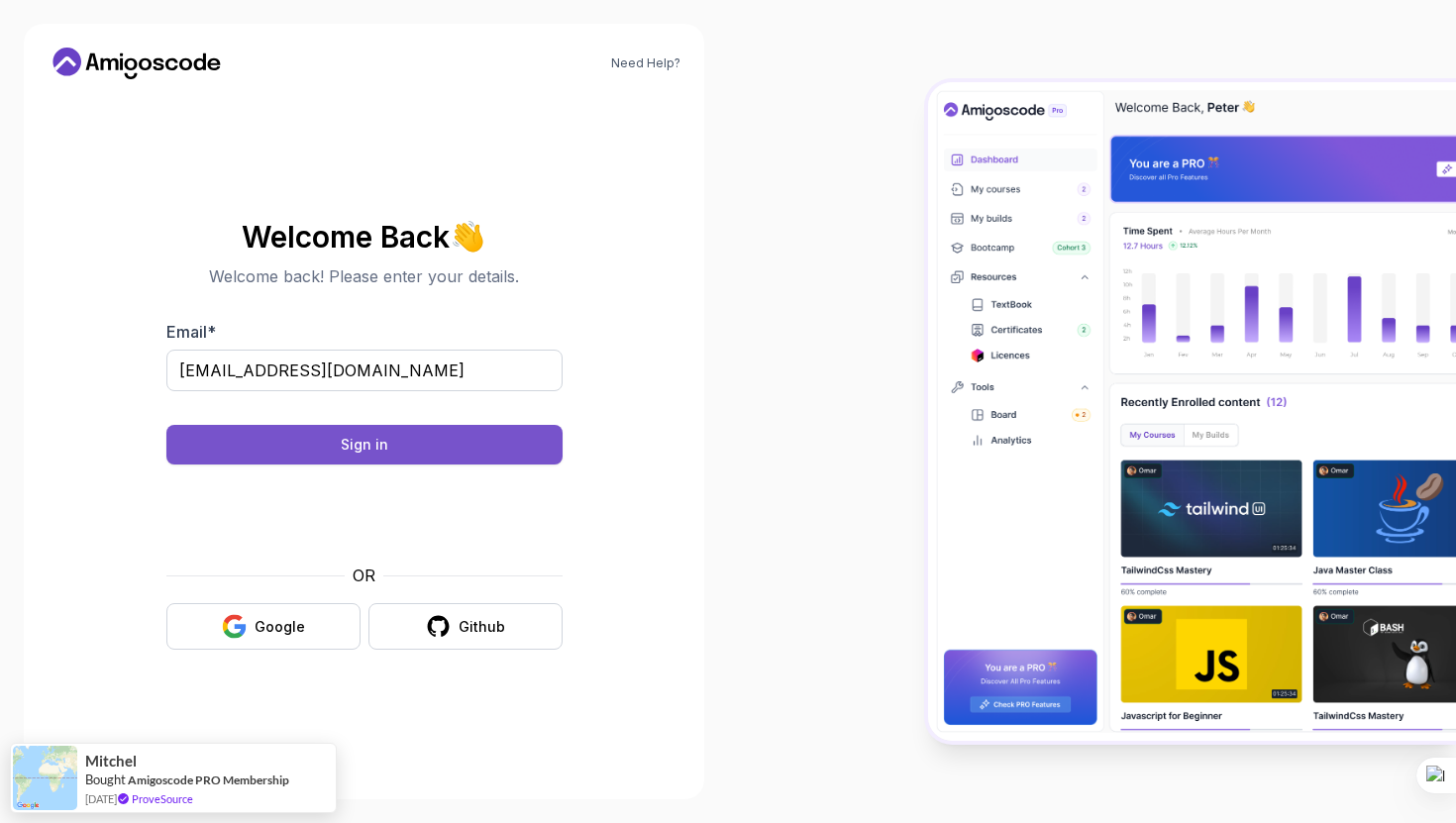 click on "Sign in" at bounding box center (364, 445) 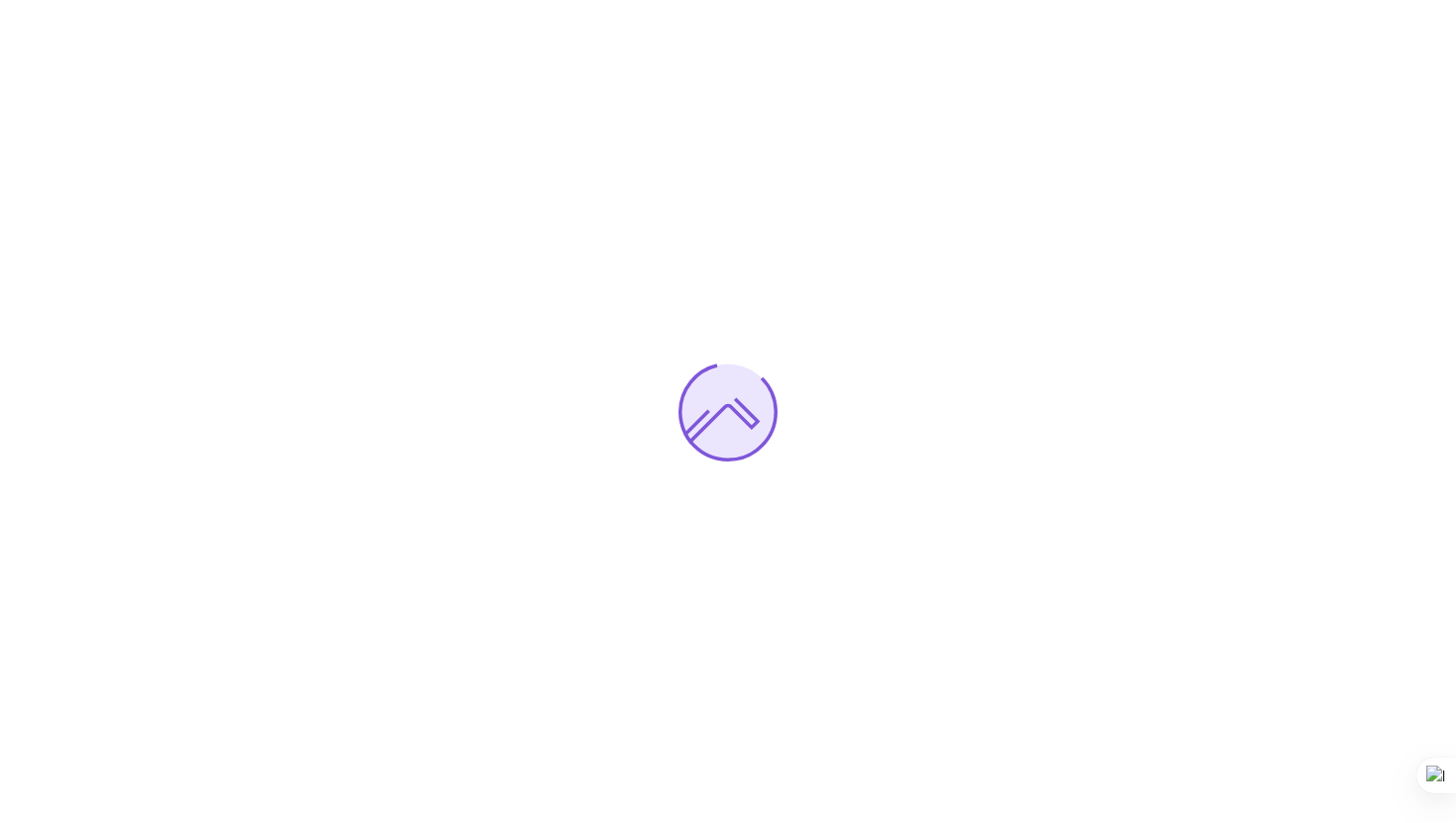 scroll, scrollTop: 0, scrollLeft: 0, axis: both 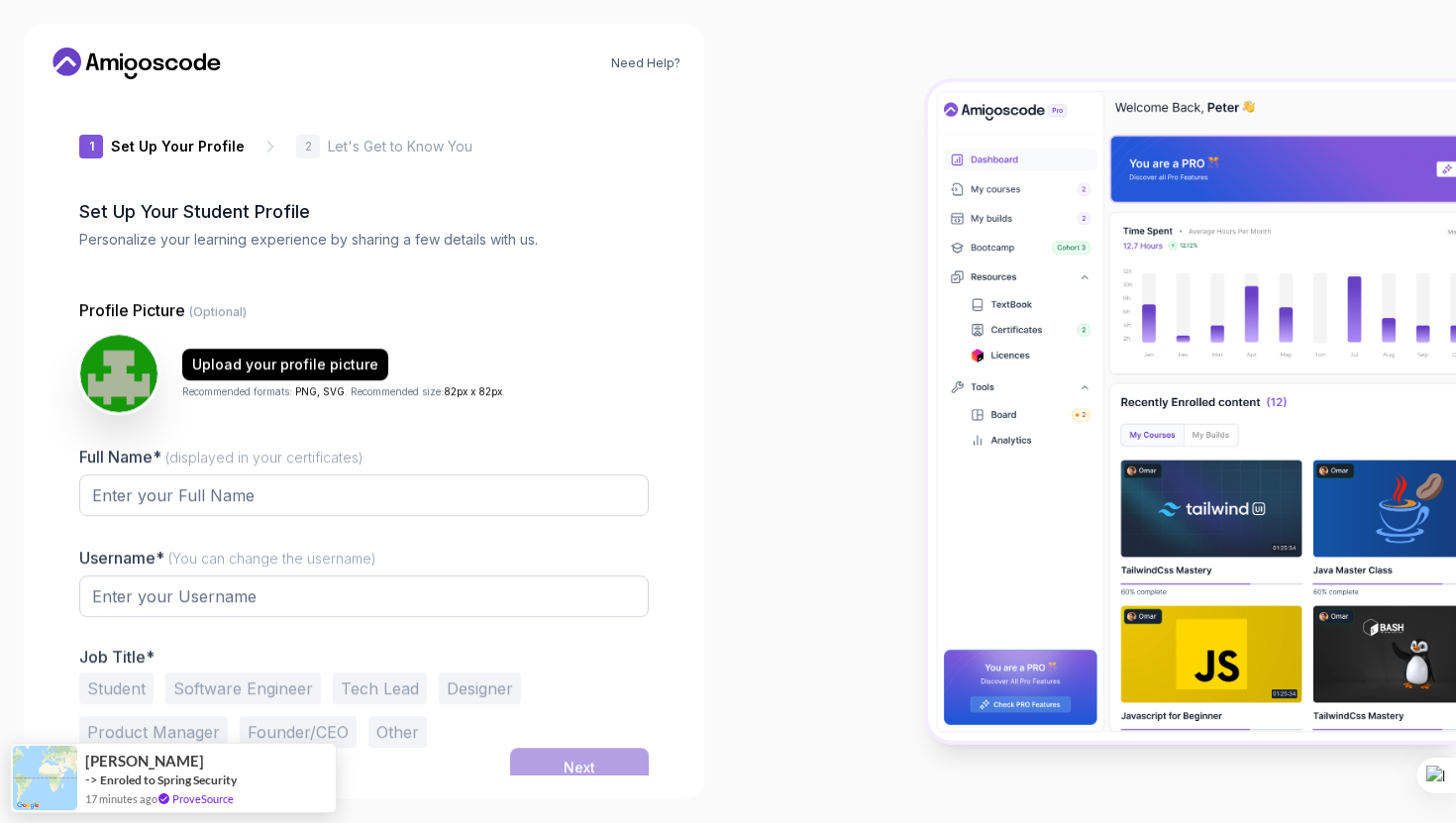 type on "wittylion2c2fa" 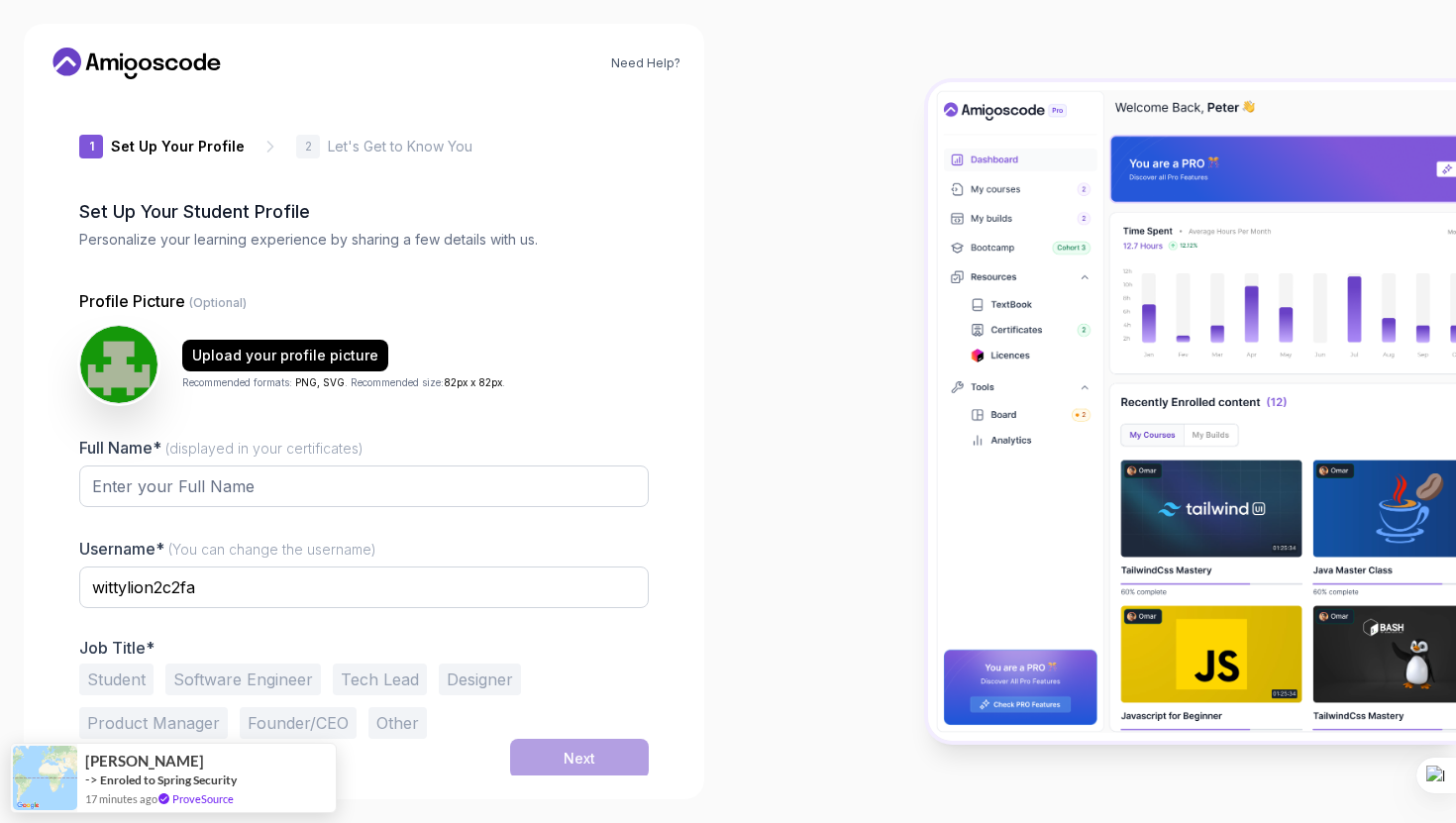 scroll, scrollTop: 3, scrollLeft: 0, axis: vertical 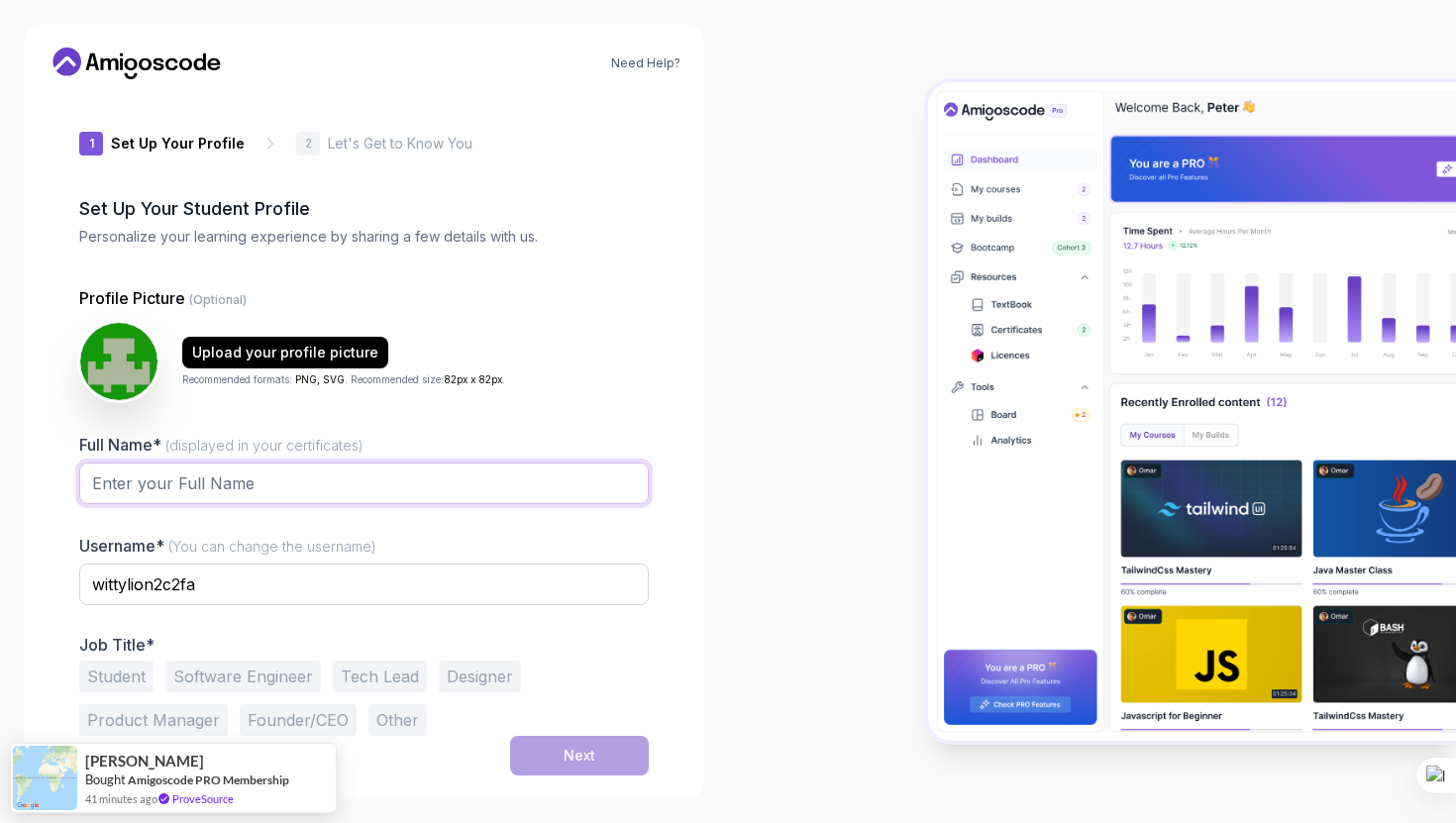 click on "Full Name*   (displayed in your certificates)" at bounding box center (364, 483) 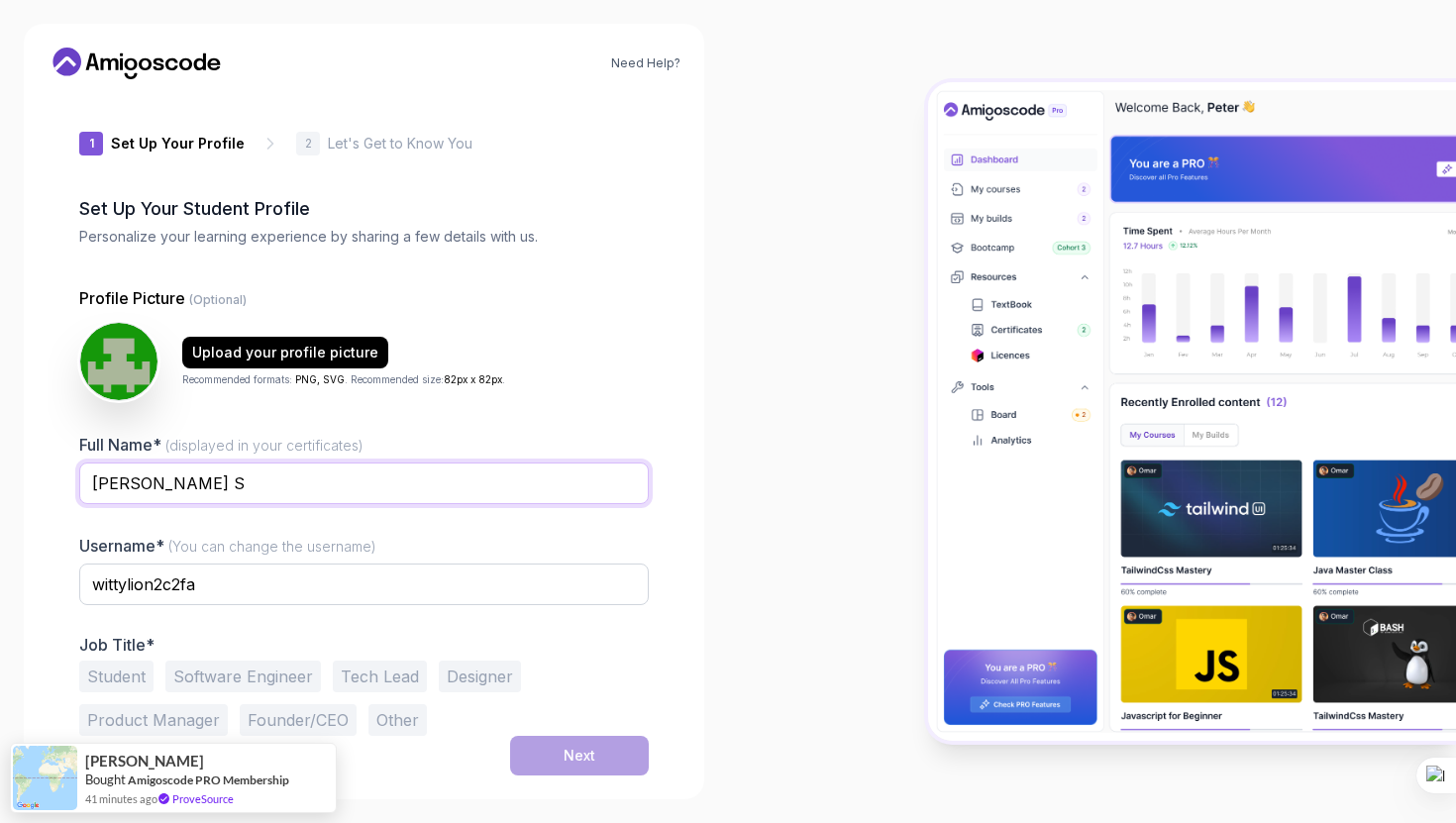 drag, startPoint x: 319, startPoint y: 481, endPoint x: 364, endPoint y: 481, distance: 45 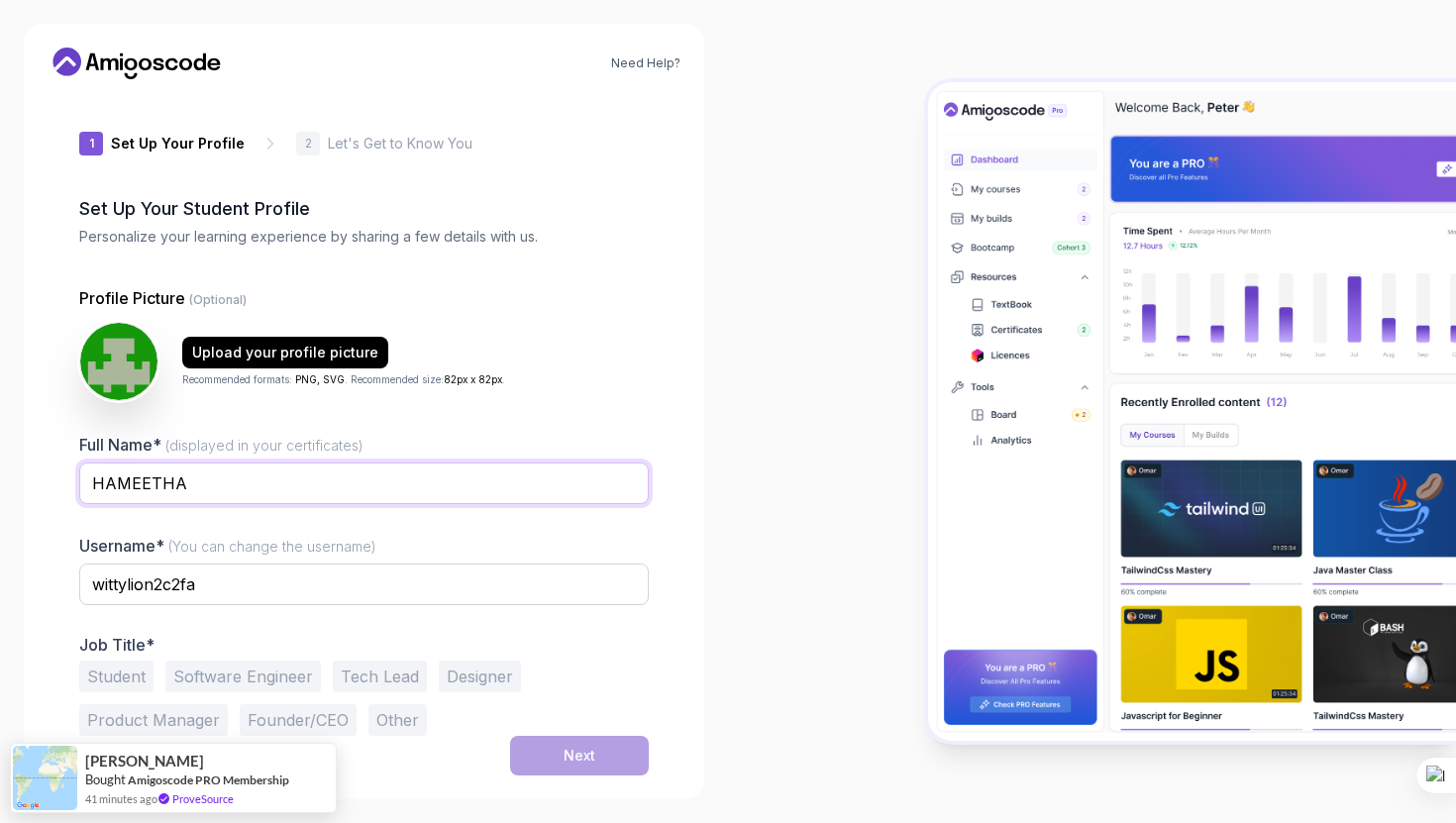 type on "HAMEETHA" 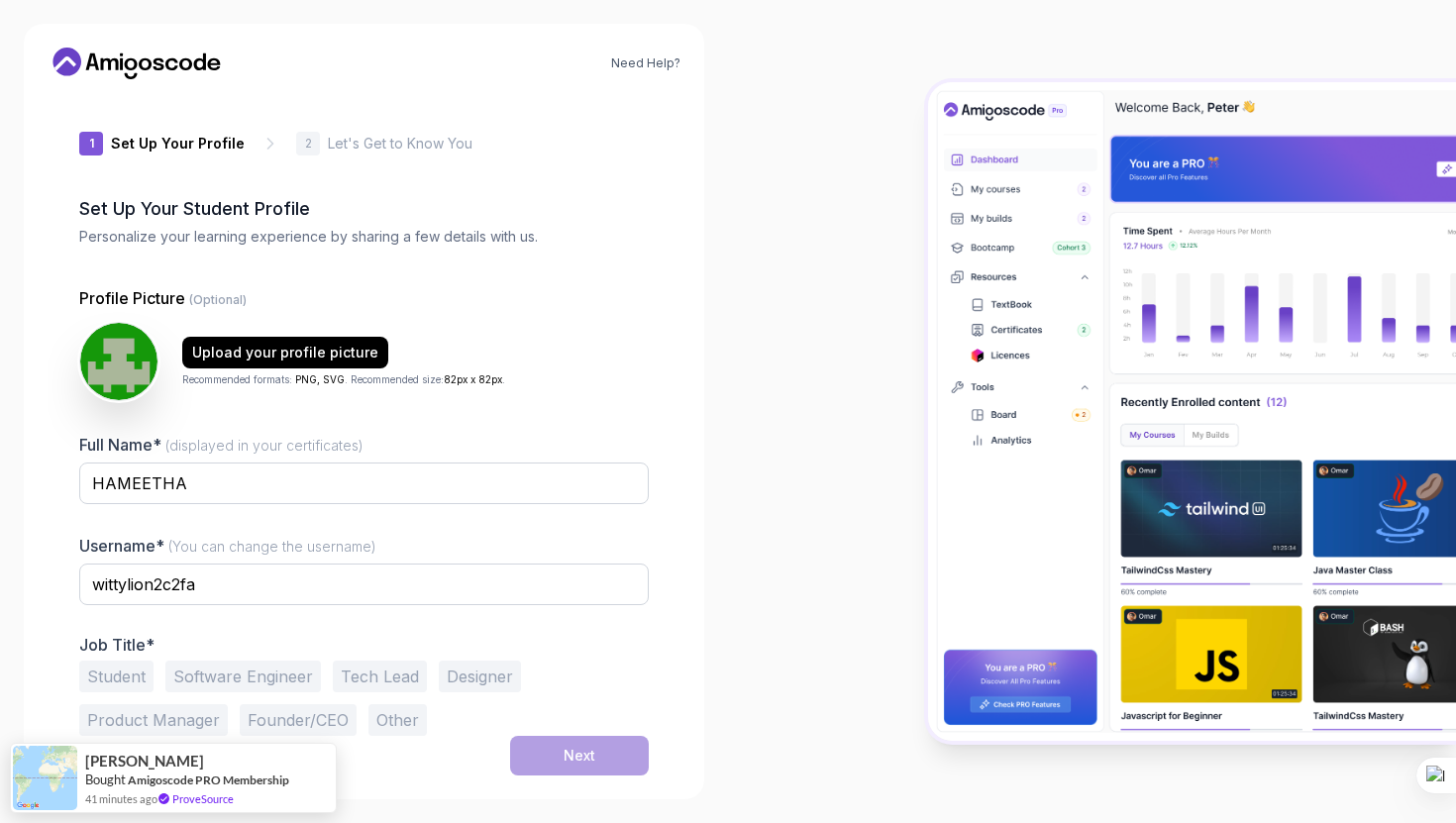 click on "Need Help? 1 Set Up Your Profile 1 Set Up Your Profile 2 Let's Get to Know You Set Up Your Student Profile Personalize your learning experience by sharing a few details with us. Profile Picture   (Optional) Upload your profile picture Recommended formats:   PNG, SVG . Recommended size:  82px x 82px . Full Name*   (displayed in your certificates) HAMEETHA Username*   (You can change the username) wittylion2c2fa Job Title* Student Software Engineer Tech Lead Designer Product Manager Founder/CEO Other Next" at bounding box center (364, 411) 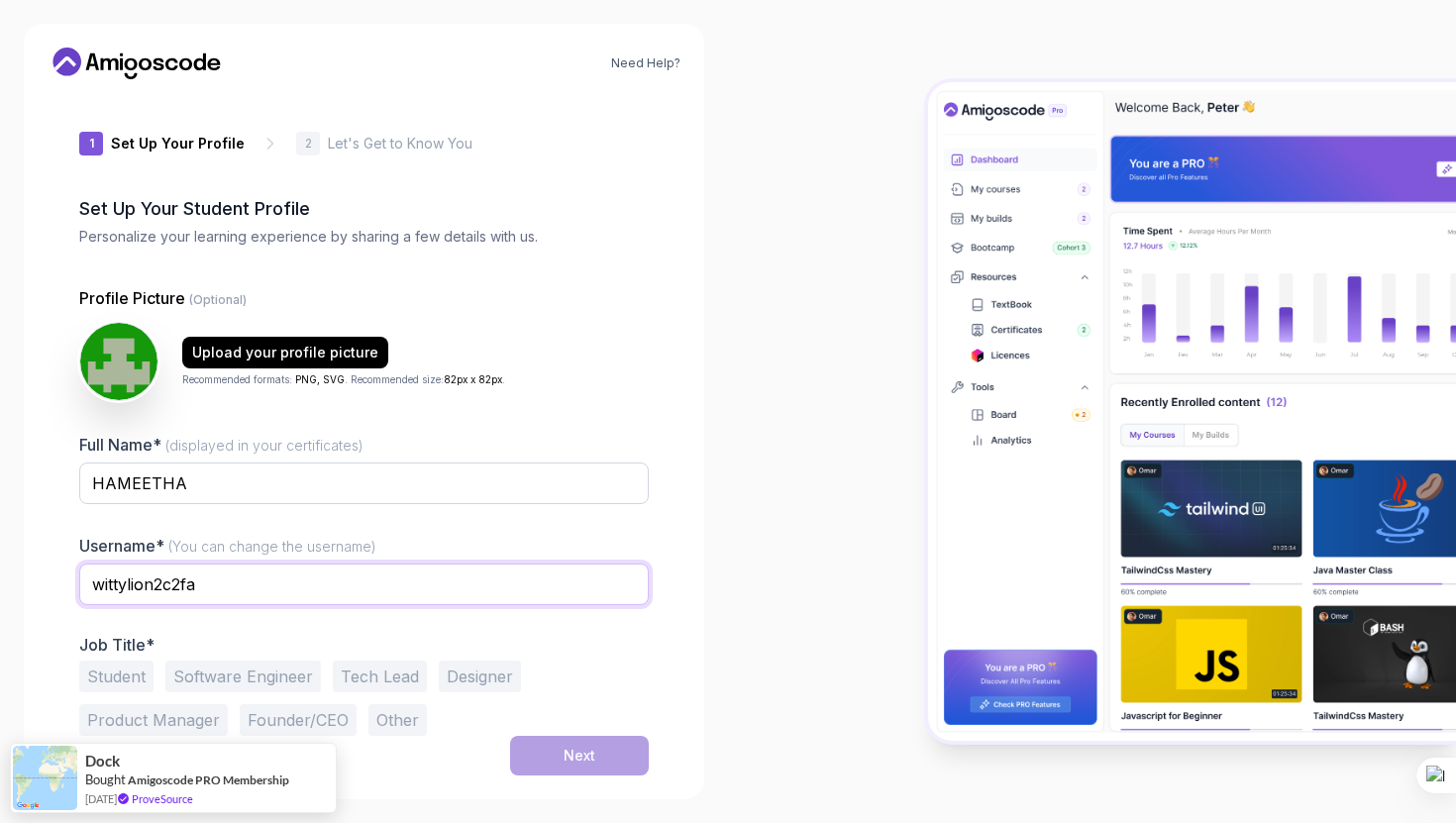 click on "wittylion2c2fa" at bounding box center [364, 584] 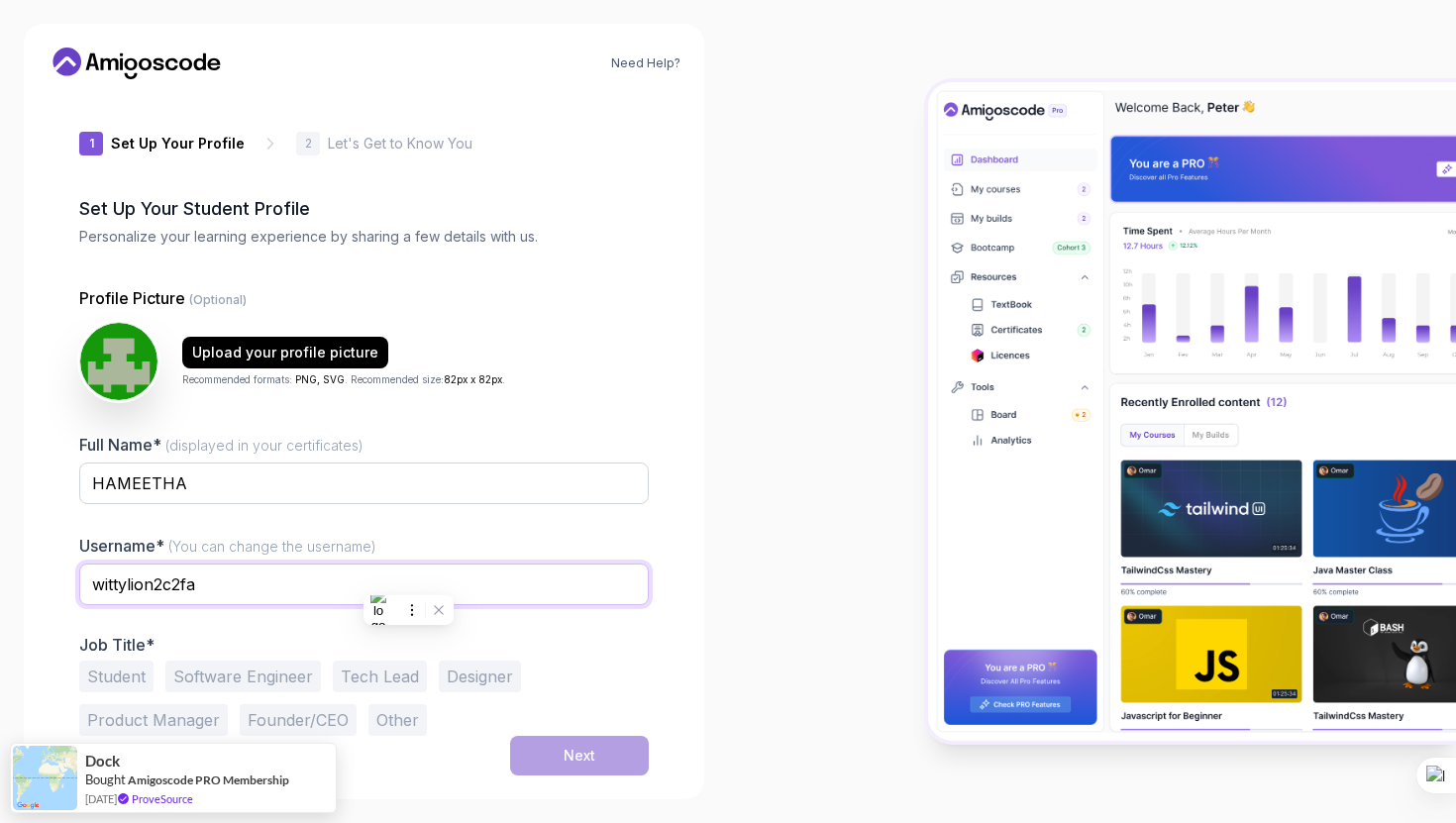 click on "wittylion2c2fa" at bounding box center (364, 584) 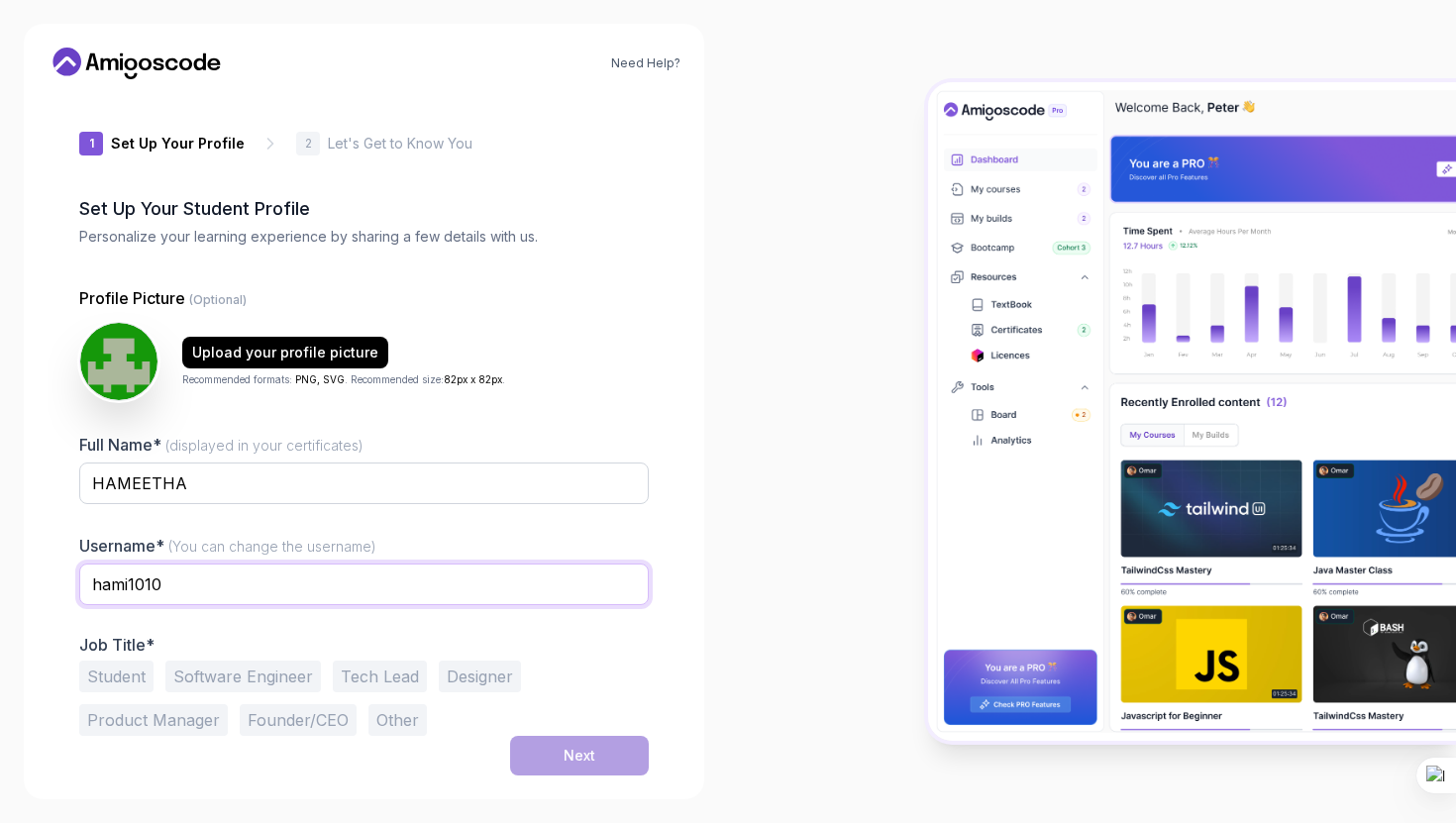 type on "hami1010" 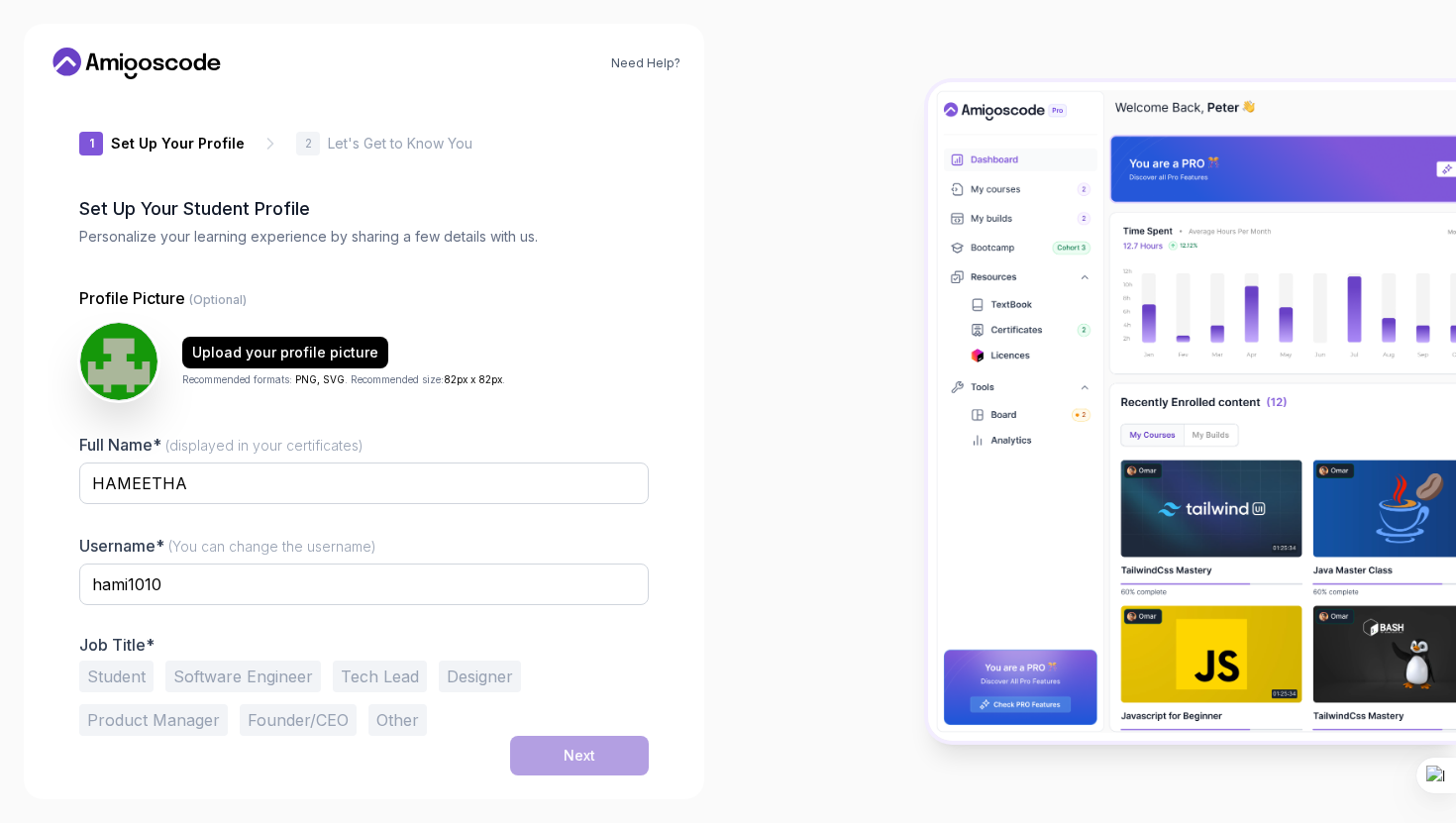 click on "Student" at bounding box center [116, 676] 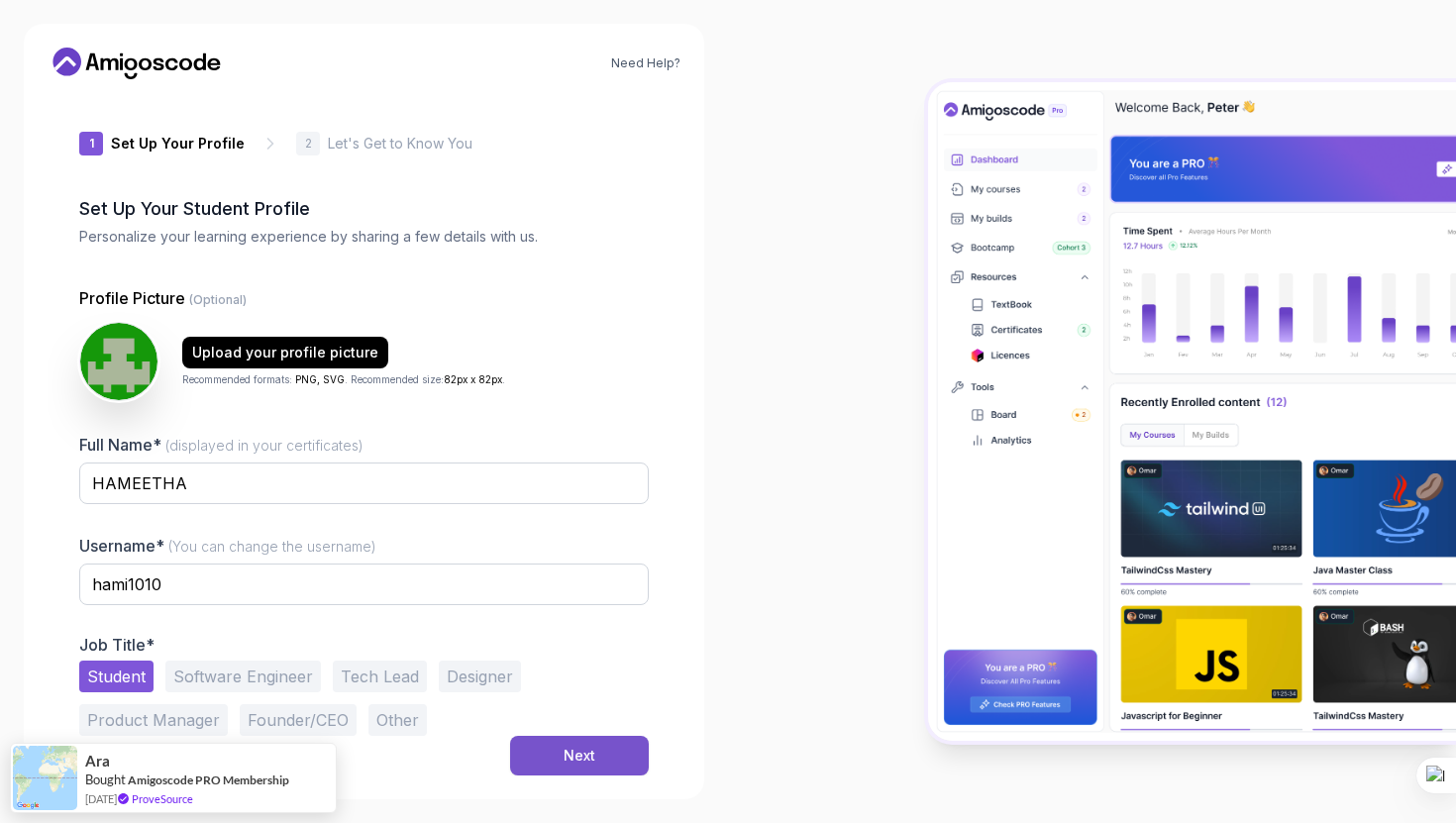 click on "Next" at bounding box center [579, 756] 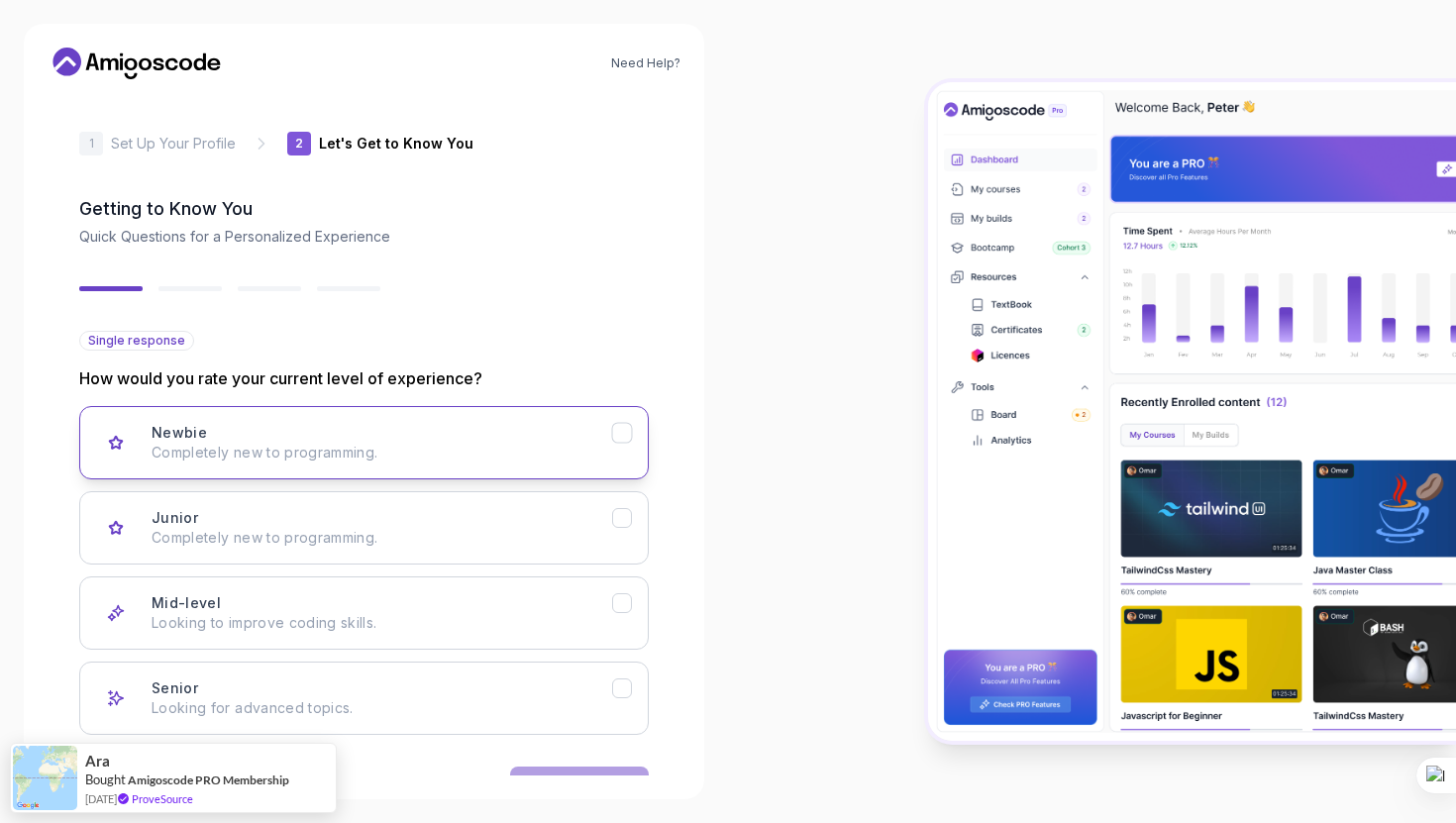 click on "Completely new to programming." at bounding box center [381, 453] 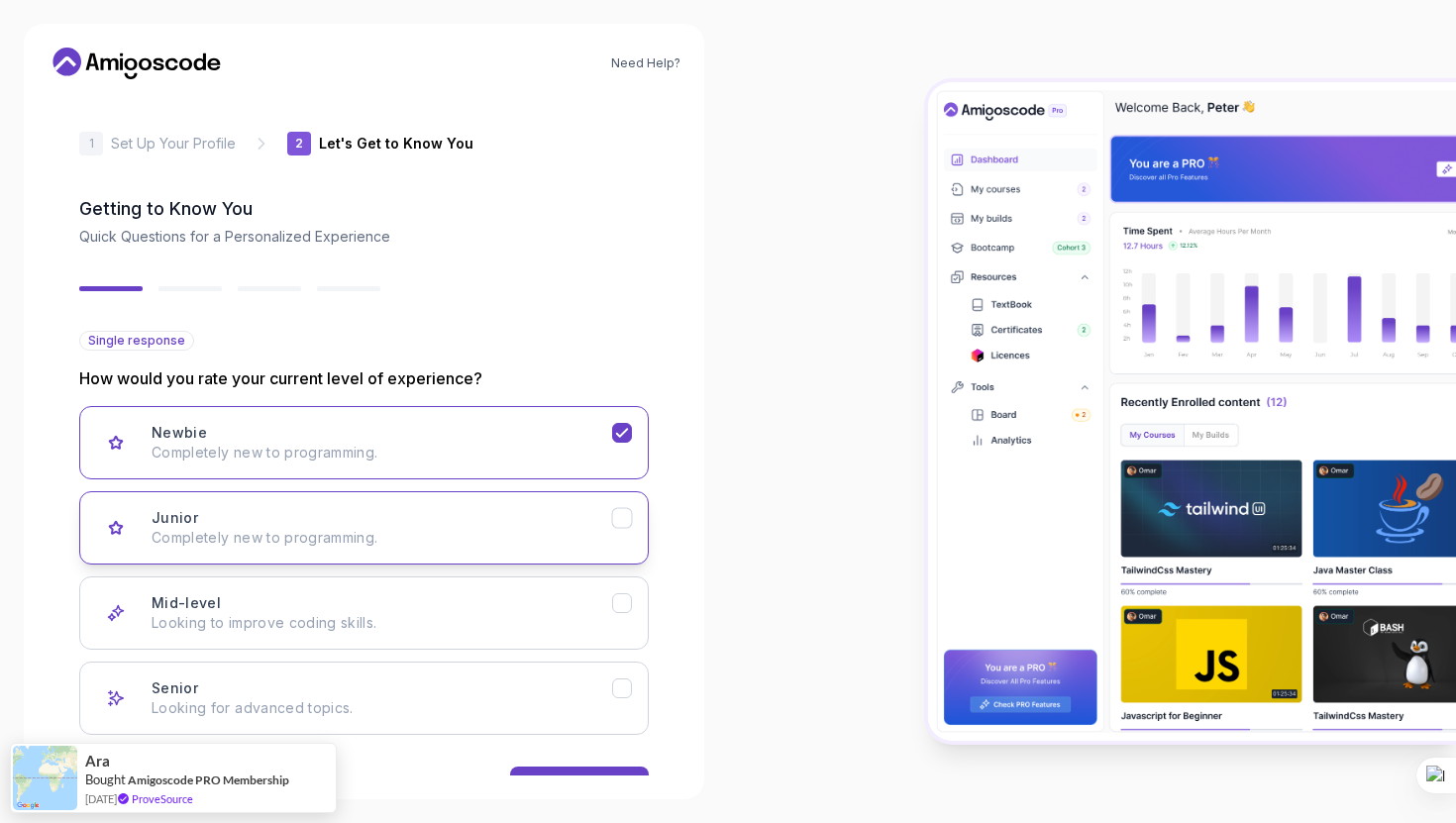 click on "Completely new to programming." at bounding box center [381, 538] 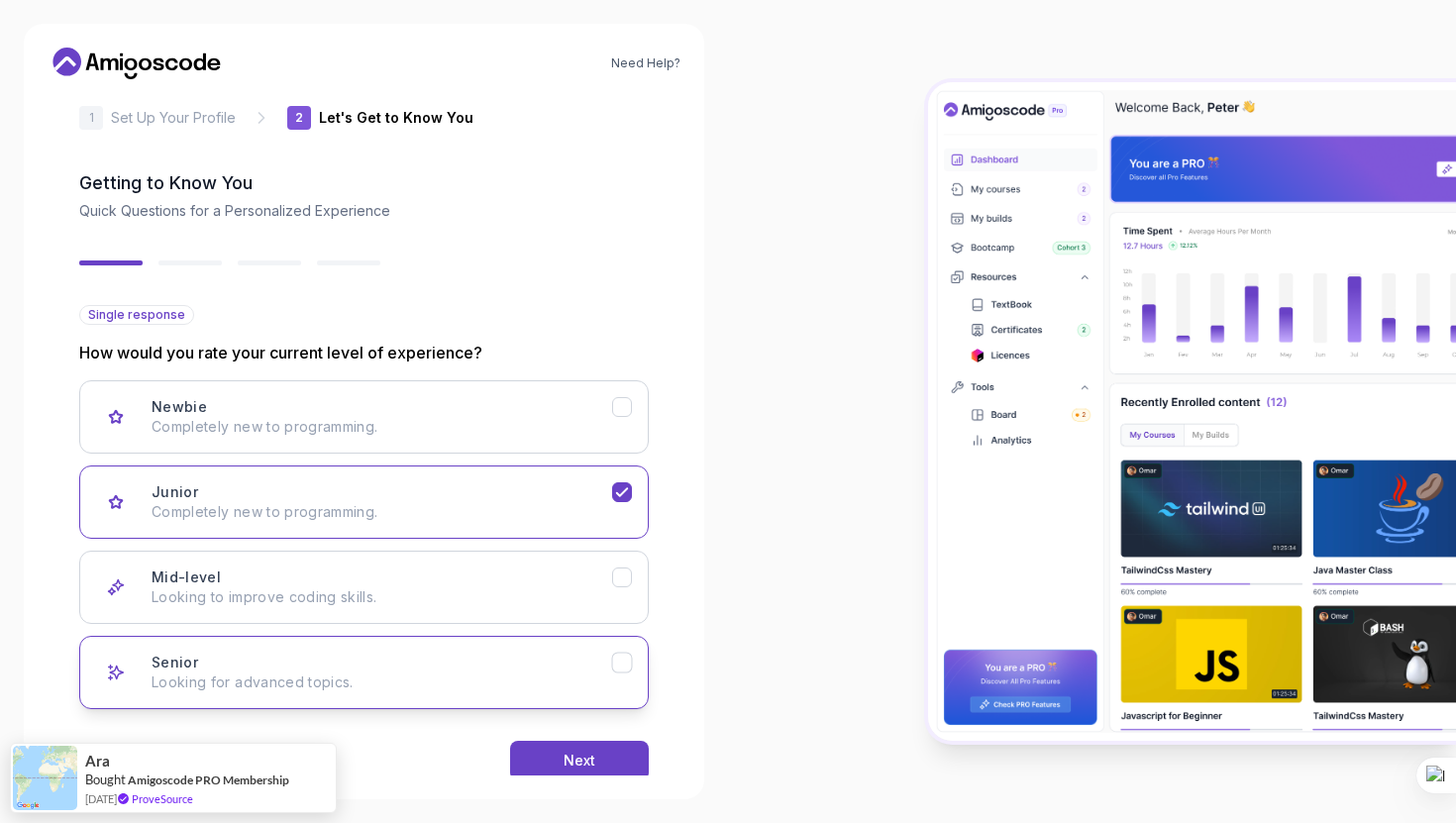 scroll, scrollTop: 65, scrollLeft: 0, axis: vertical 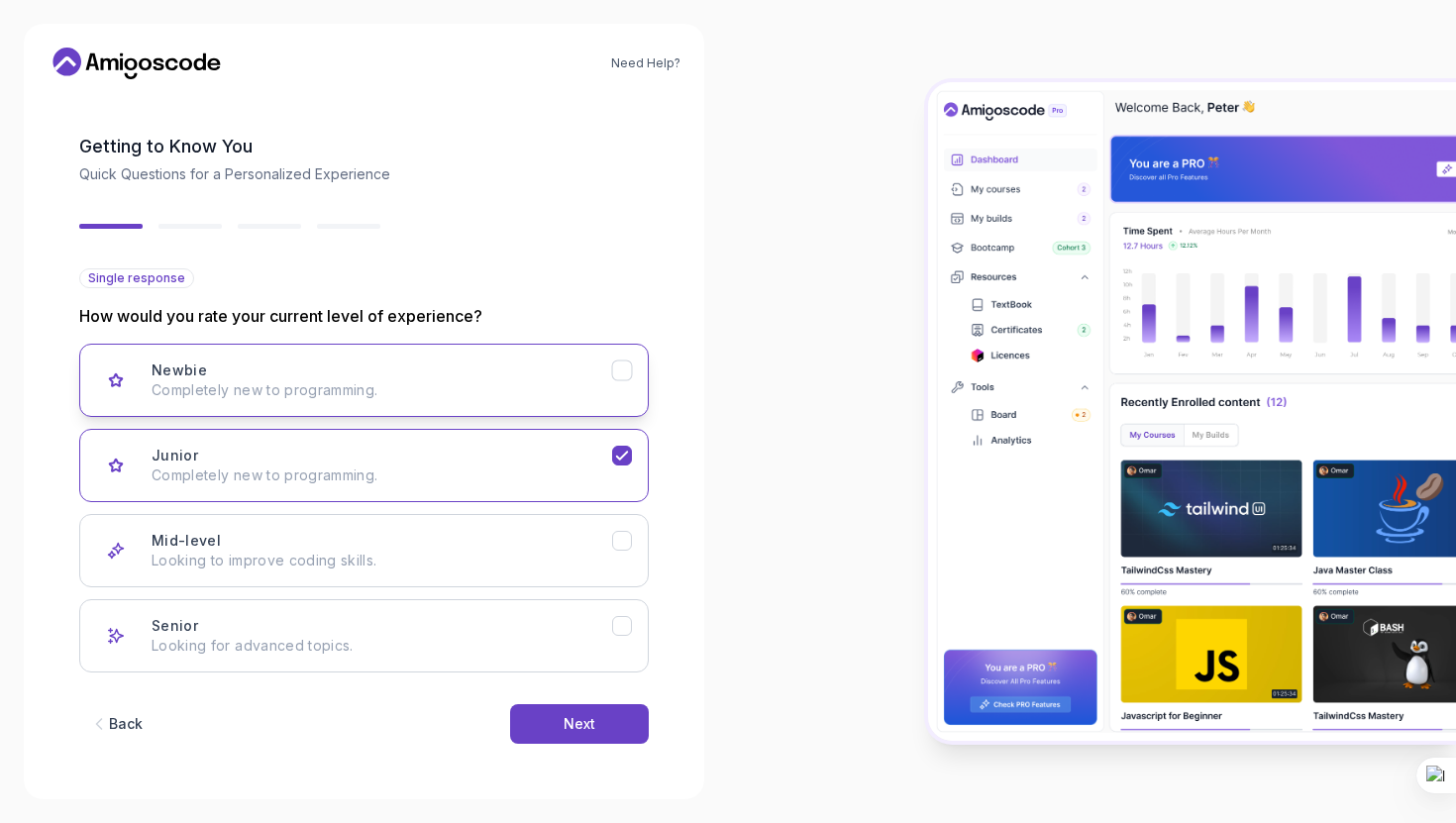 click on "Newbie Completely new to programming." at bounding box center [381, 380] 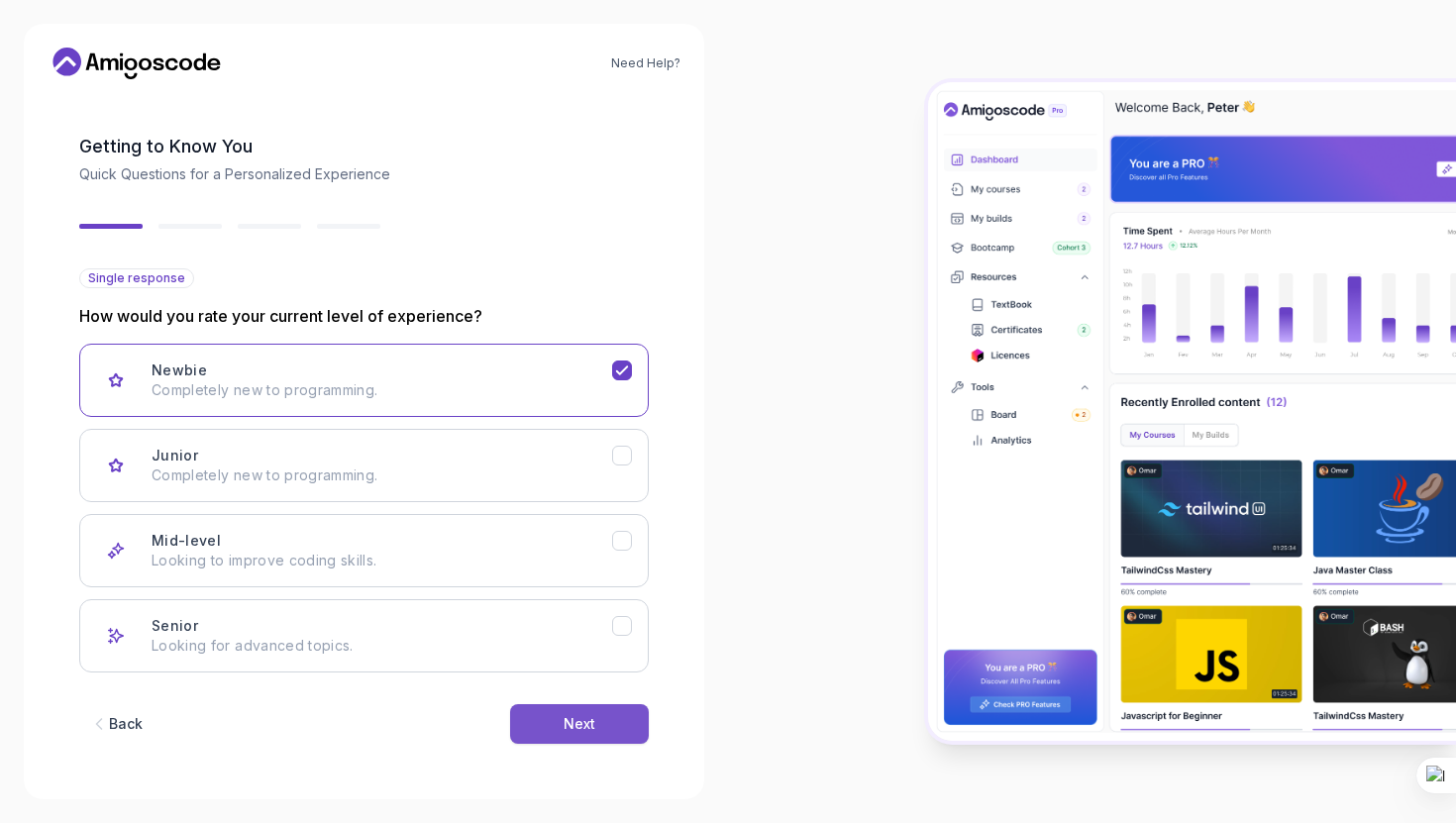 click on "Next" at bounding box center [579, 724] 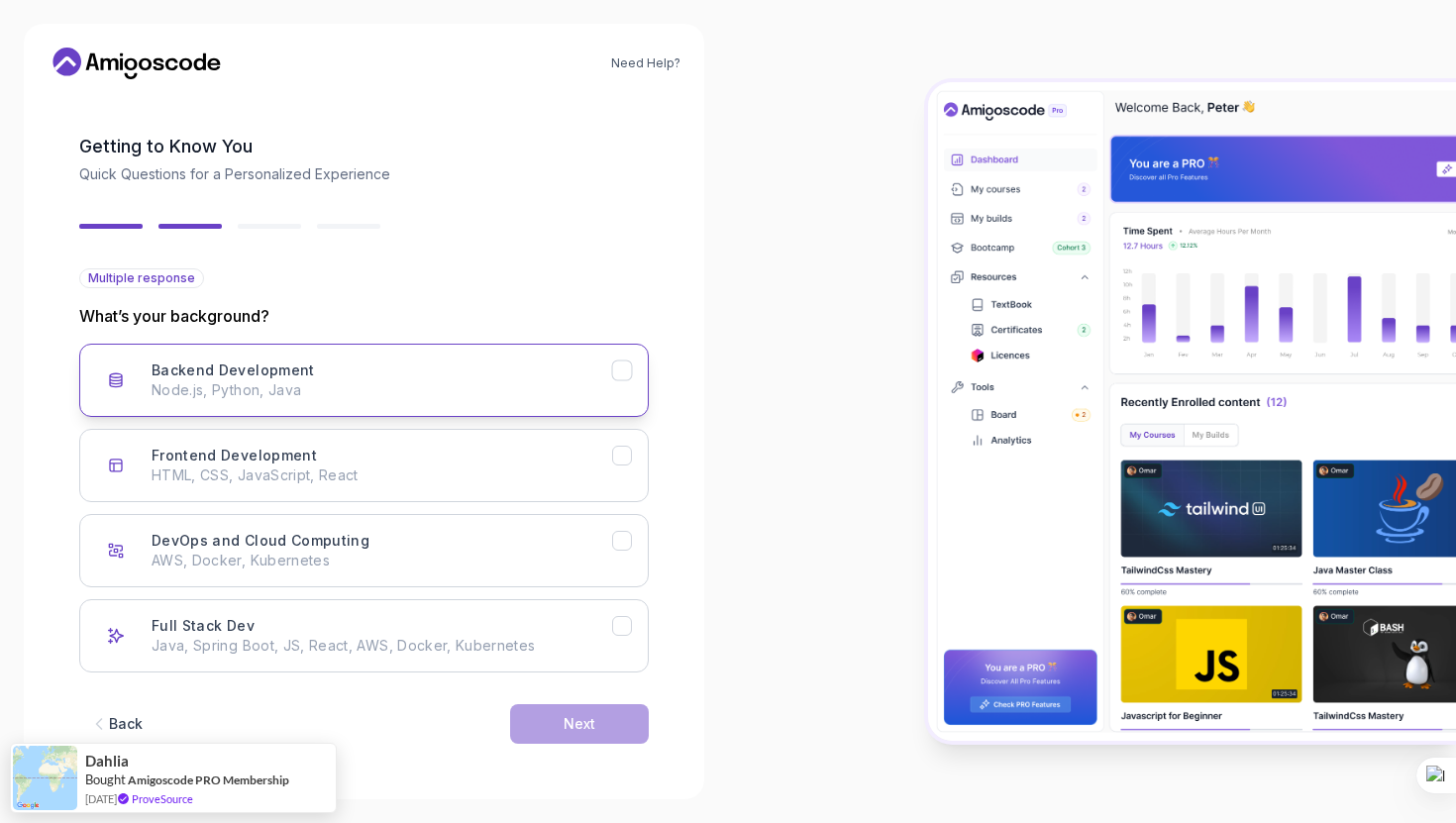 click on "Backend Development Node.js, Python, Java" at bounding box center (381, 380) 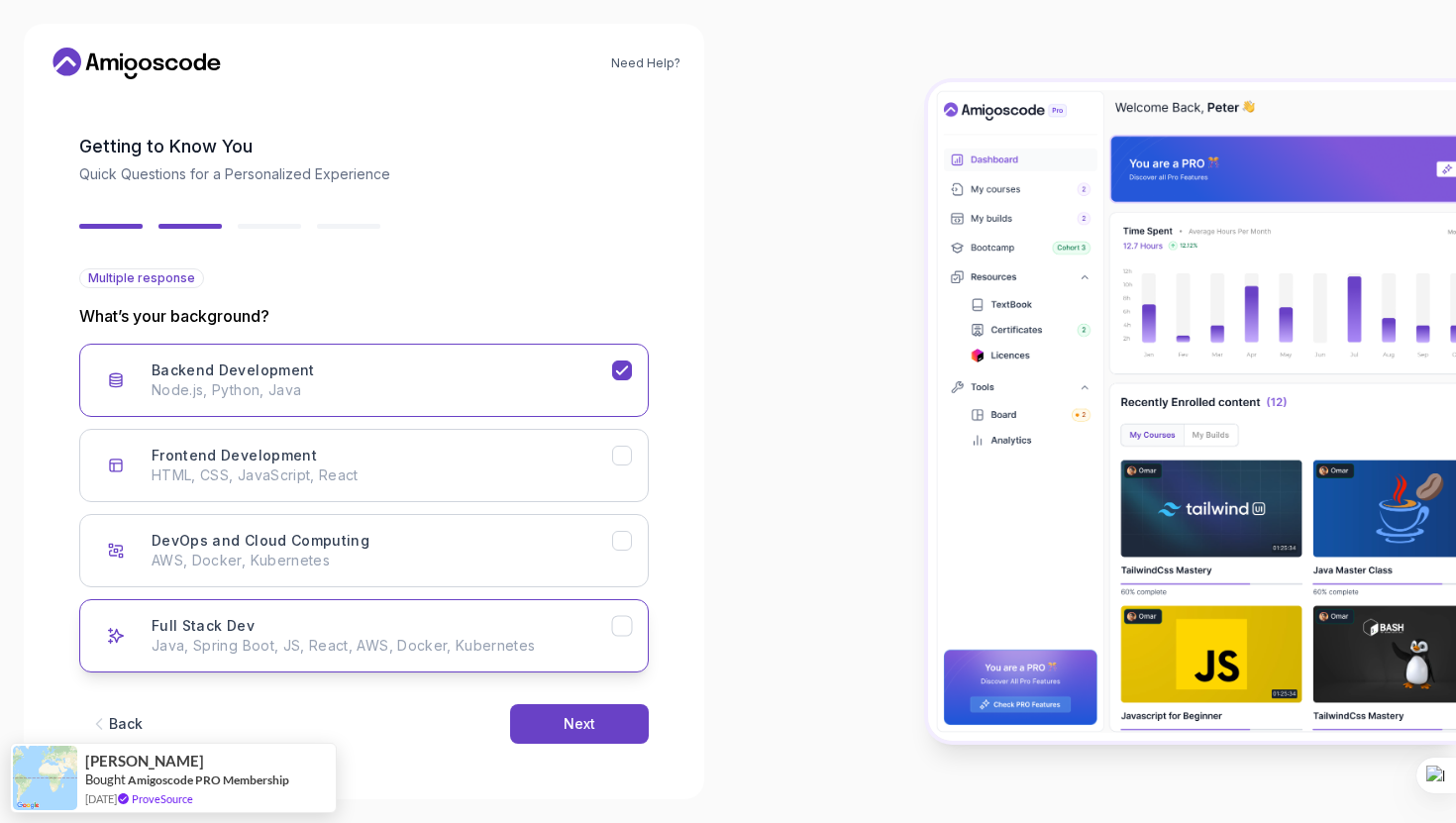 click on "Full Stack Dev Java, Spring Boot, JS, React, AWS, Docker, Kubernetes" at bounding box center [381, 636] 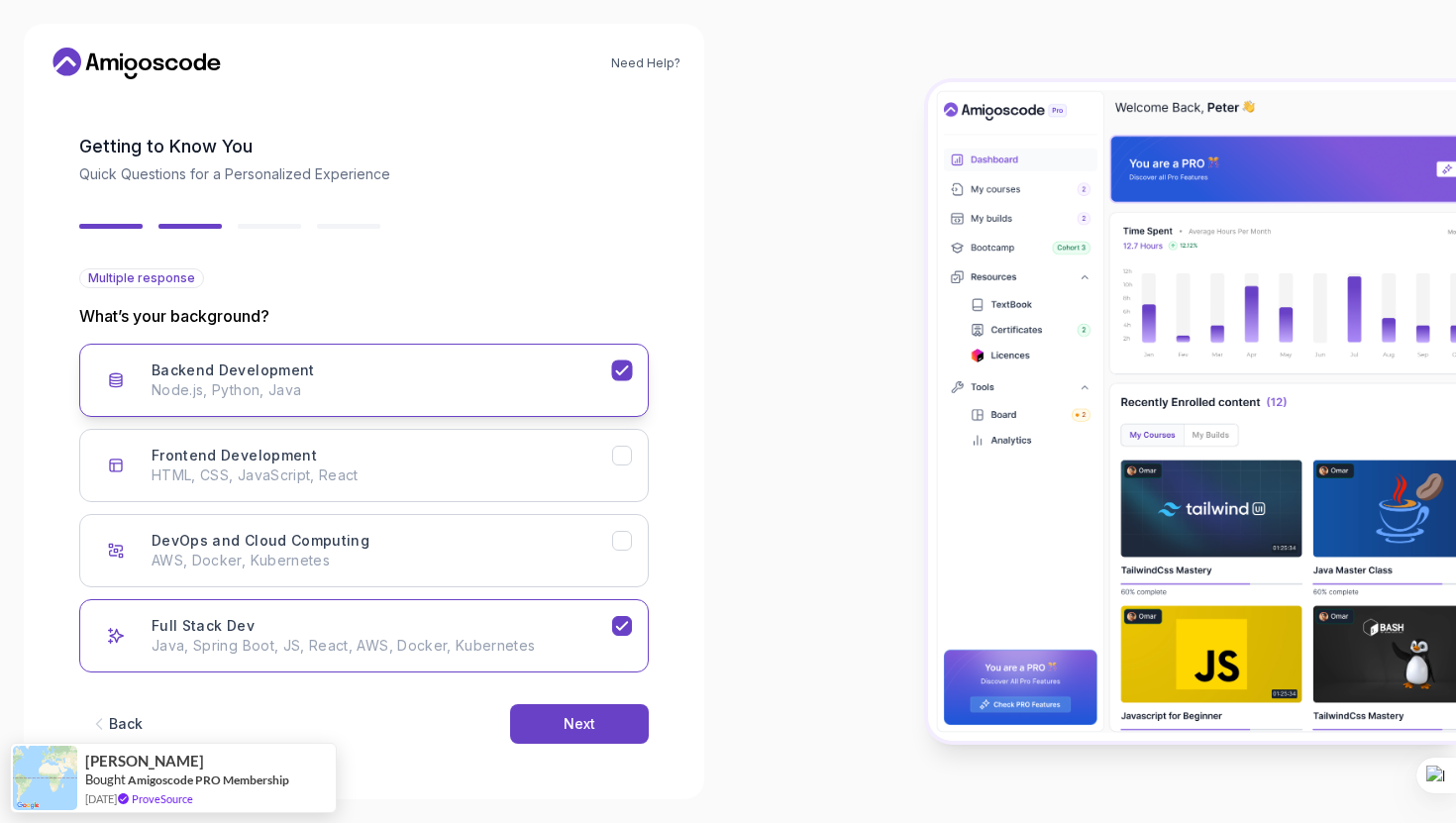click 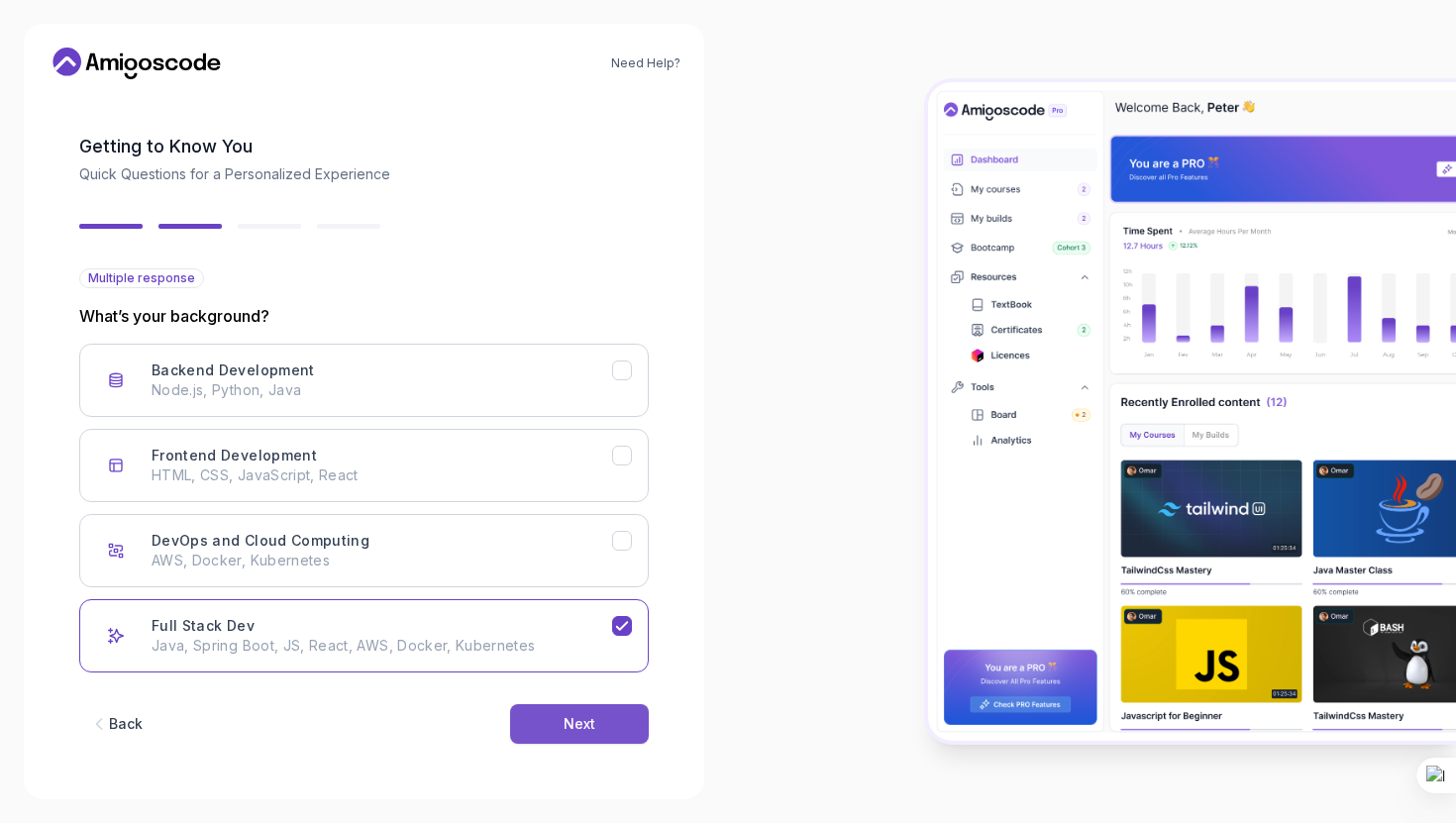 click on "Next" at bounding box center (579, 724) 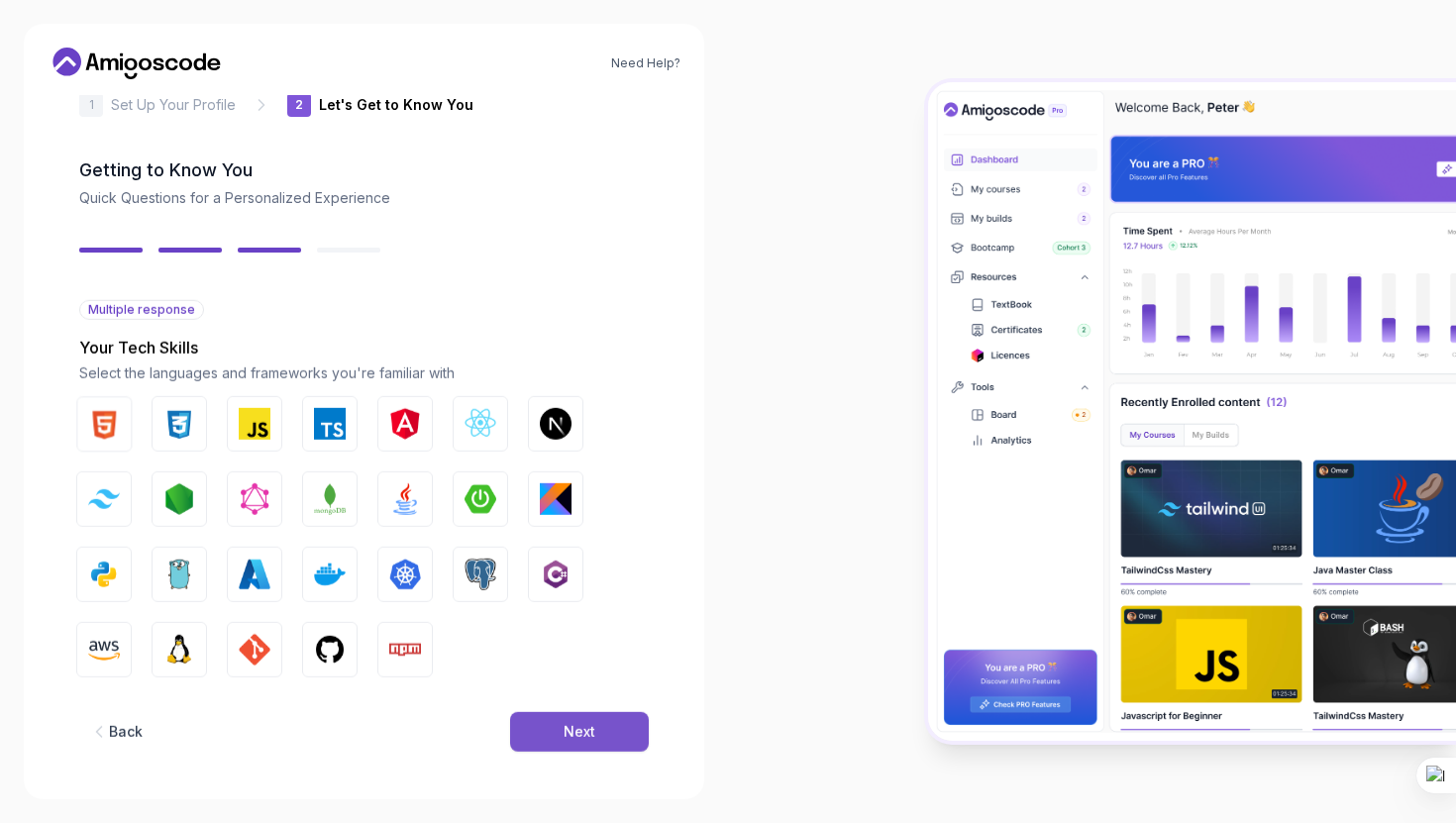 scroll, scrollTop: 42, scrollLeft: 0, axis: vertical 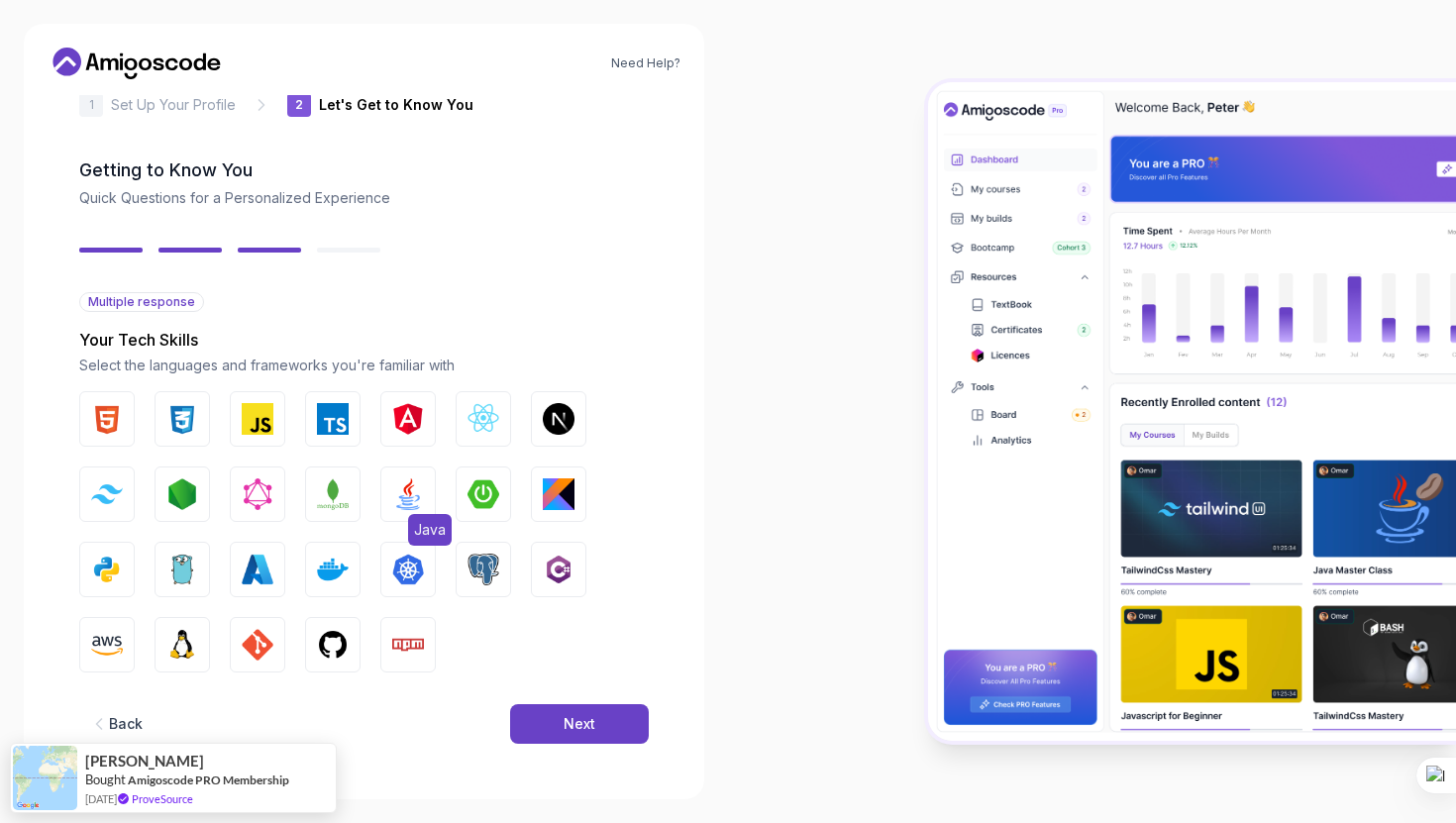 click at bounding box center (408, 494) 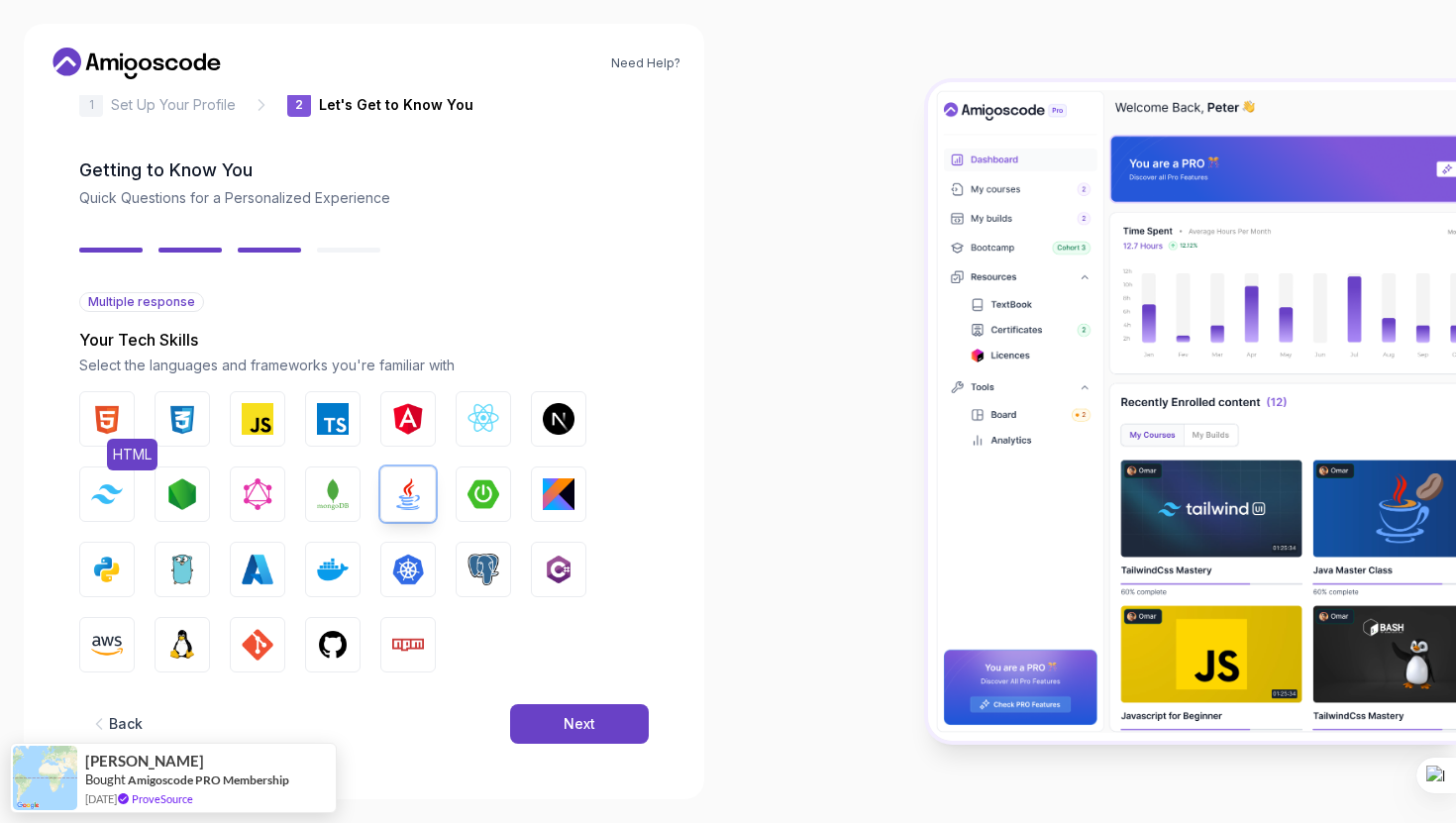 click at bounding box center [107, 419] 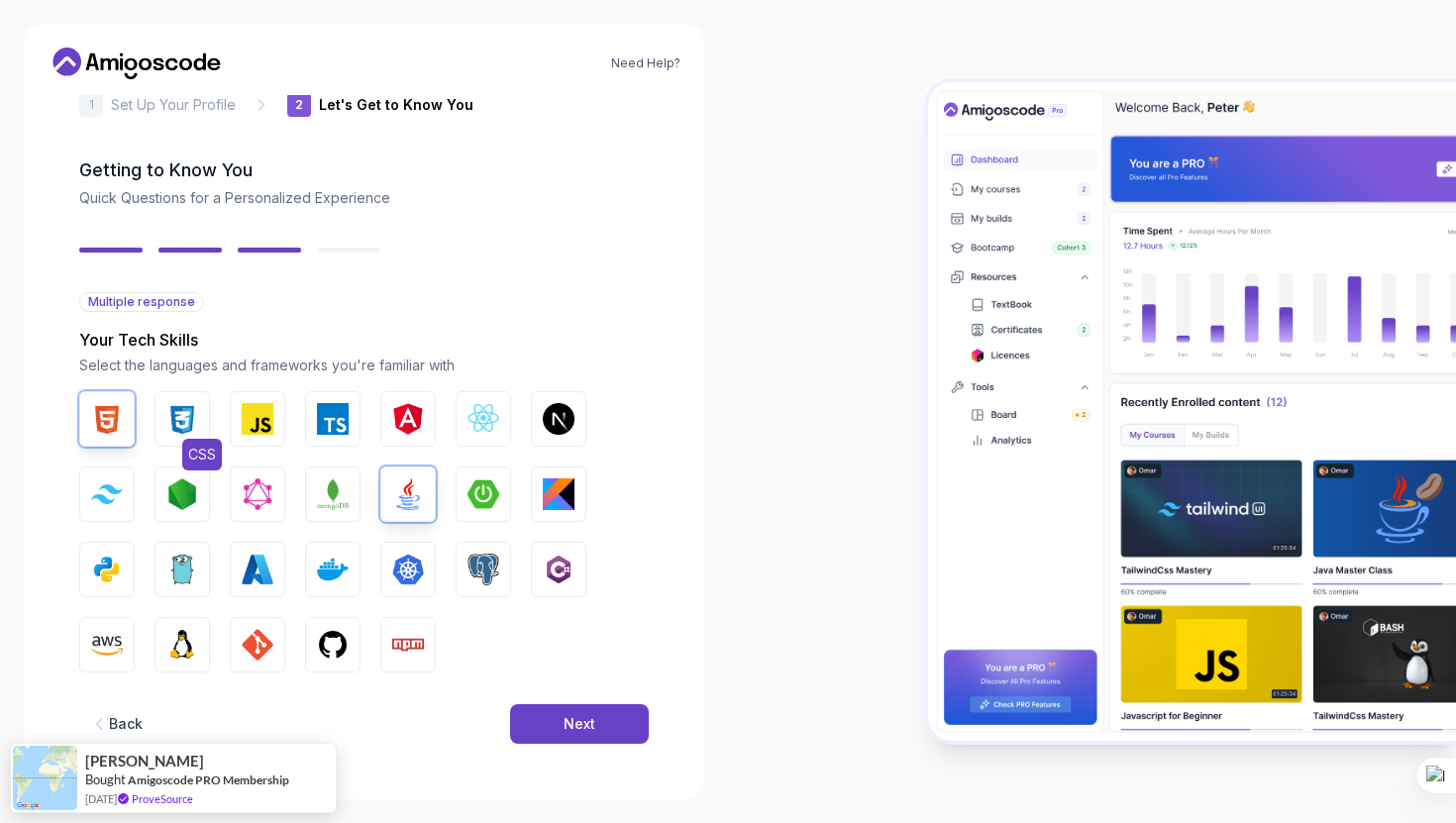 click at bounding box center [182, 419] 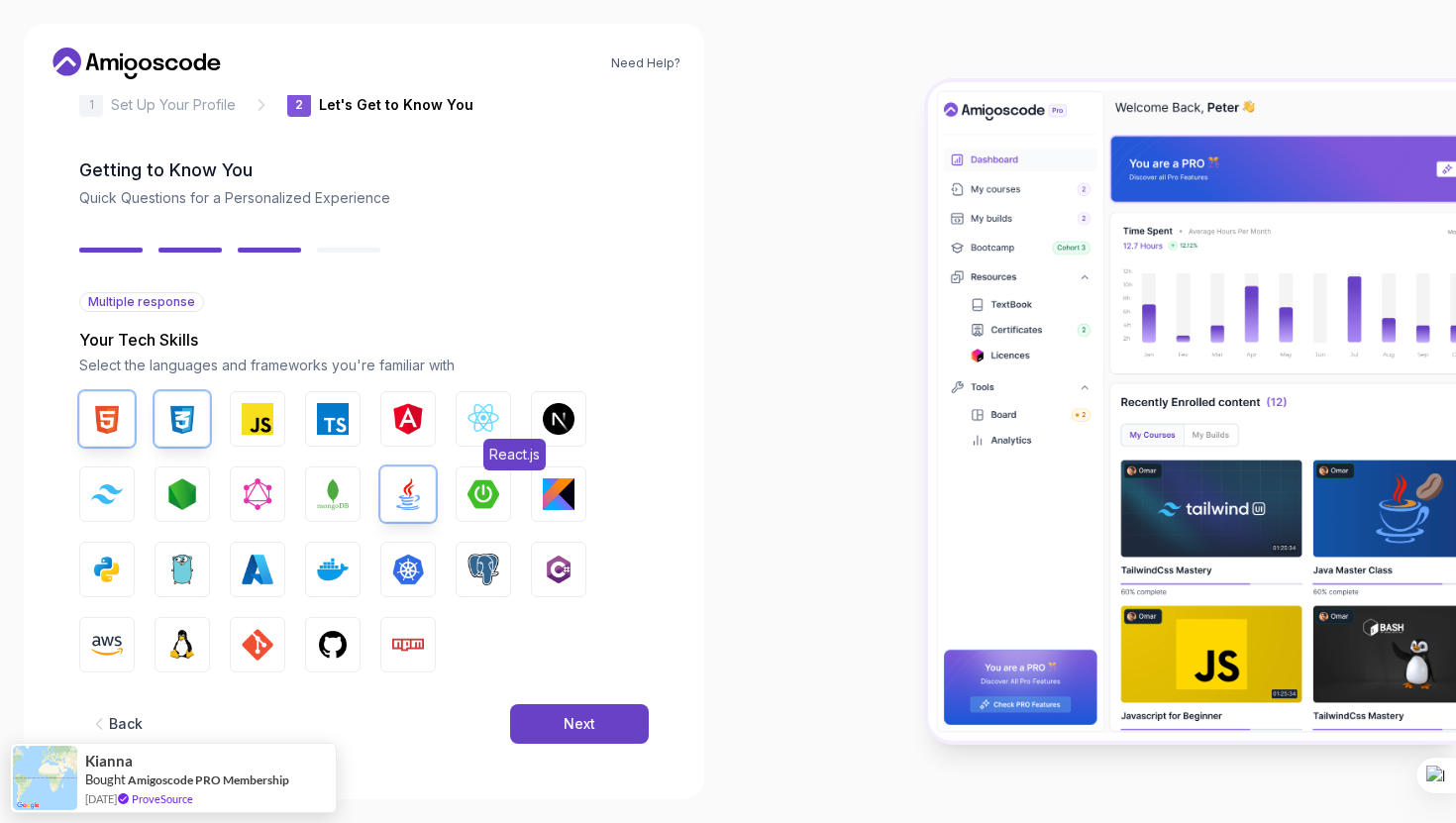 click at bounding box center (483, 419) 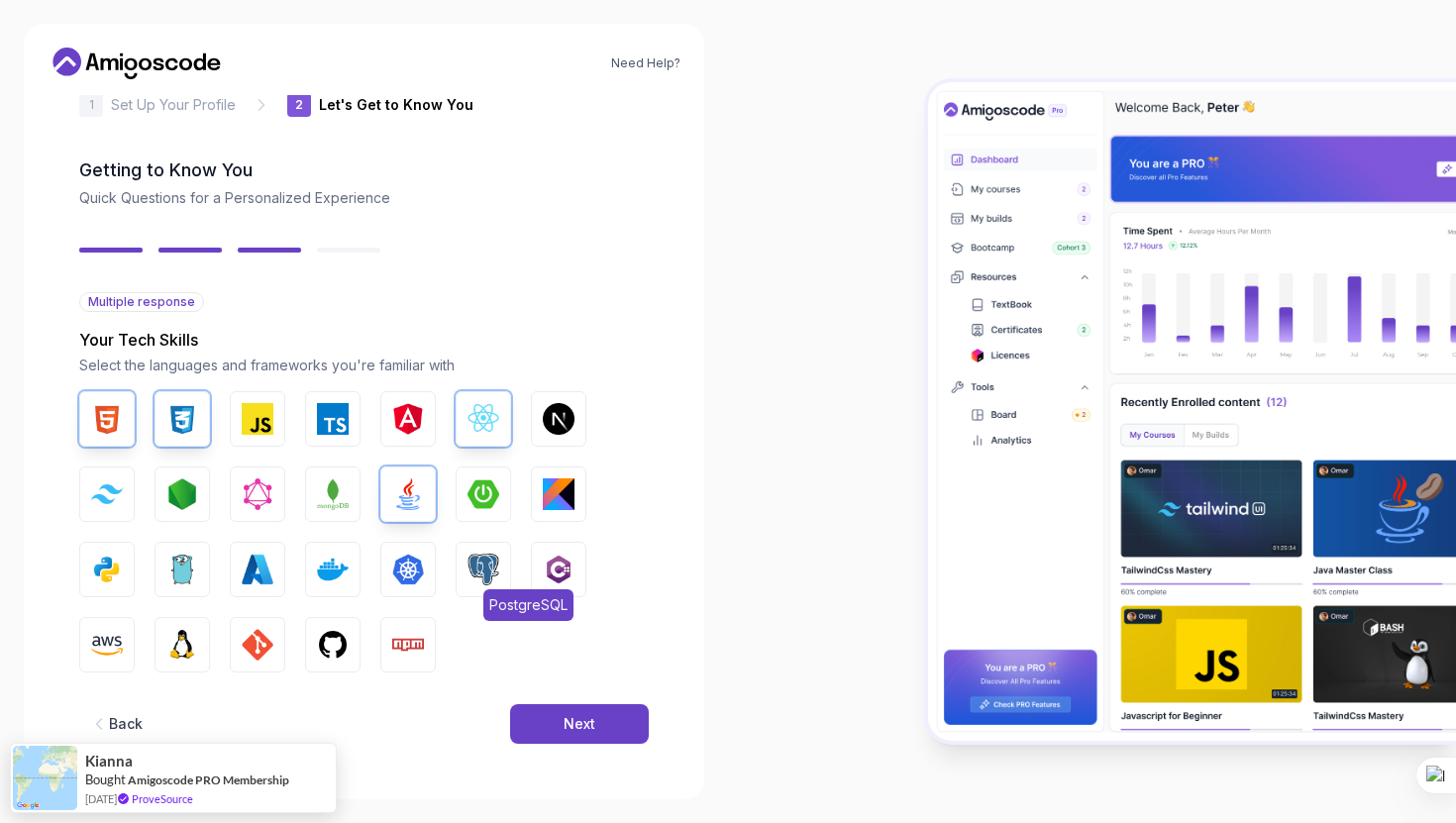 click at bounding box center (483, 569) 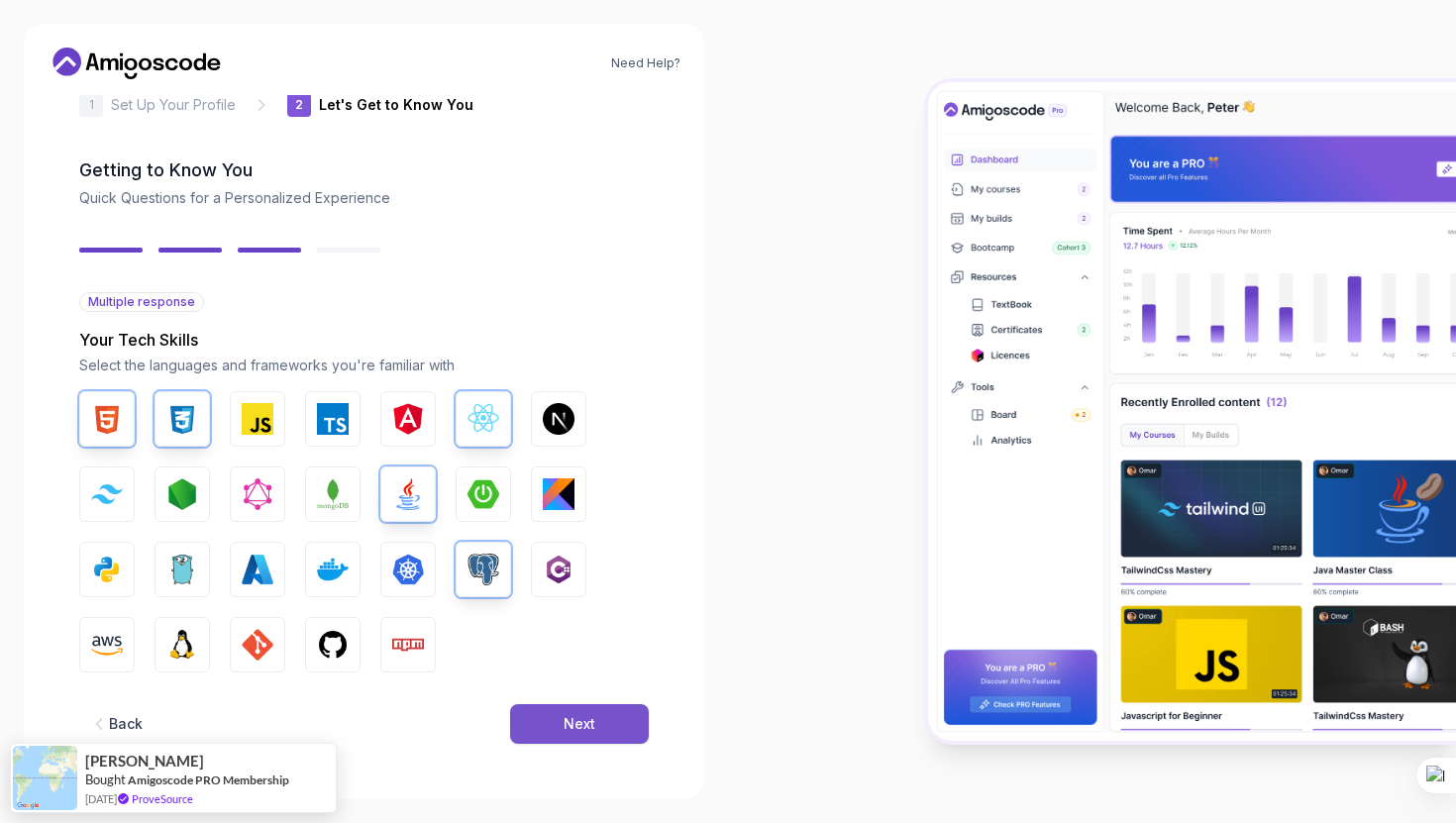 click on "Next" at bounding box center (579, 724) 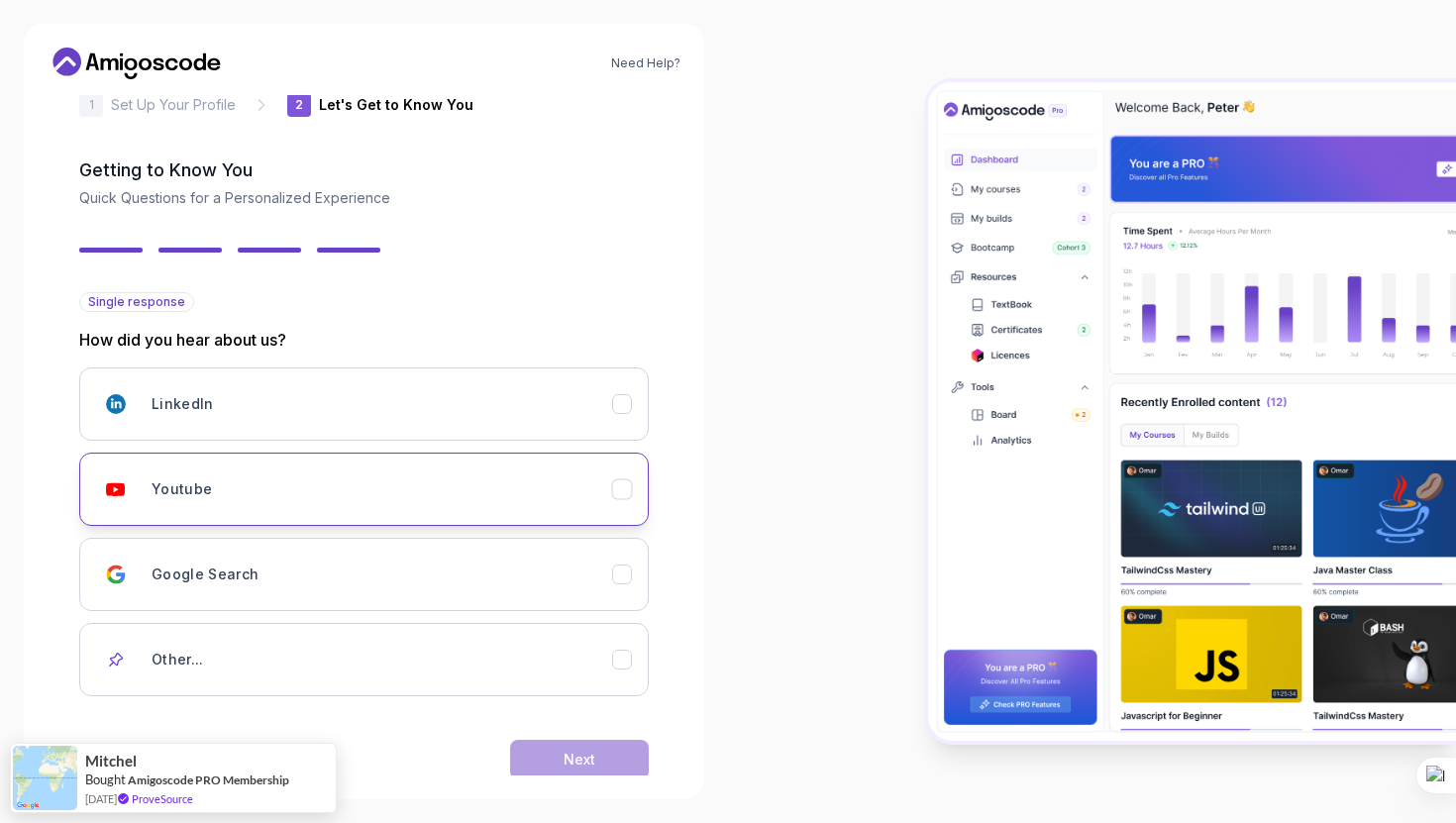 click on "Youtube" at bounding box center (381, 489) 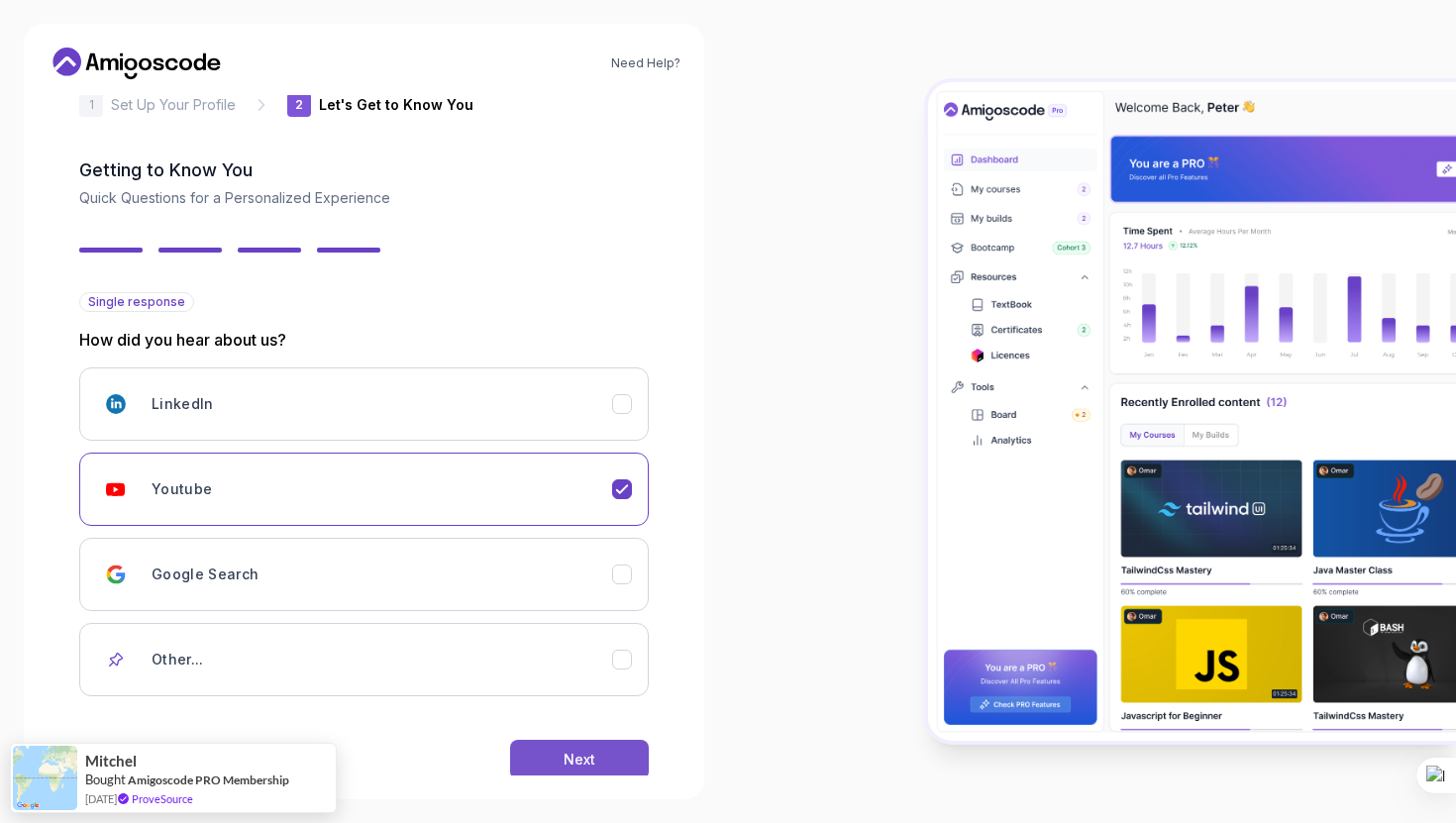 click on "Next" at bounding box center (579, 760) 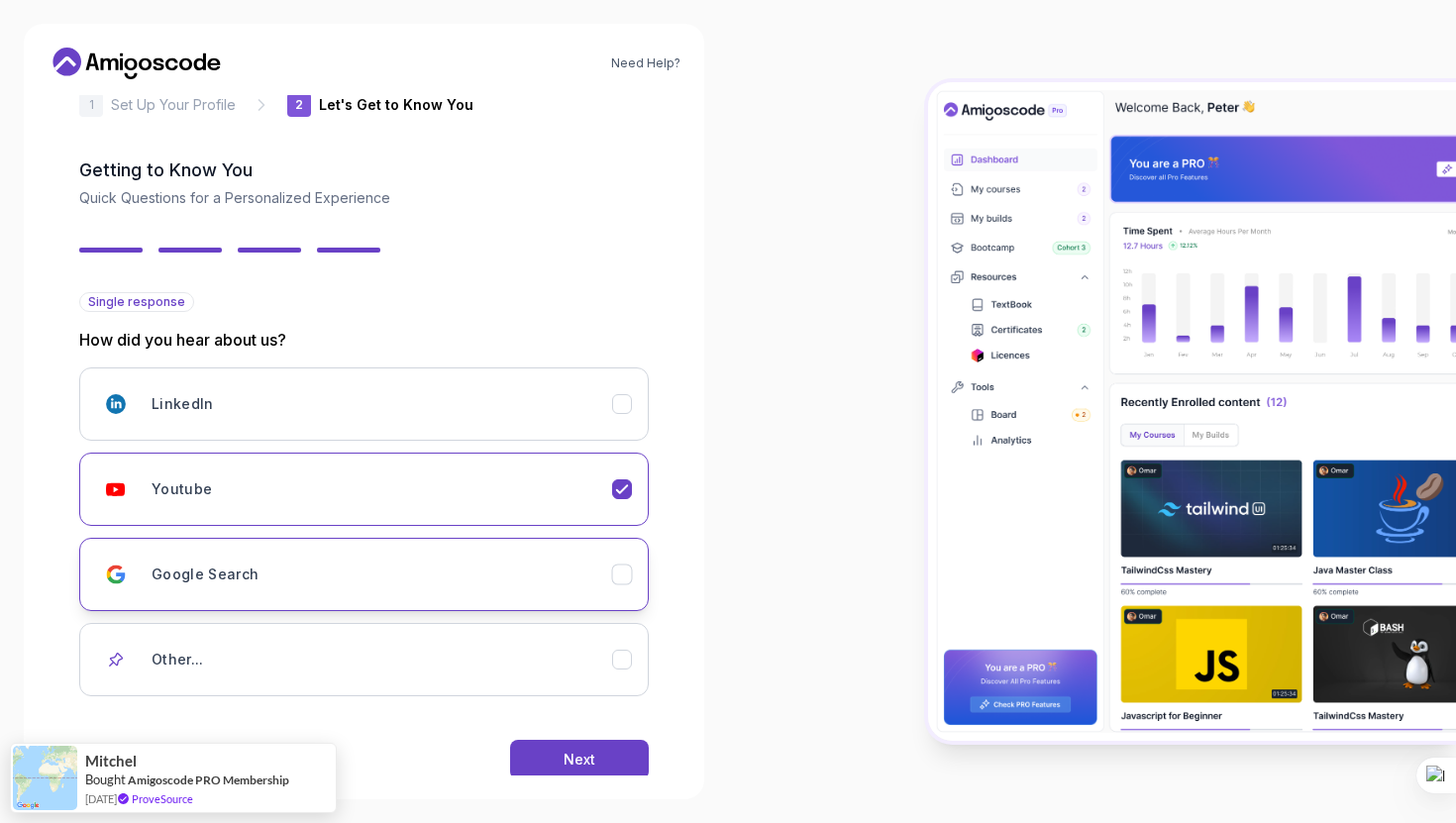 scroll, scrollTop: 0, scrollLeft: 0, axis: both 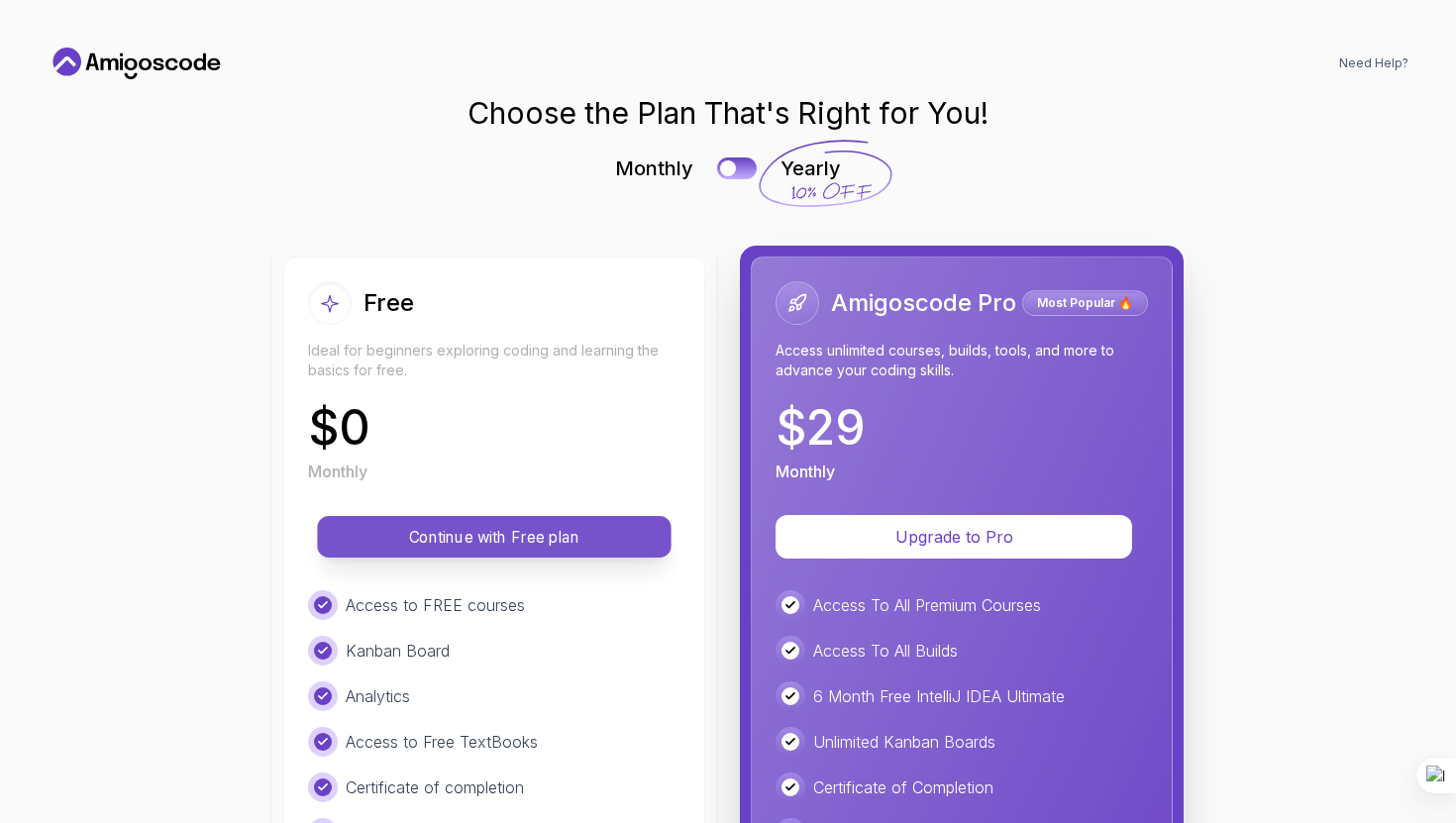 click on "Continue with Free plan" at bounding box center [494, 537] 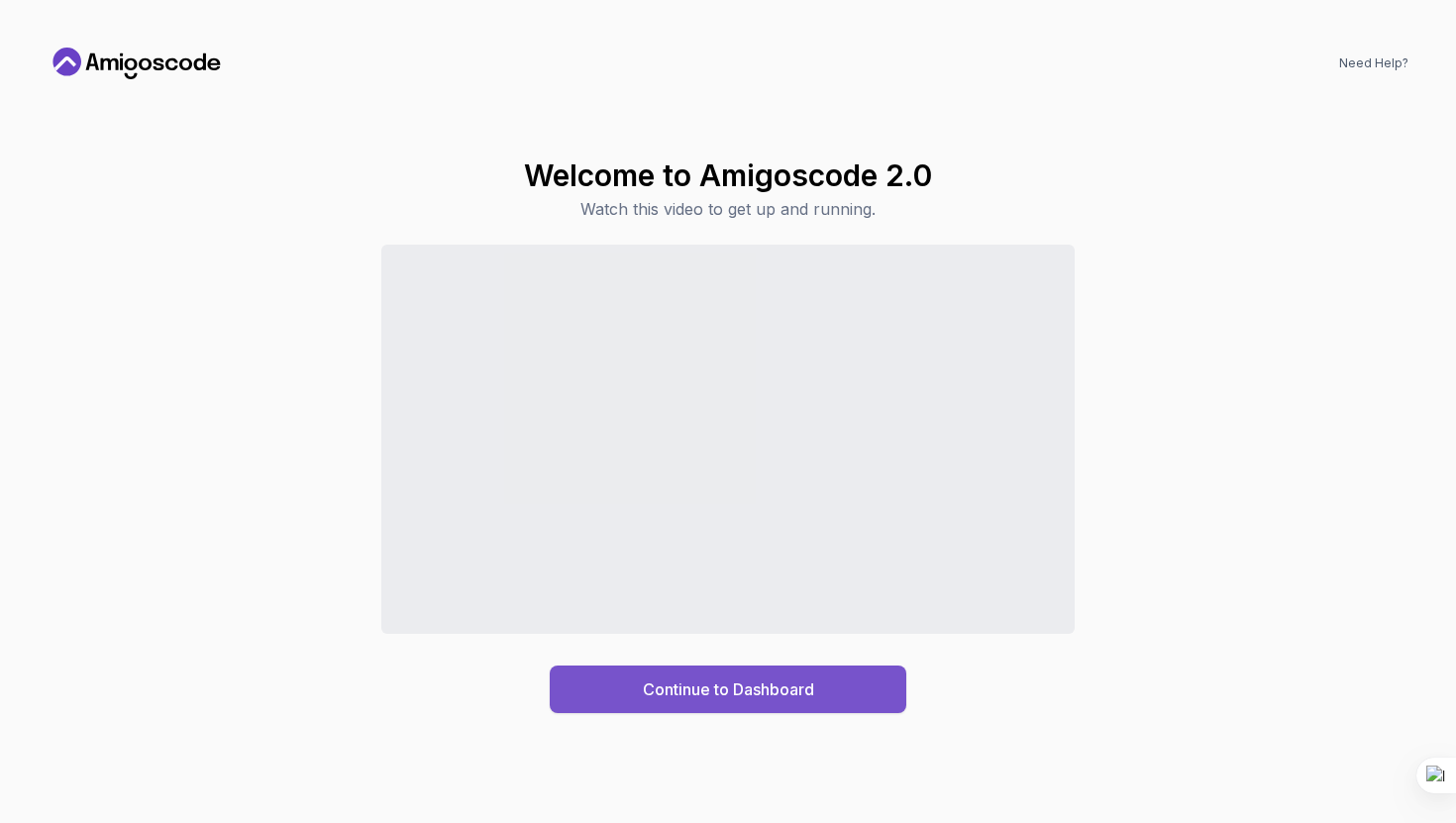 click on "Continue to Dashboard" at bounding box center [728, 689] 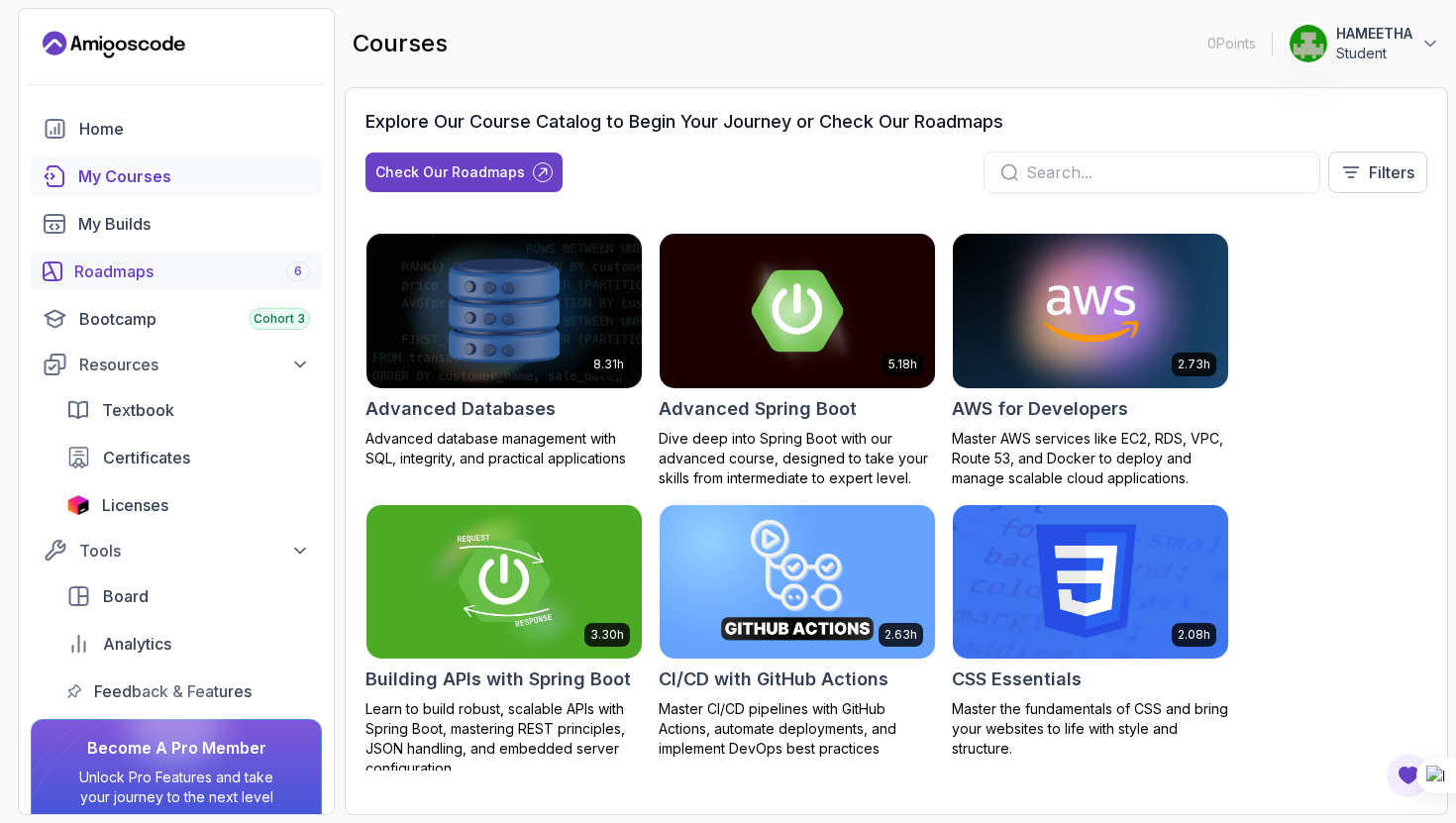 click on "Roadmaps 6" at bounding box center (192, 271) 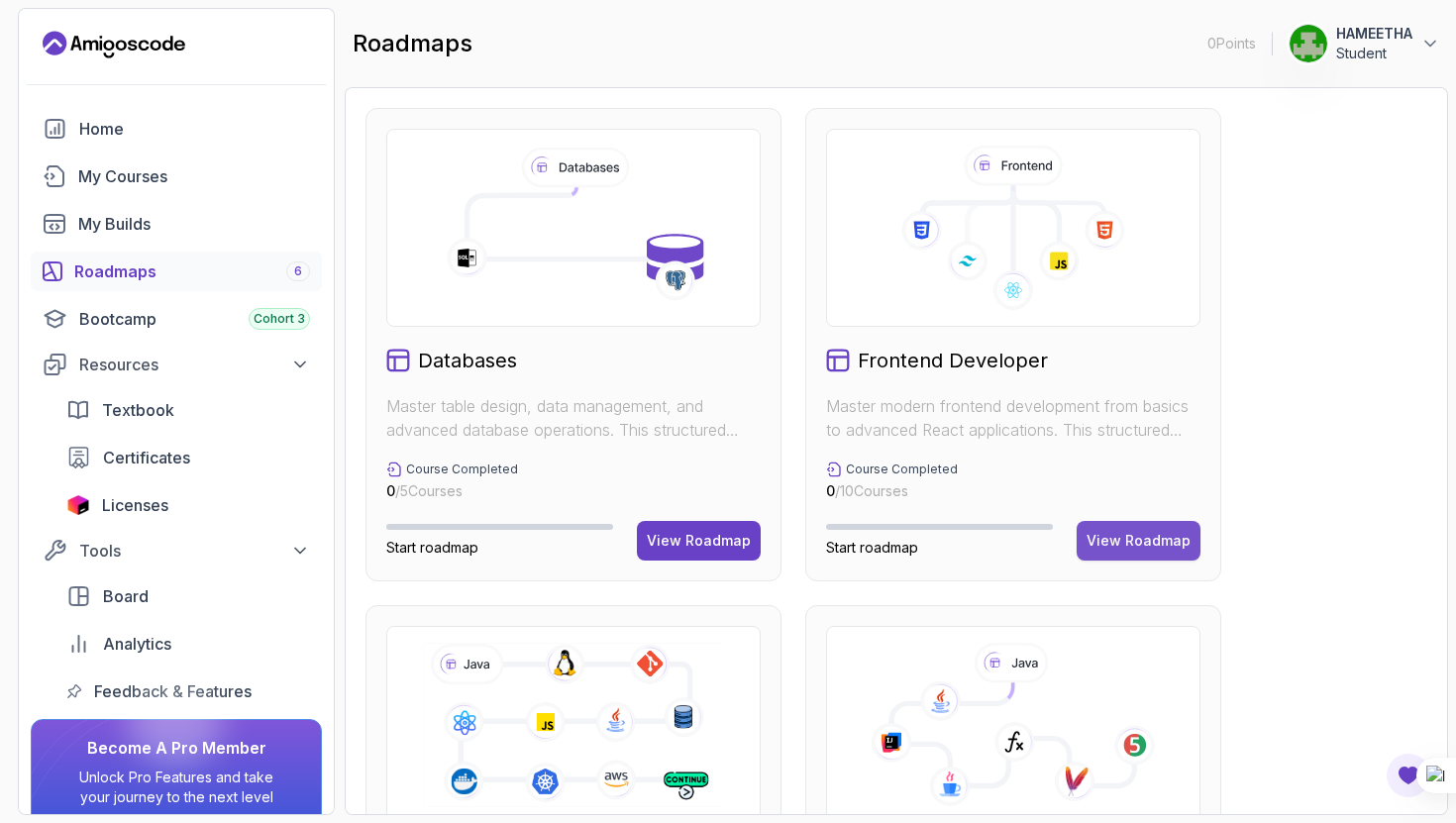 click on "View Roadmap" at bounding box center (1138, 541) 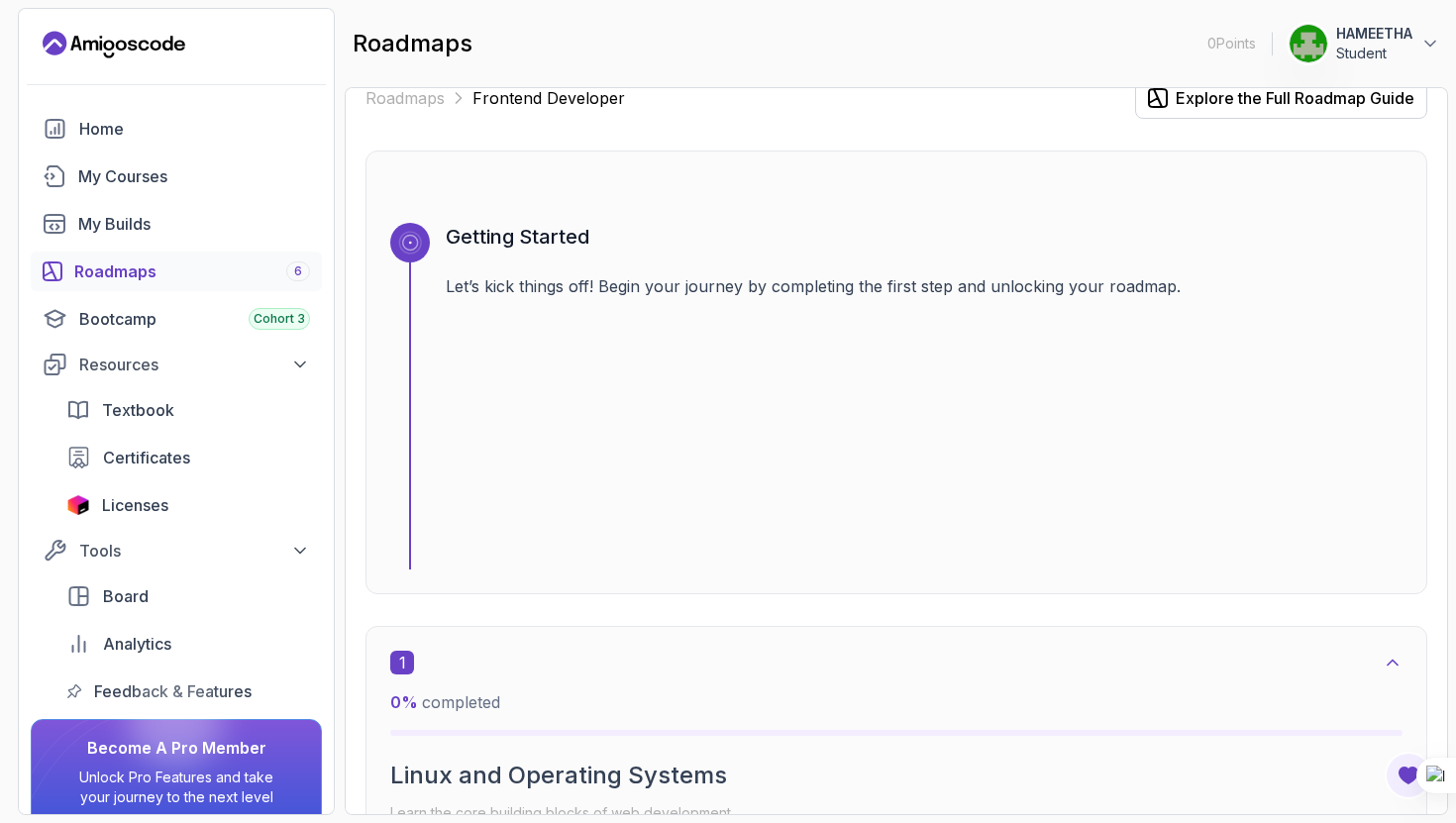 scroll, scrollTop: 0, scrollLeft: 0, axis: both 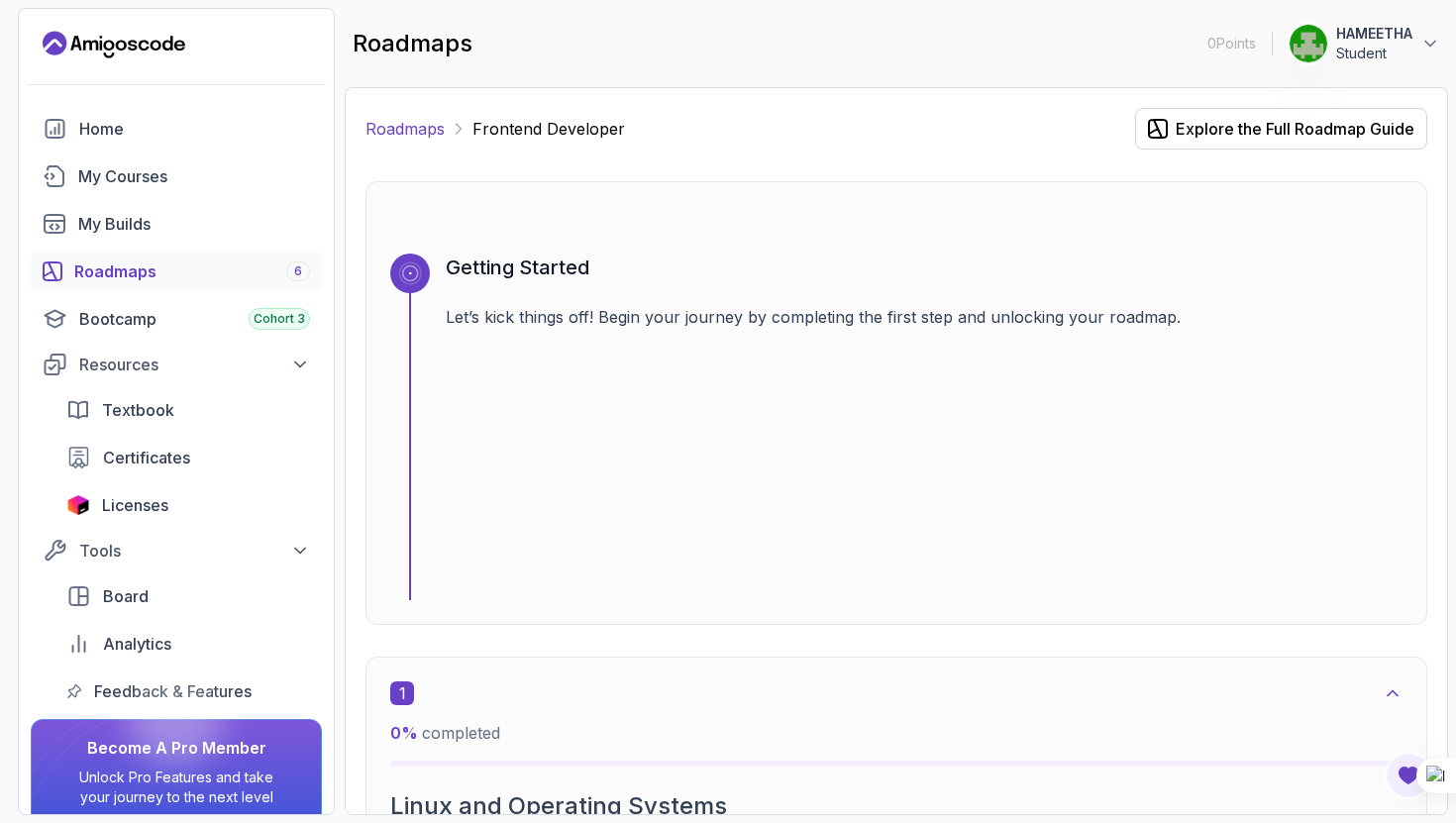 click on "Roadmaps" at bounding box center [405, 129] 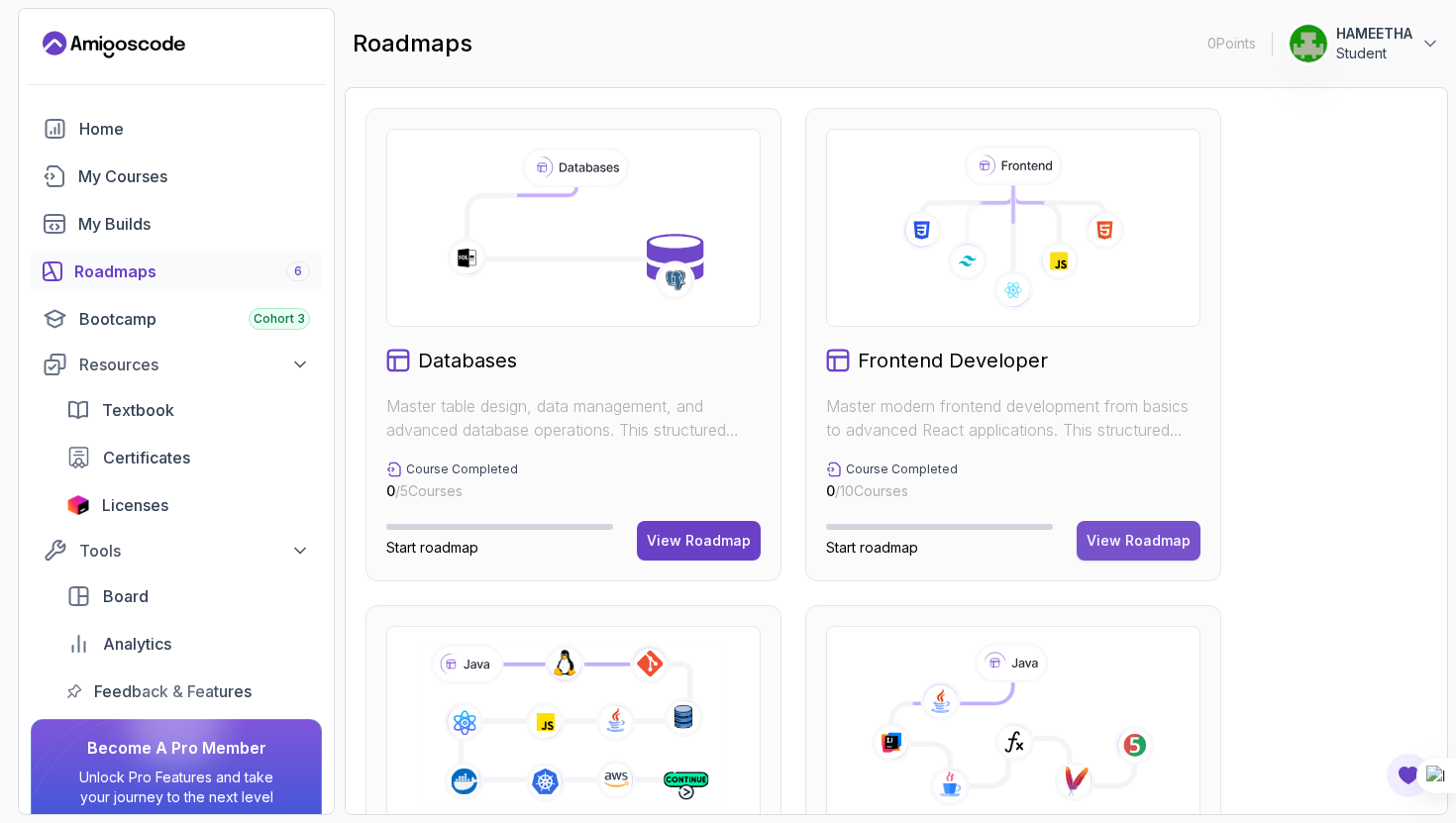 click on "View Roadmap" at bounding box center (1138, 541) 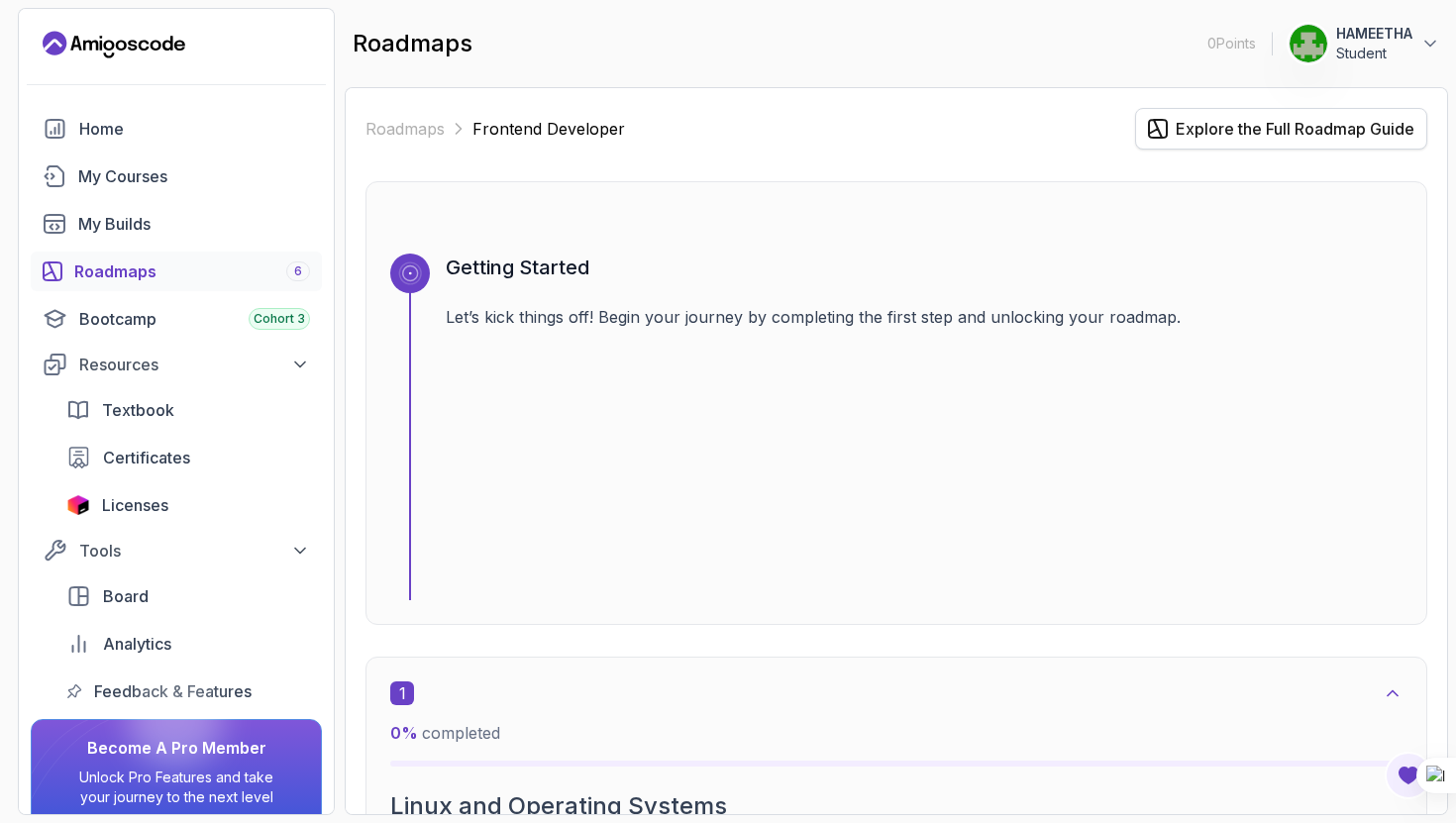 click on "Explore the Full Roadmap Guide" at bounding box center (1295, 129) 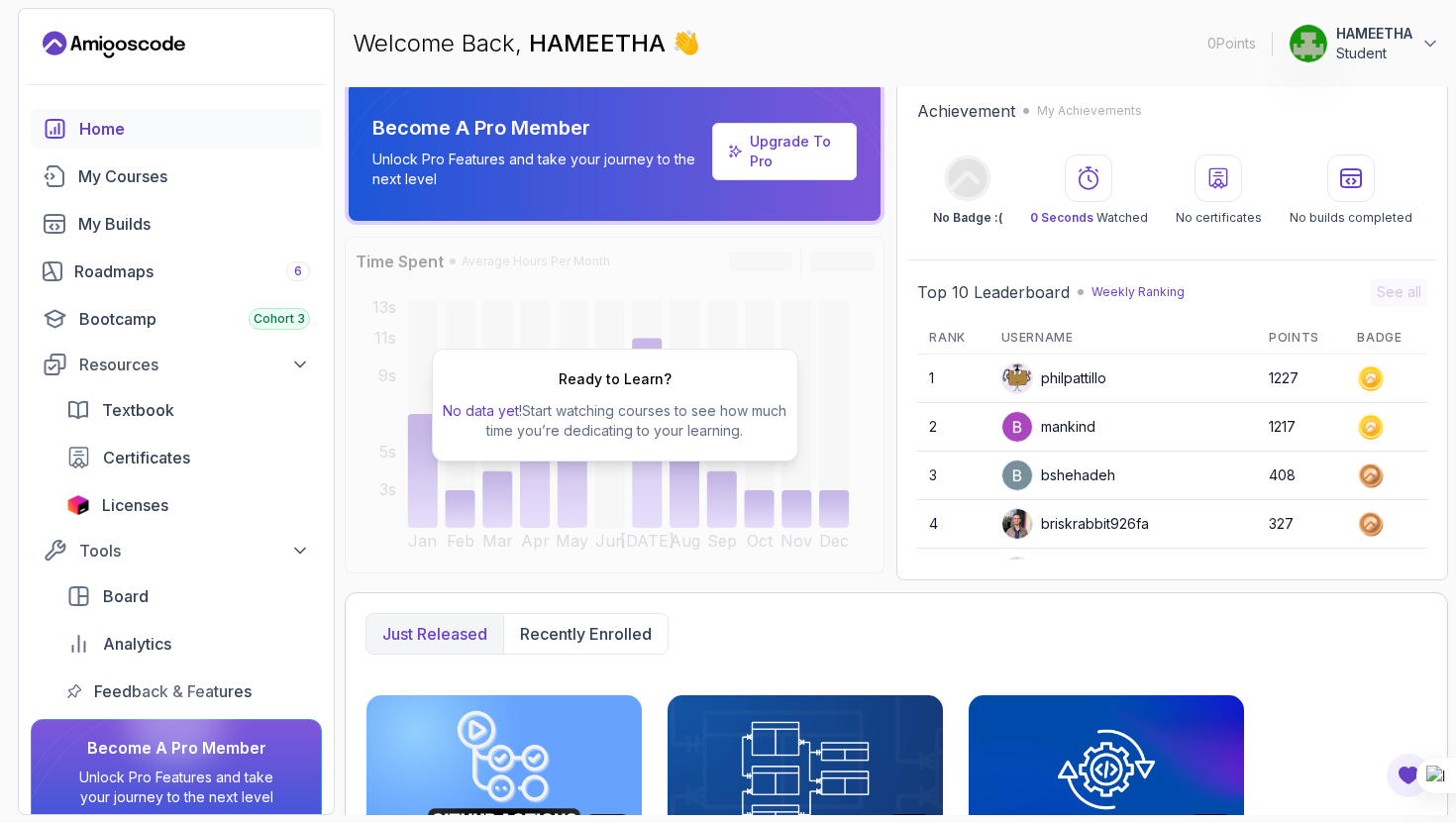 scroll, scrollTop: 0, scrollLeft: 0, axis: both 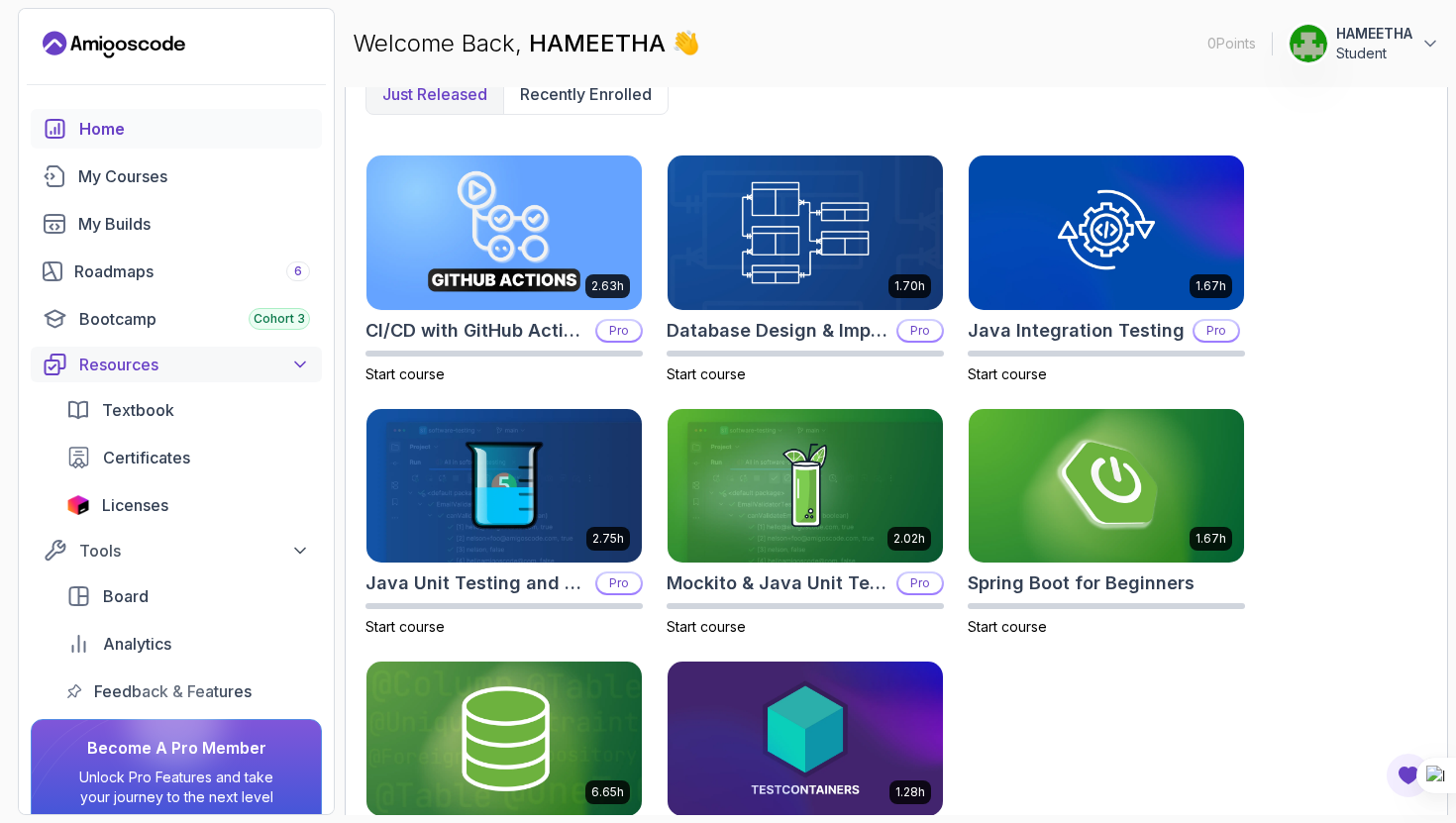 click on "Resources" at bounding box center [194, 364] 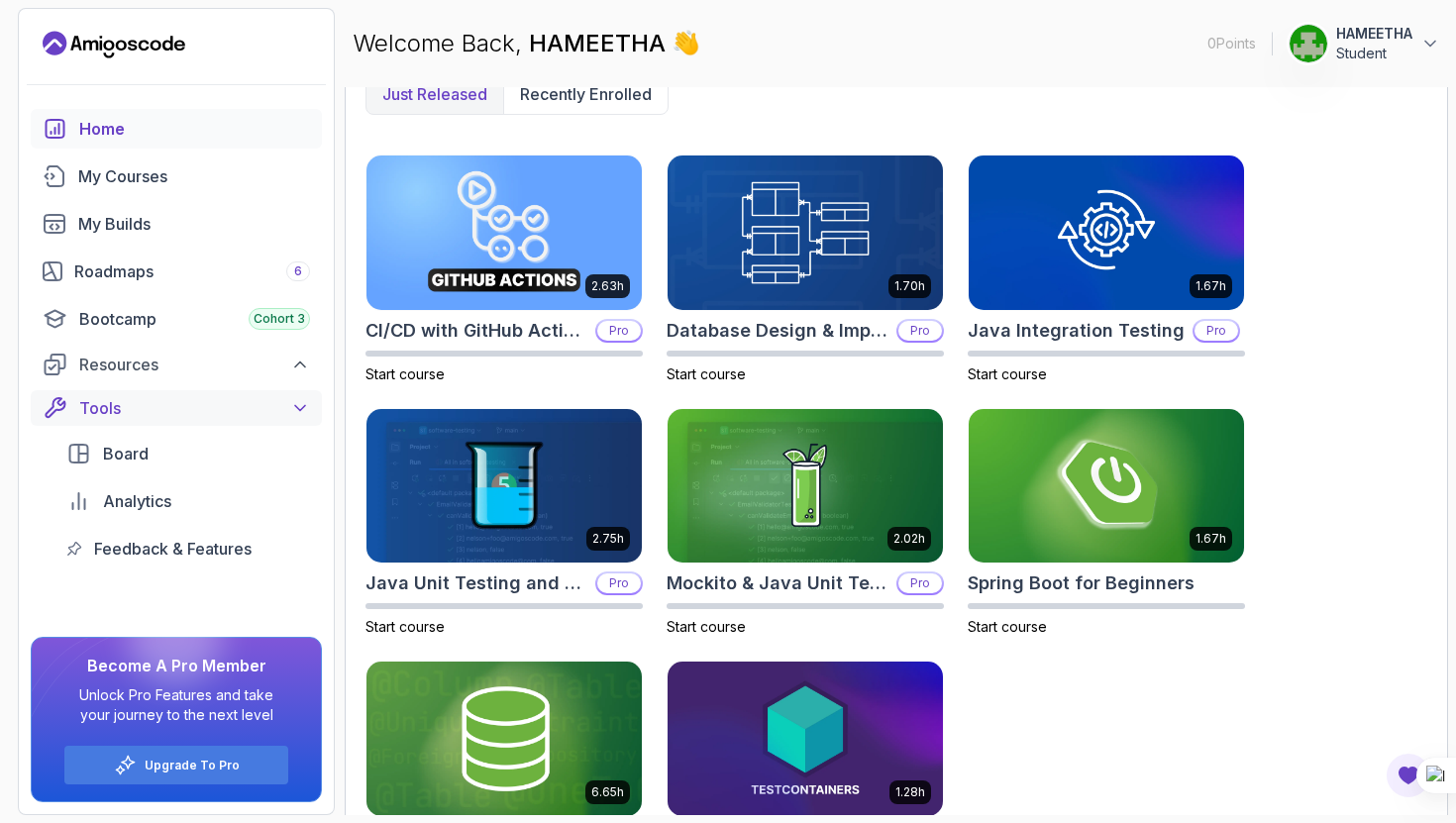 click on "Tools" at bounding box center [194, 408] 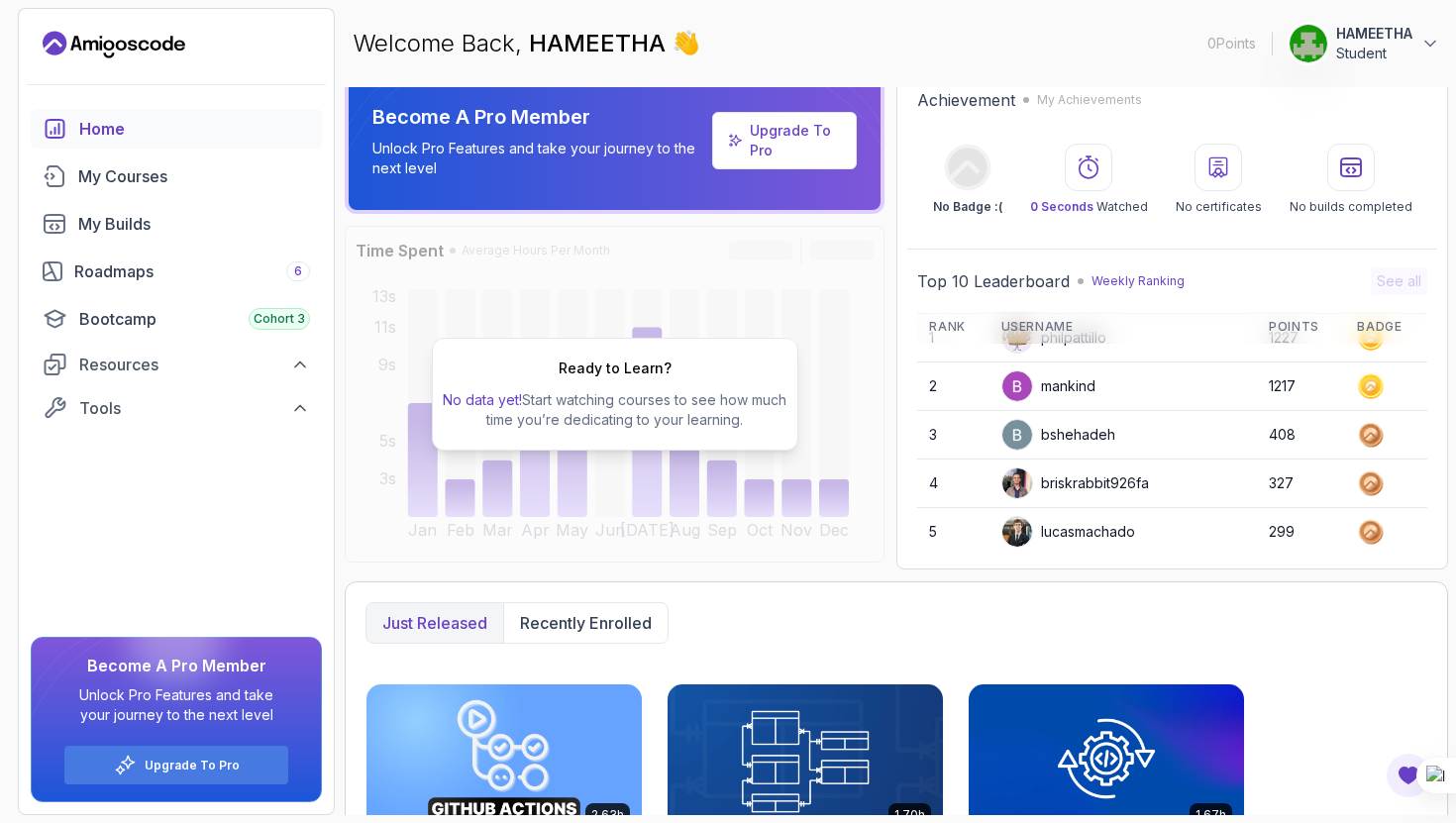 scroll, scrollTop: 0, scrollLeft: 0, axis: both 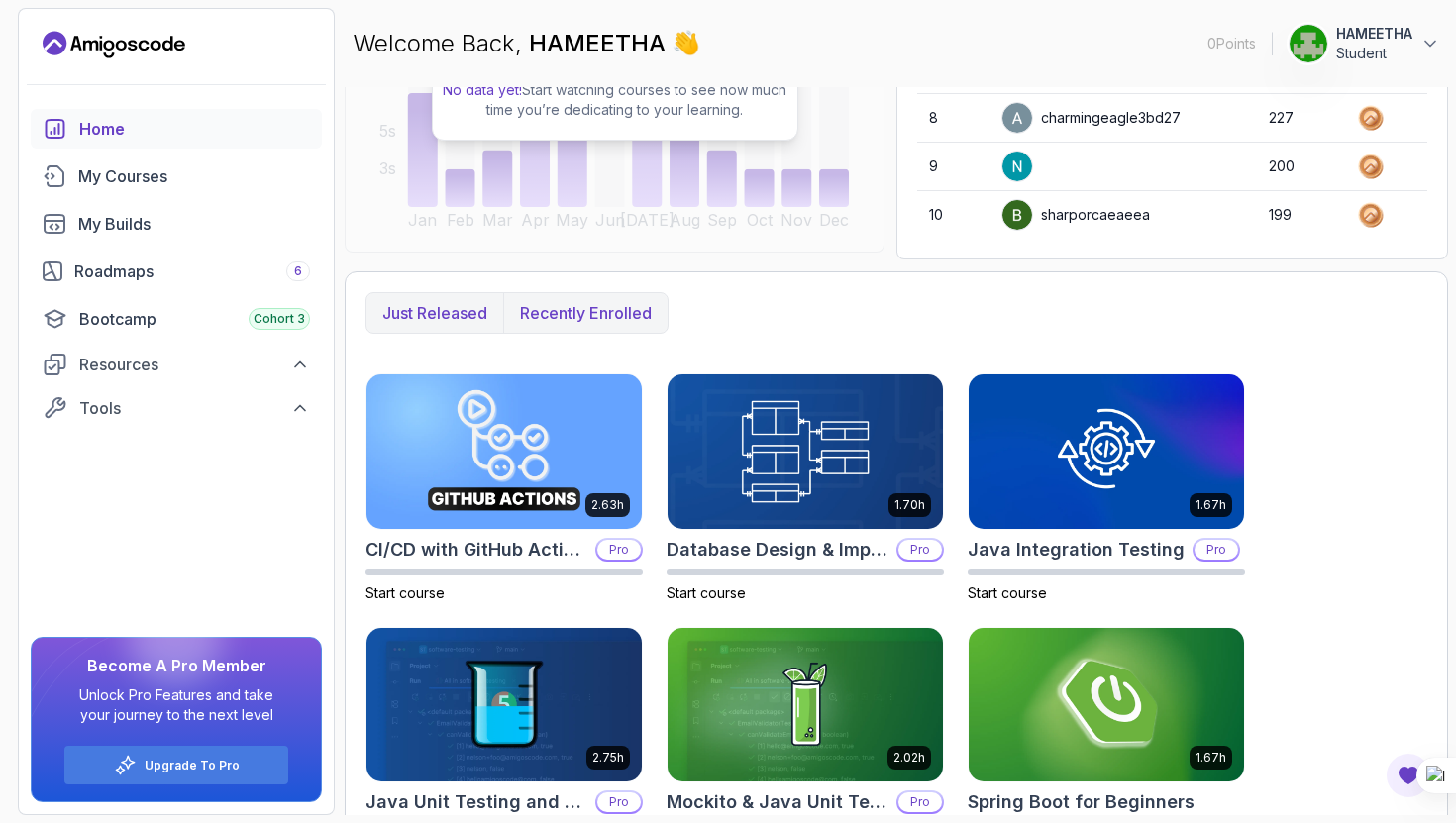 click on "Recently enrolled" at bounding box center [585, 313] 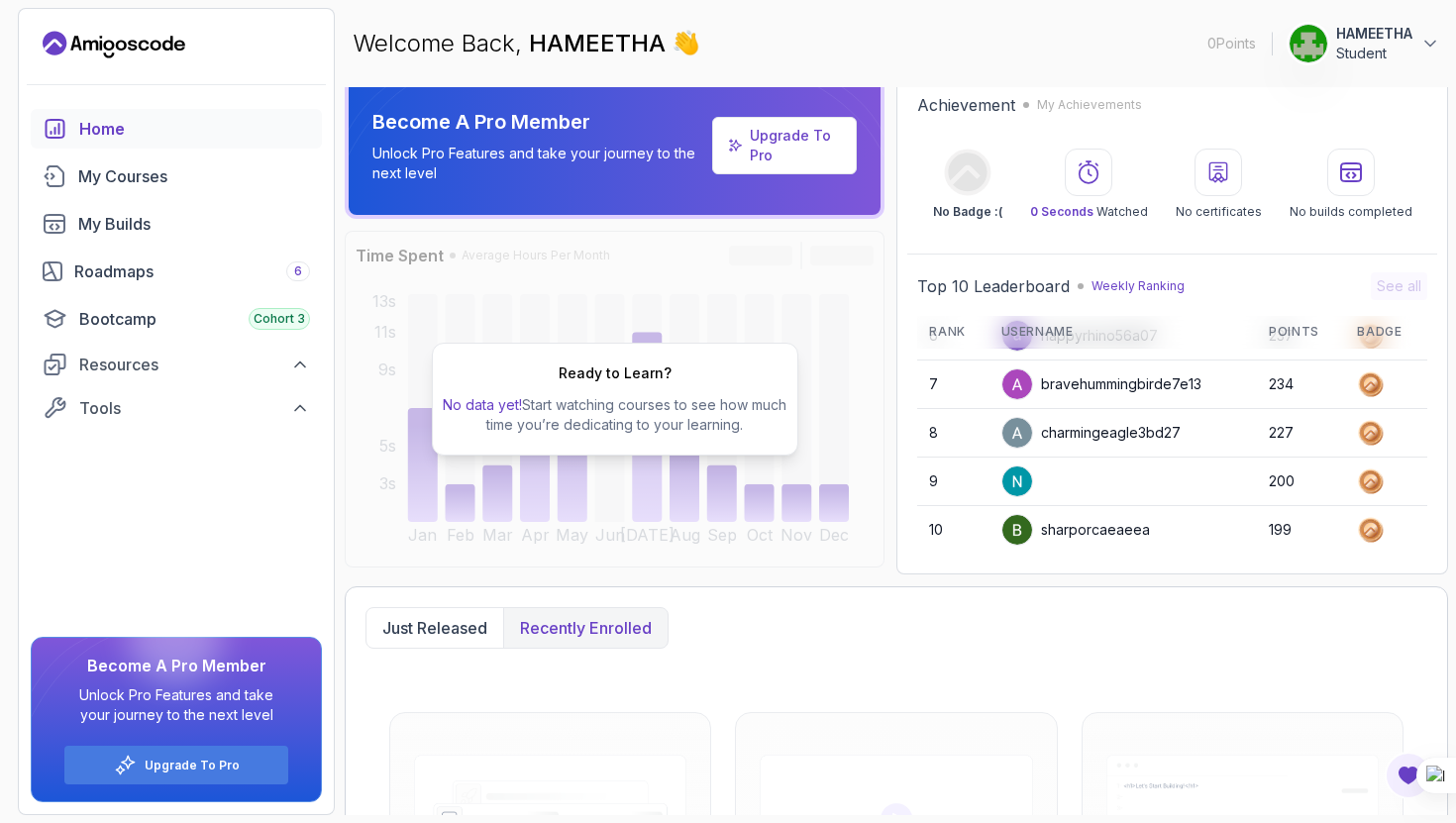 scroll, scrollTop: 0, scrollLeft: 0, axis: both 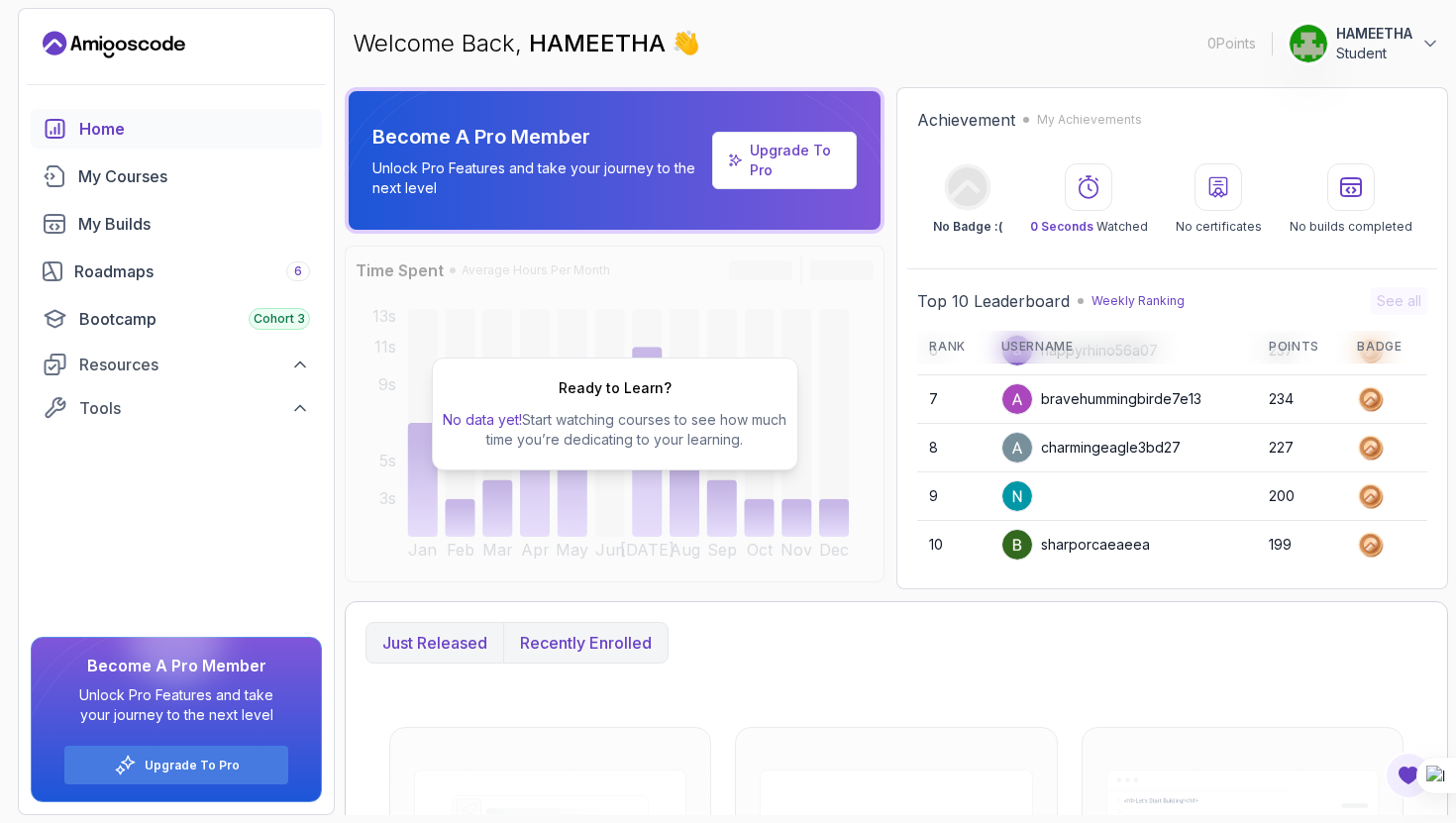 click on "Just released" at bounding box center (435, 643) 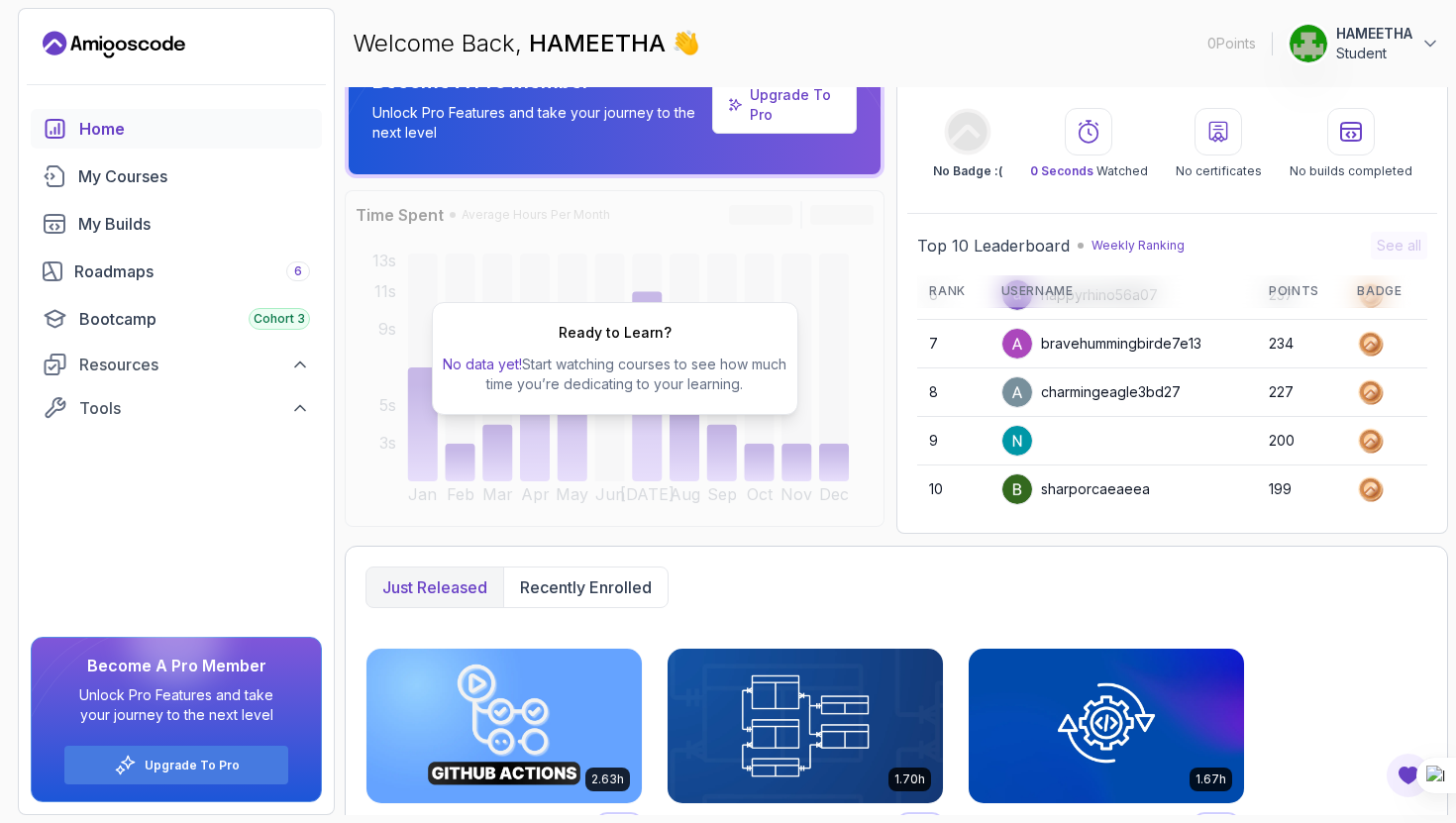 scroll, scrollTop: 0, scrollLeft: 0, axis: both 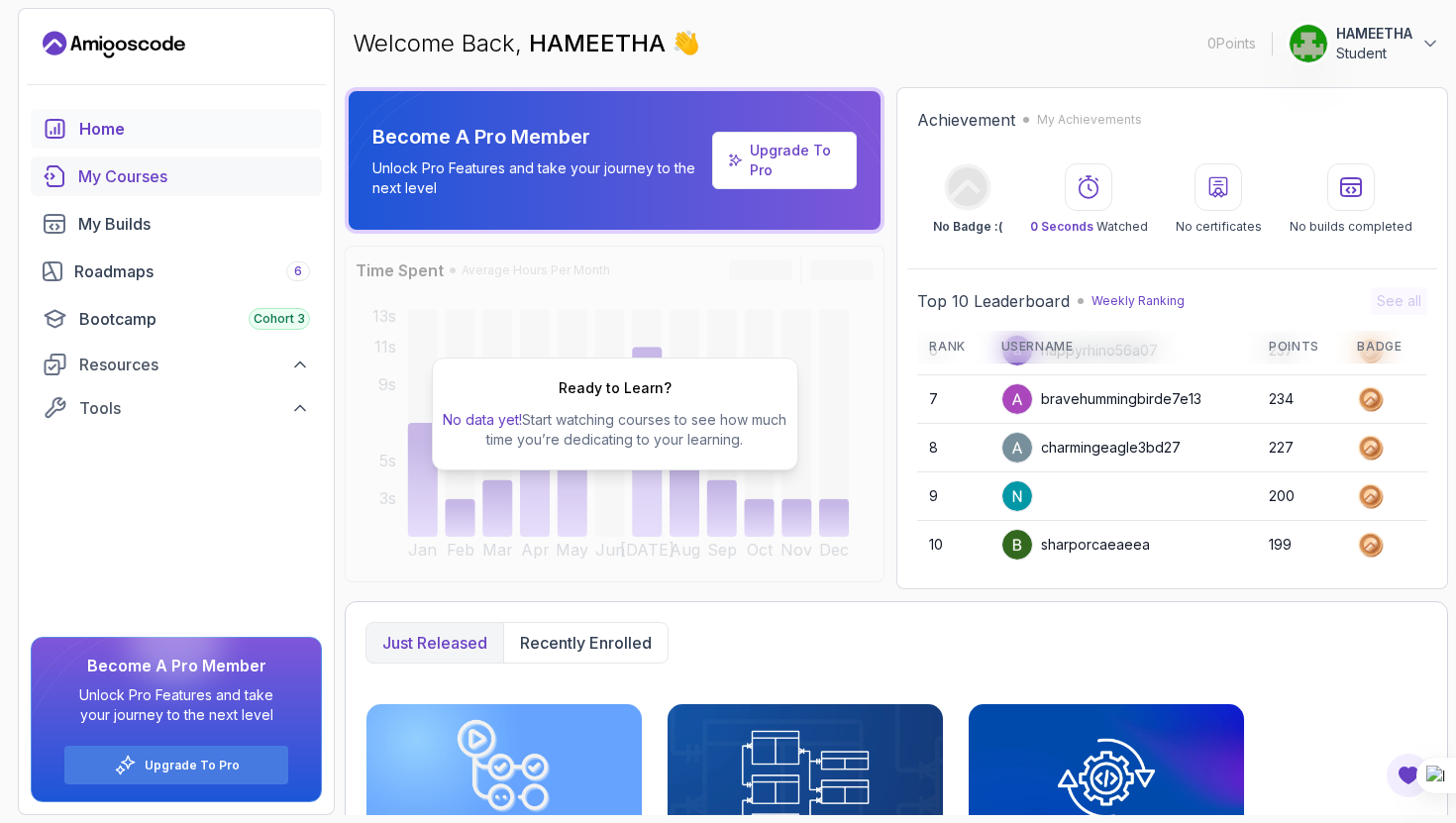 click on "My Courses" at bounding box center [194, 176] 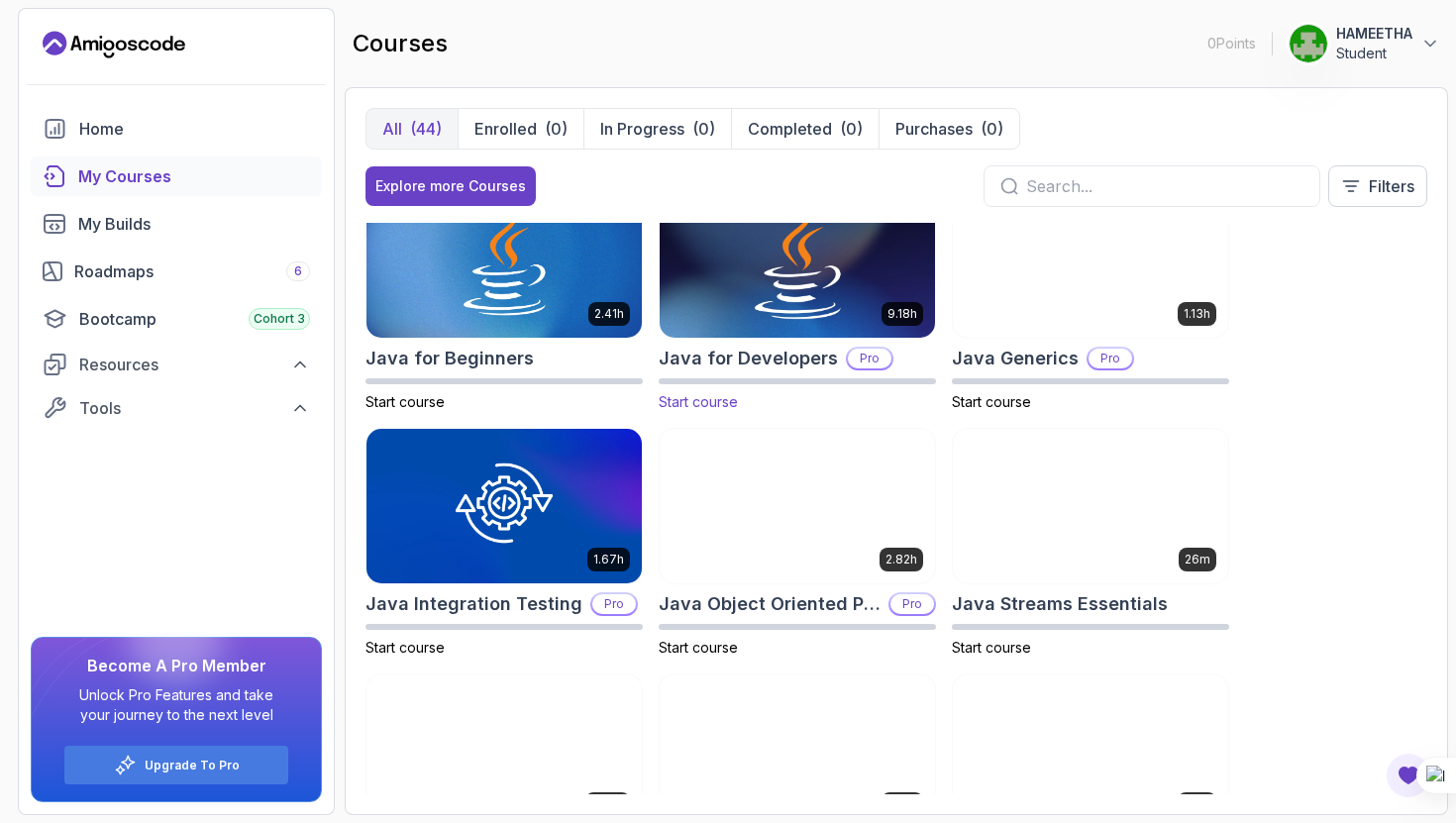 scroll, scrollTop: 1556, scrollLeft: 0, axis: vertical 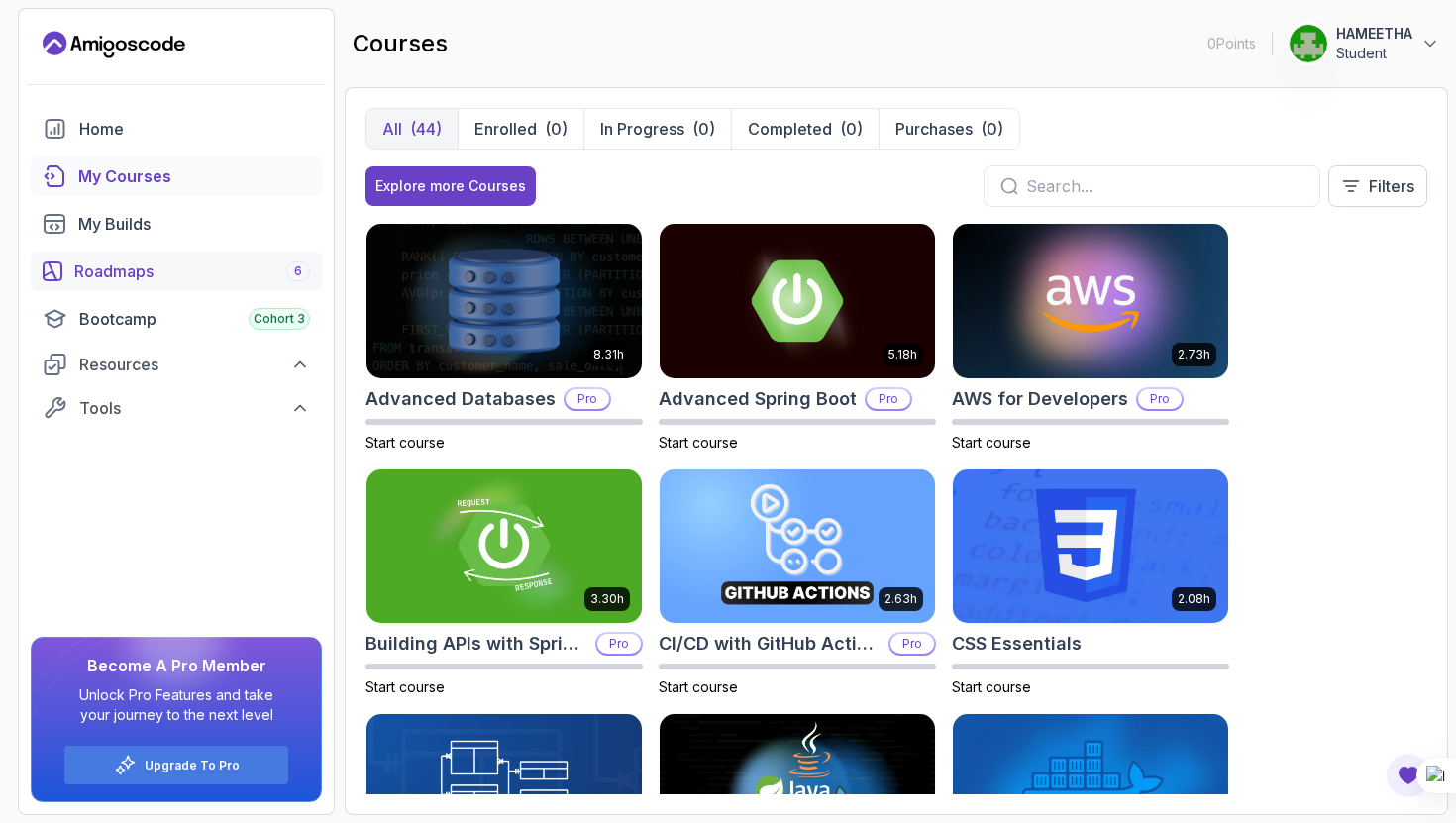 click on "Roadmaps 6" at bounding box center (192, 271) 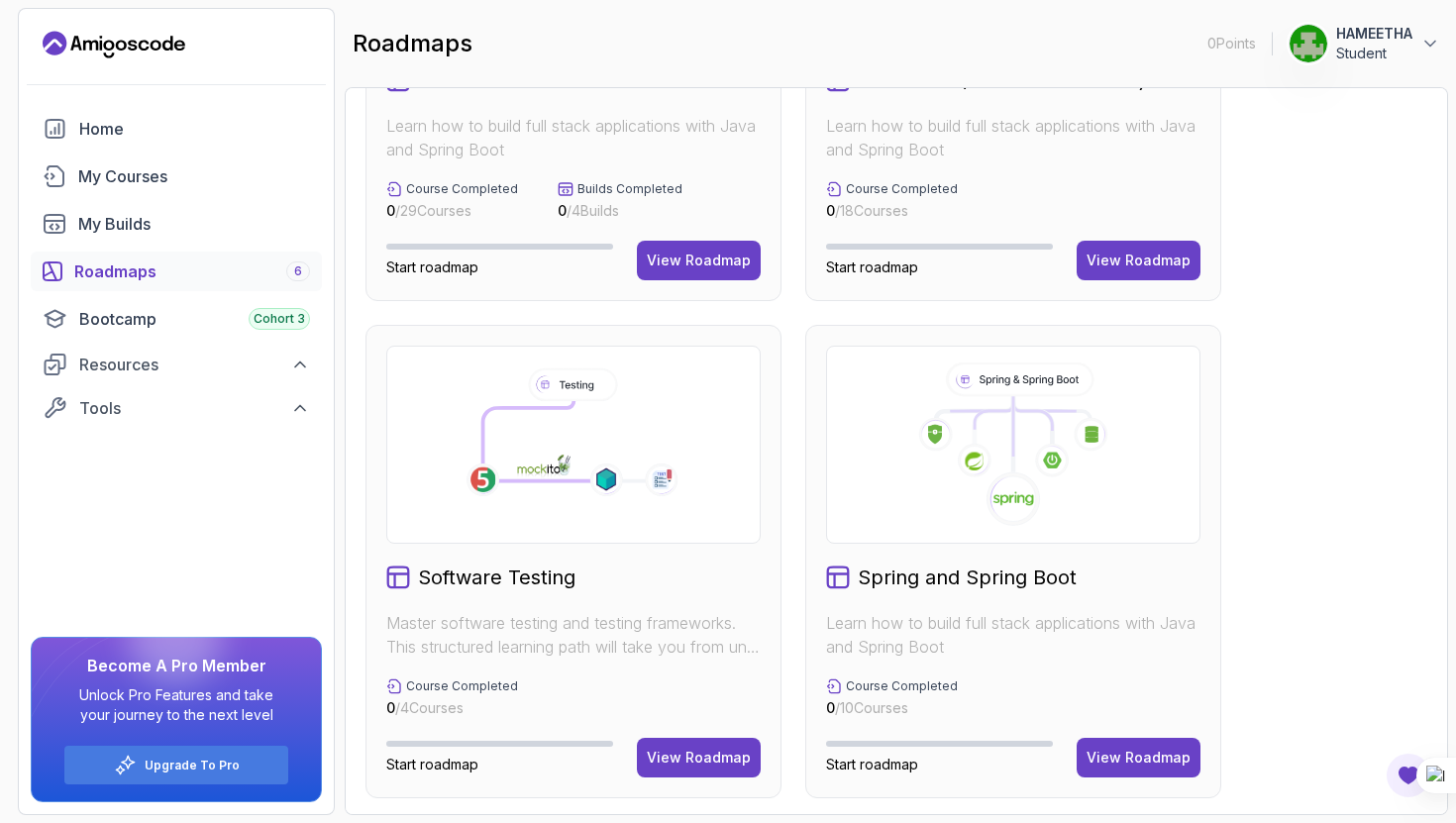 scroll, scrollTop: 773, scrollLeft: 0, axis: vertical 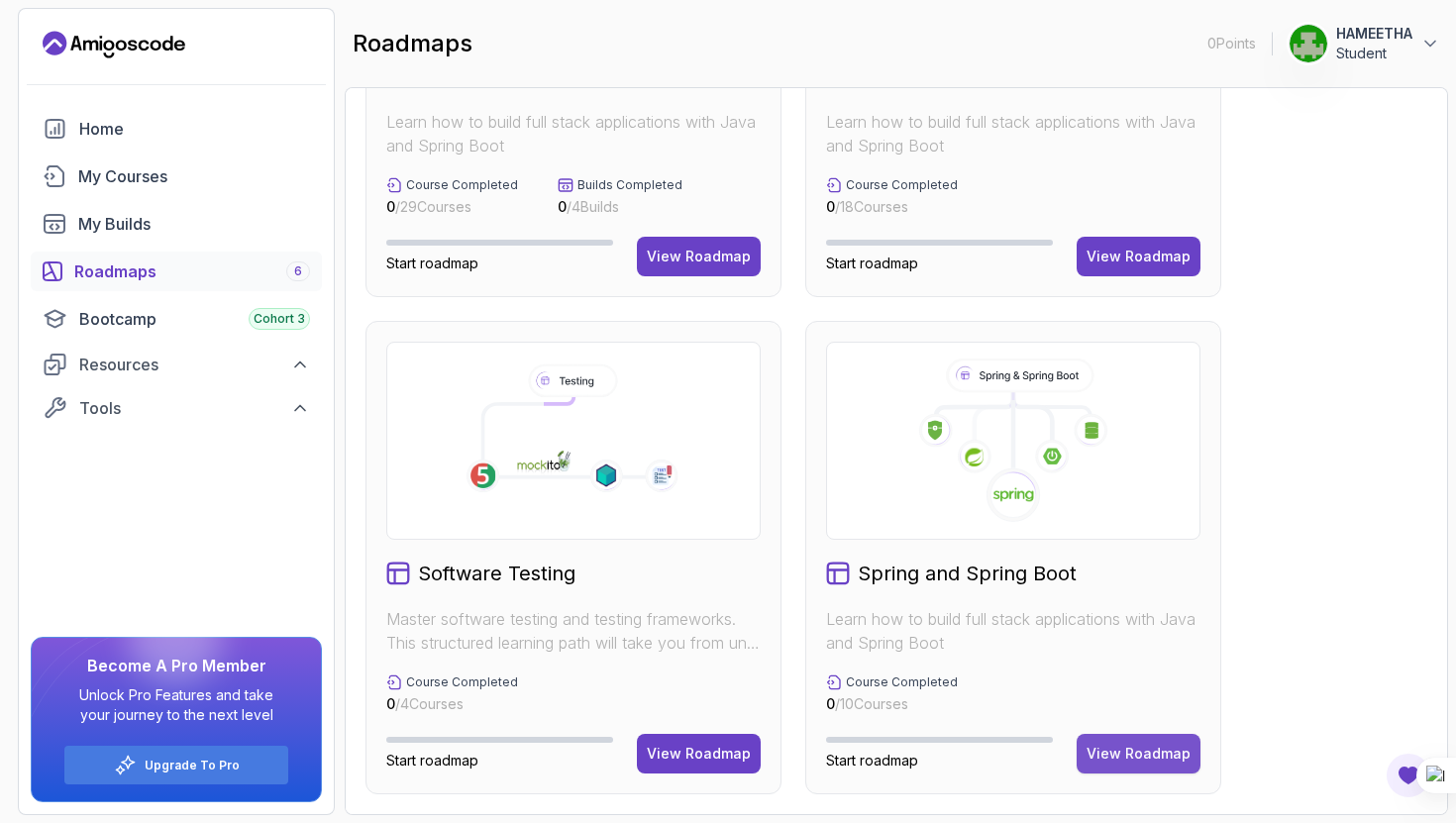click on "View Roadmap" at bounding box center [1138, 754] 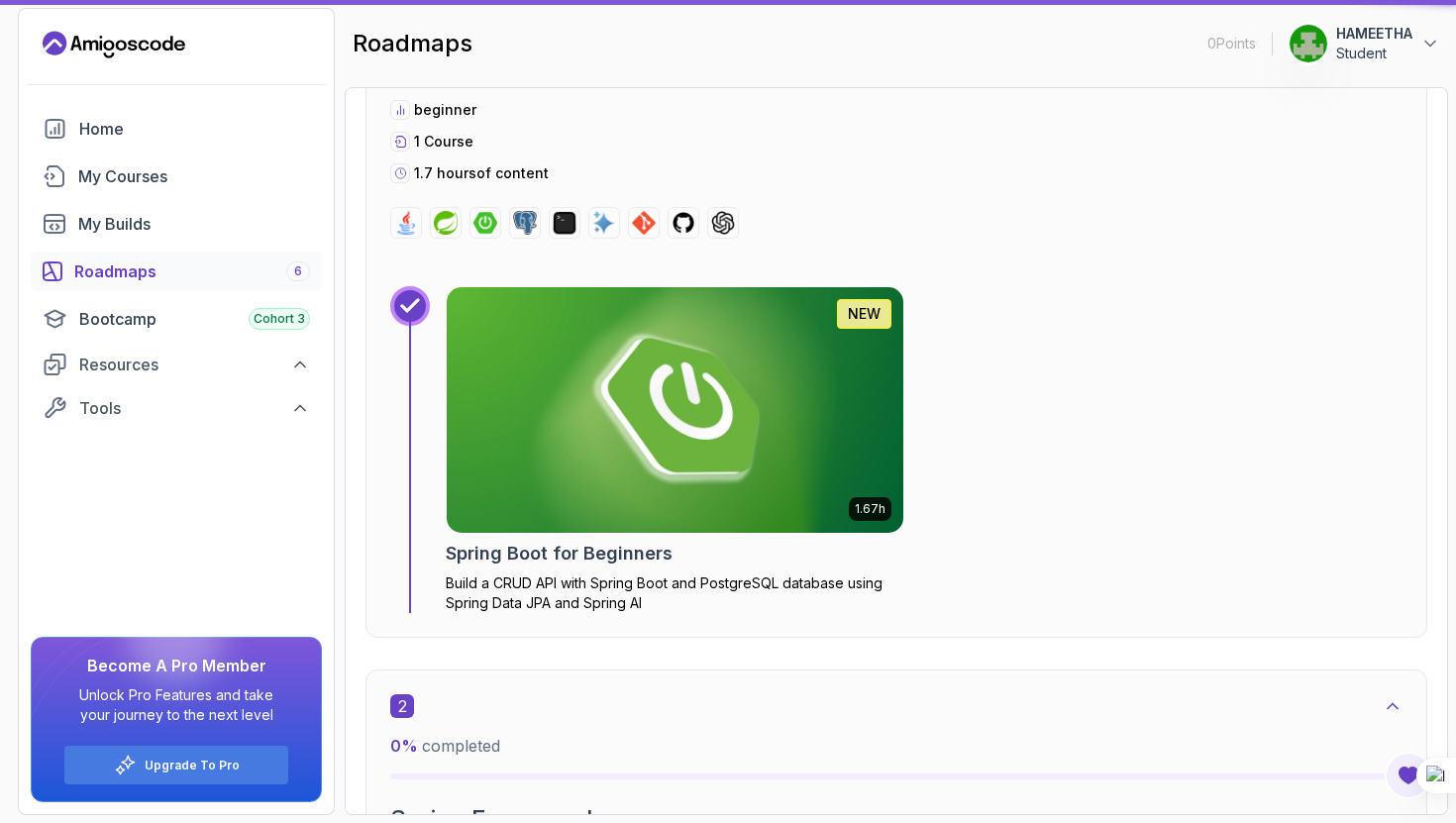 scroll, scrollTop: 20, scrollLeft: 0, axis: vertical 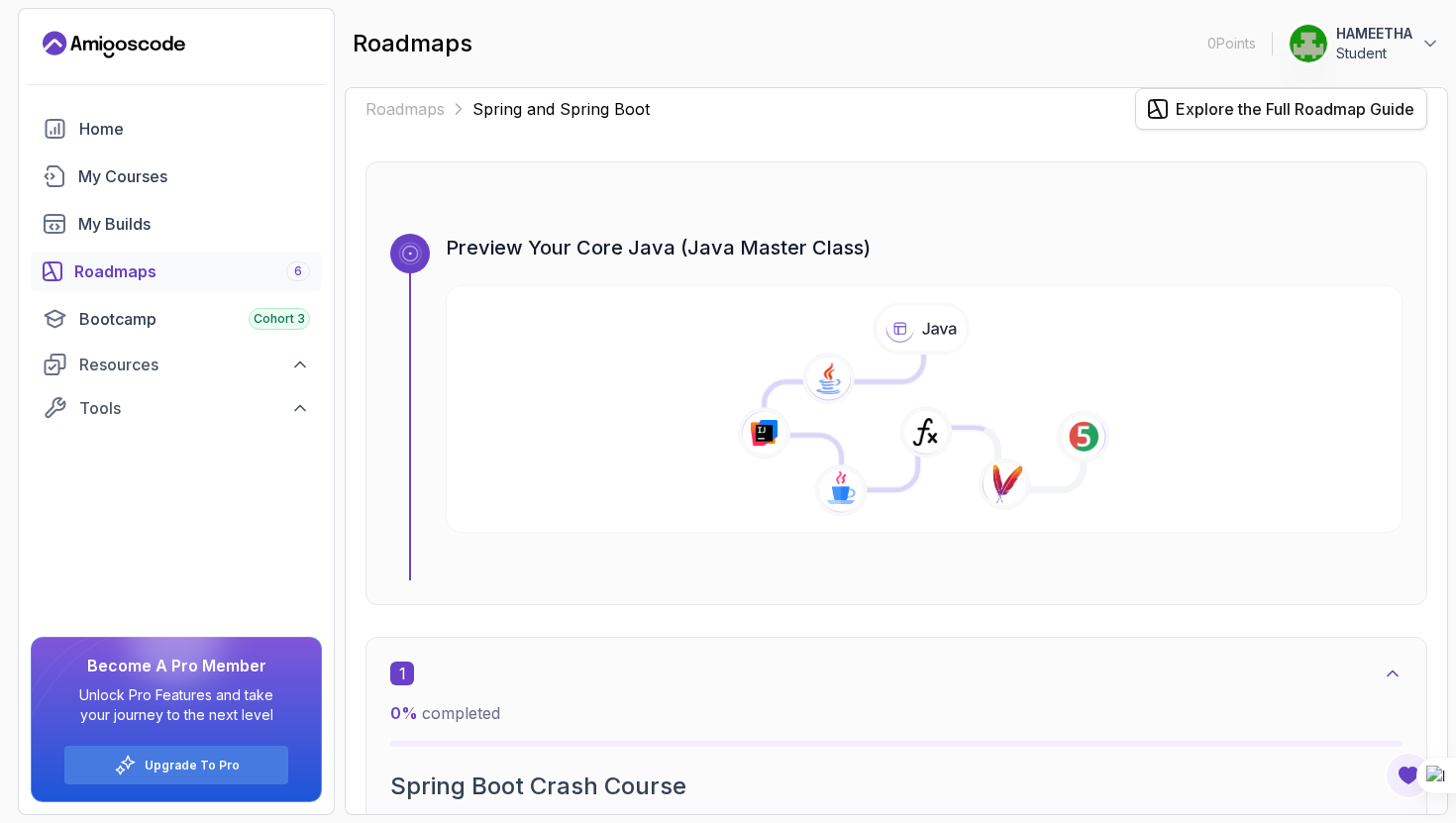 click on "Explore the Full Roadmap Guide" at bounding box center [1295, 109] 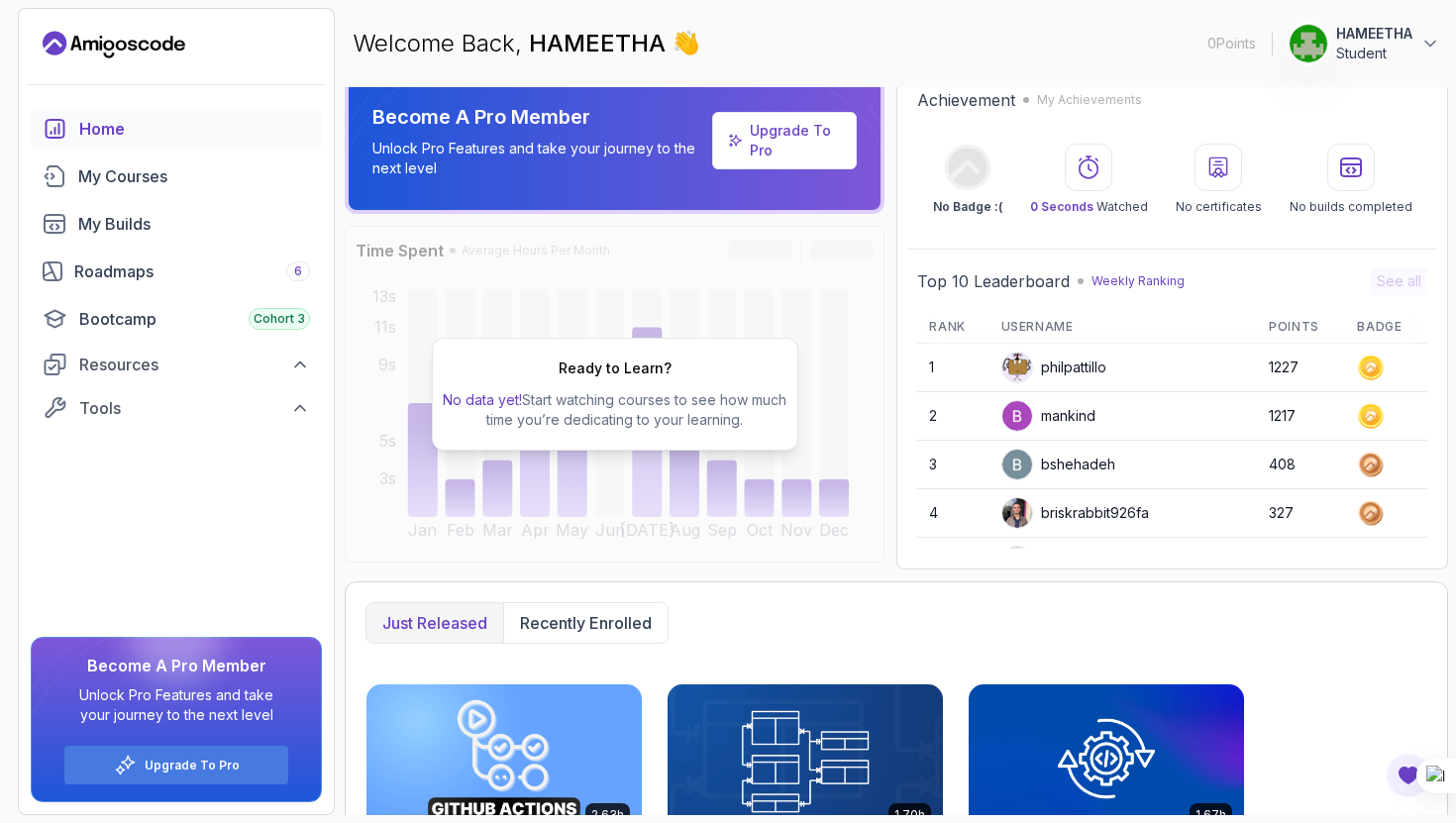 scroll, scrollTop: 279, scrollLeft: 0, axis: vertical 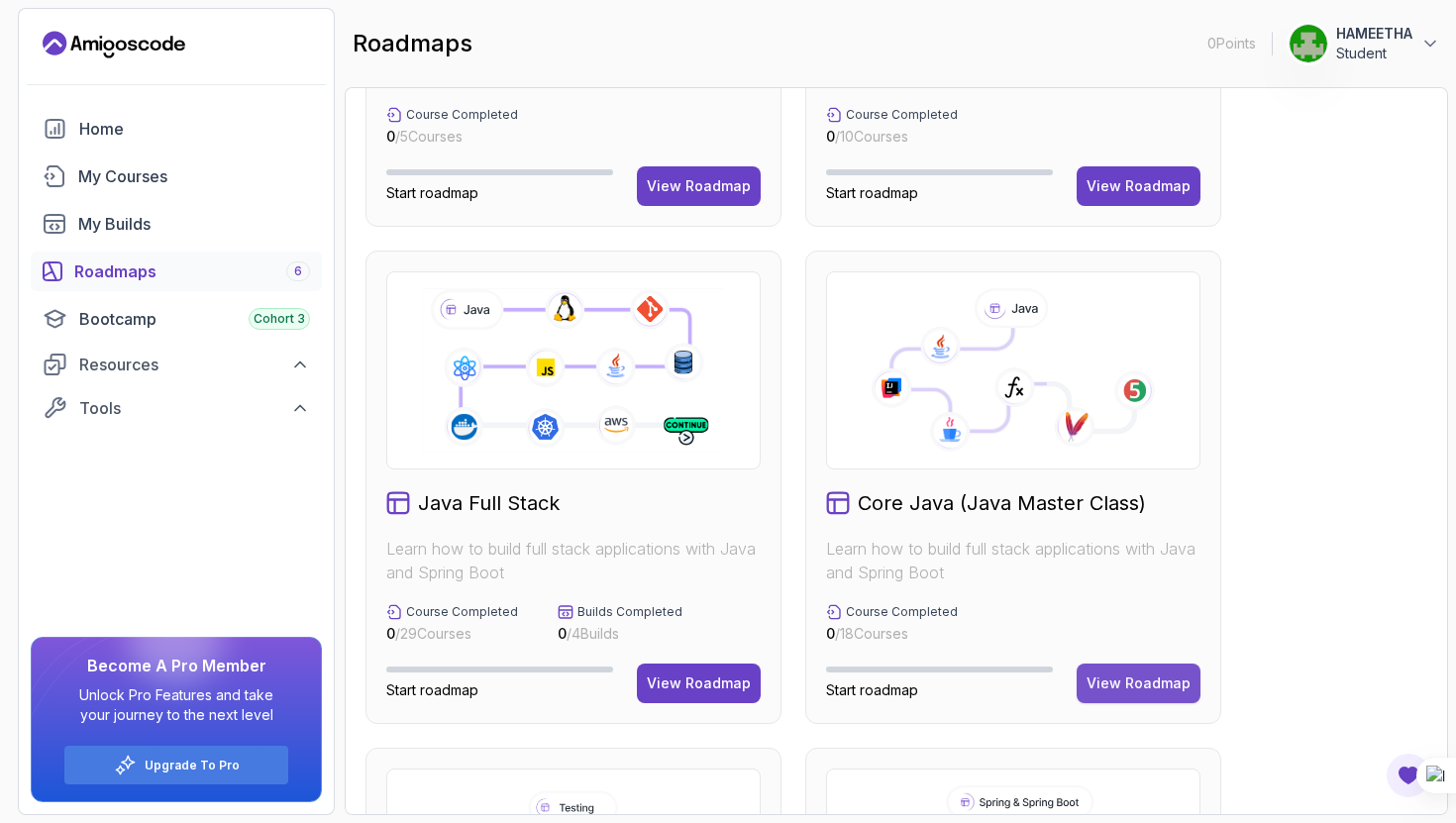 click on "View Roadmap" at bounding box center [1138, 683] 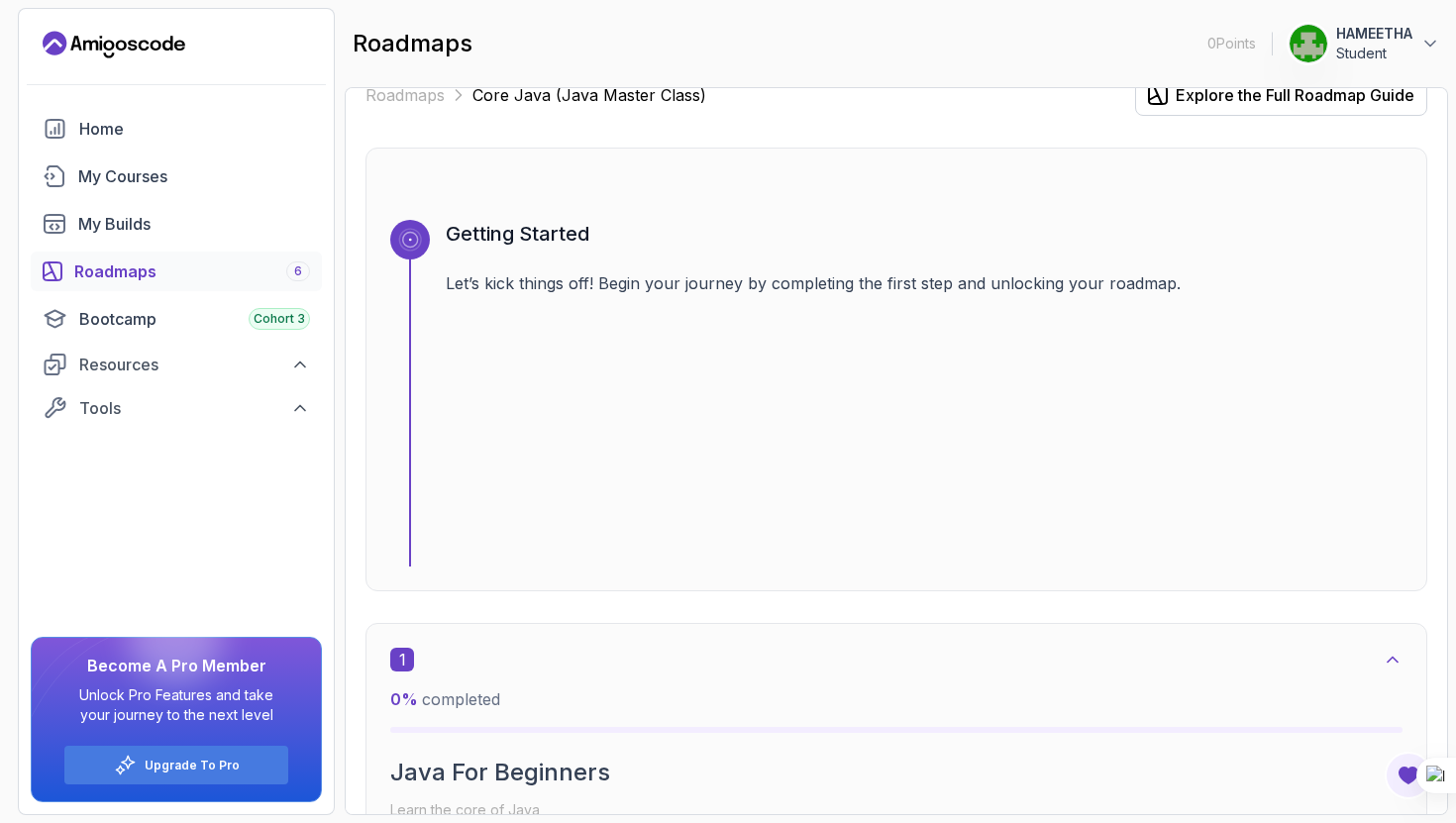scroll, scrollTop: 0, scrollLeft: 0, axis: both 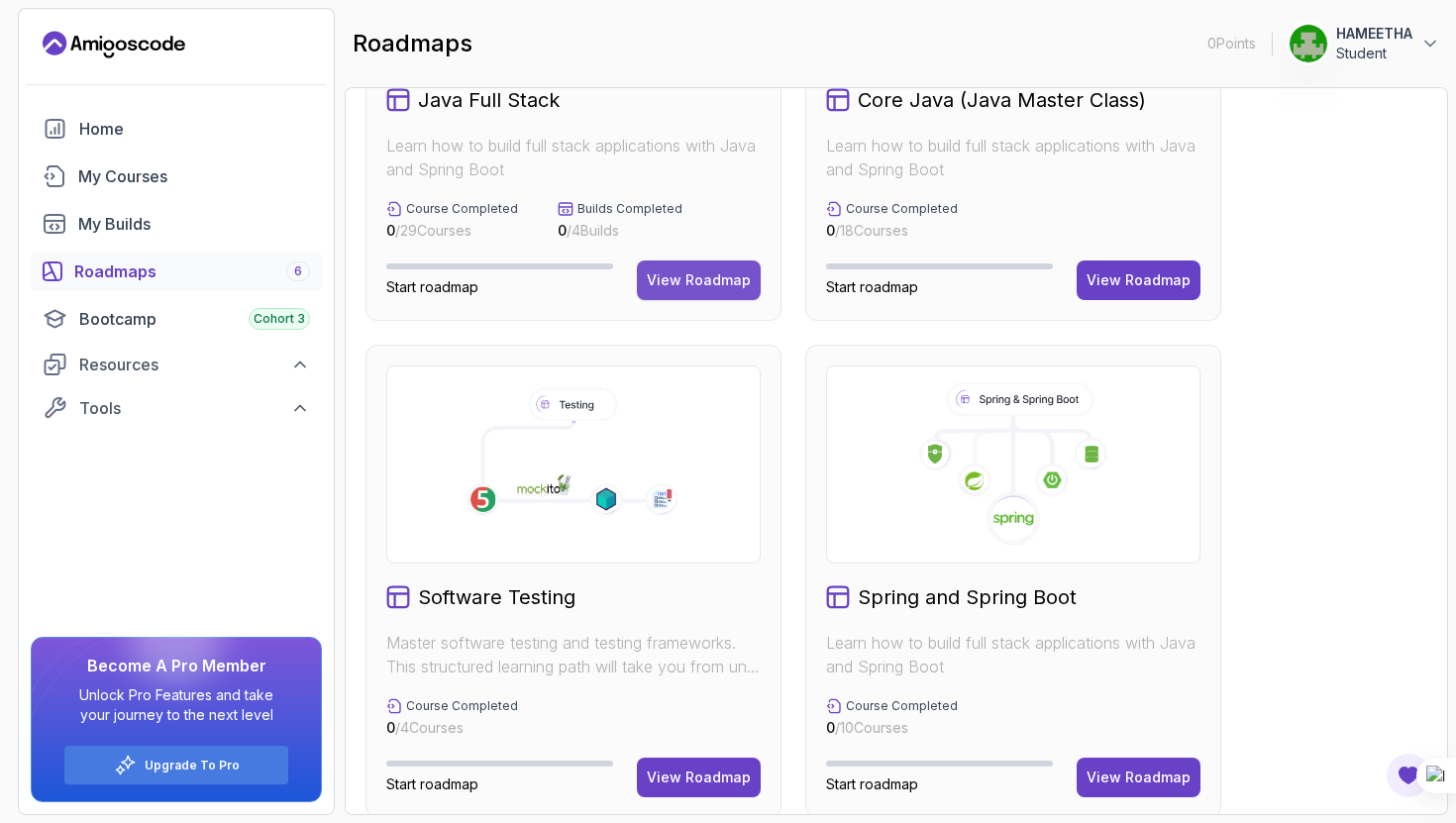 click on "View Roadmap" at bounding box center (698, 280) 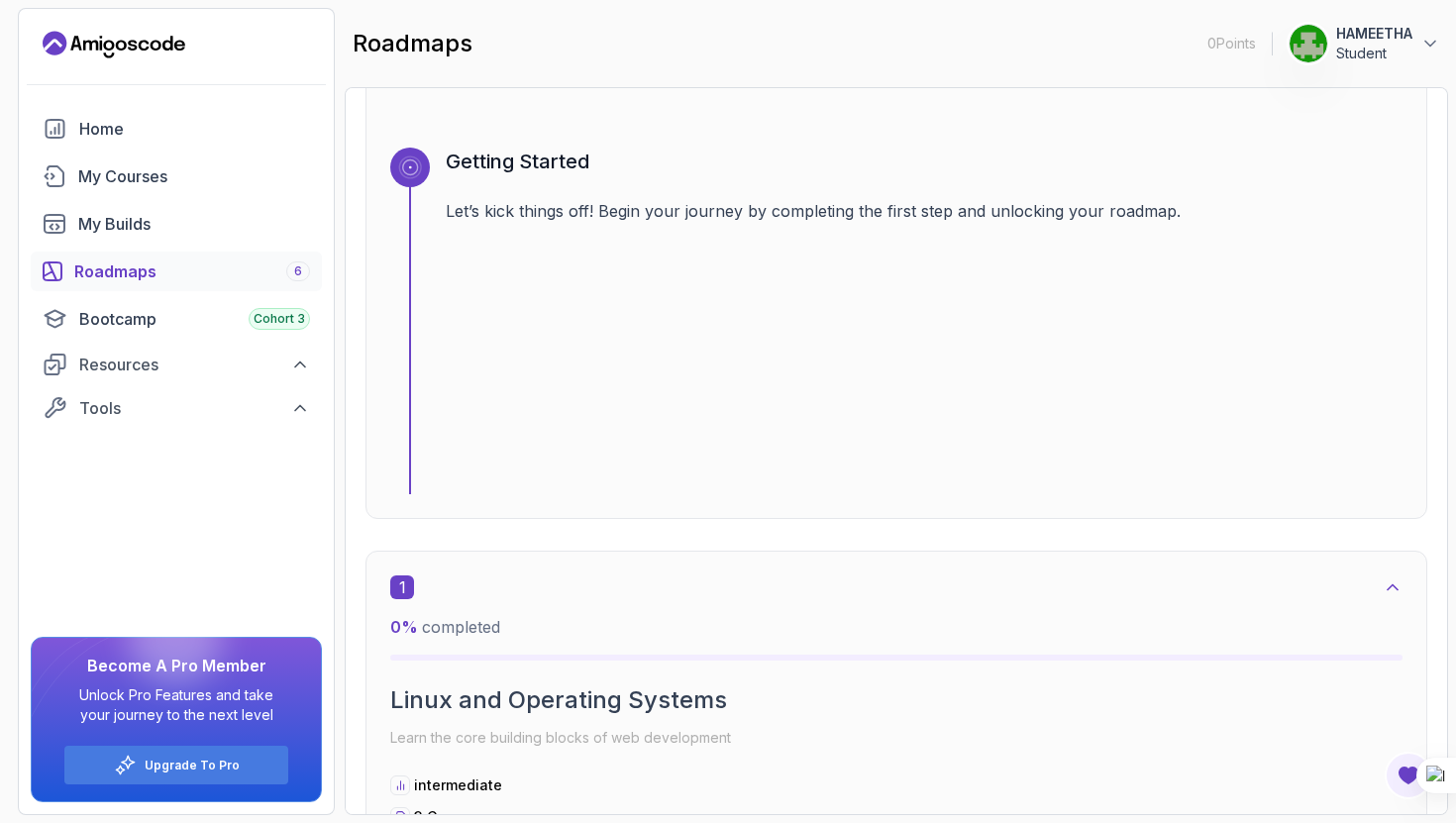 scroll, scrollTop: 0, scrollLeft: 0, axis: both 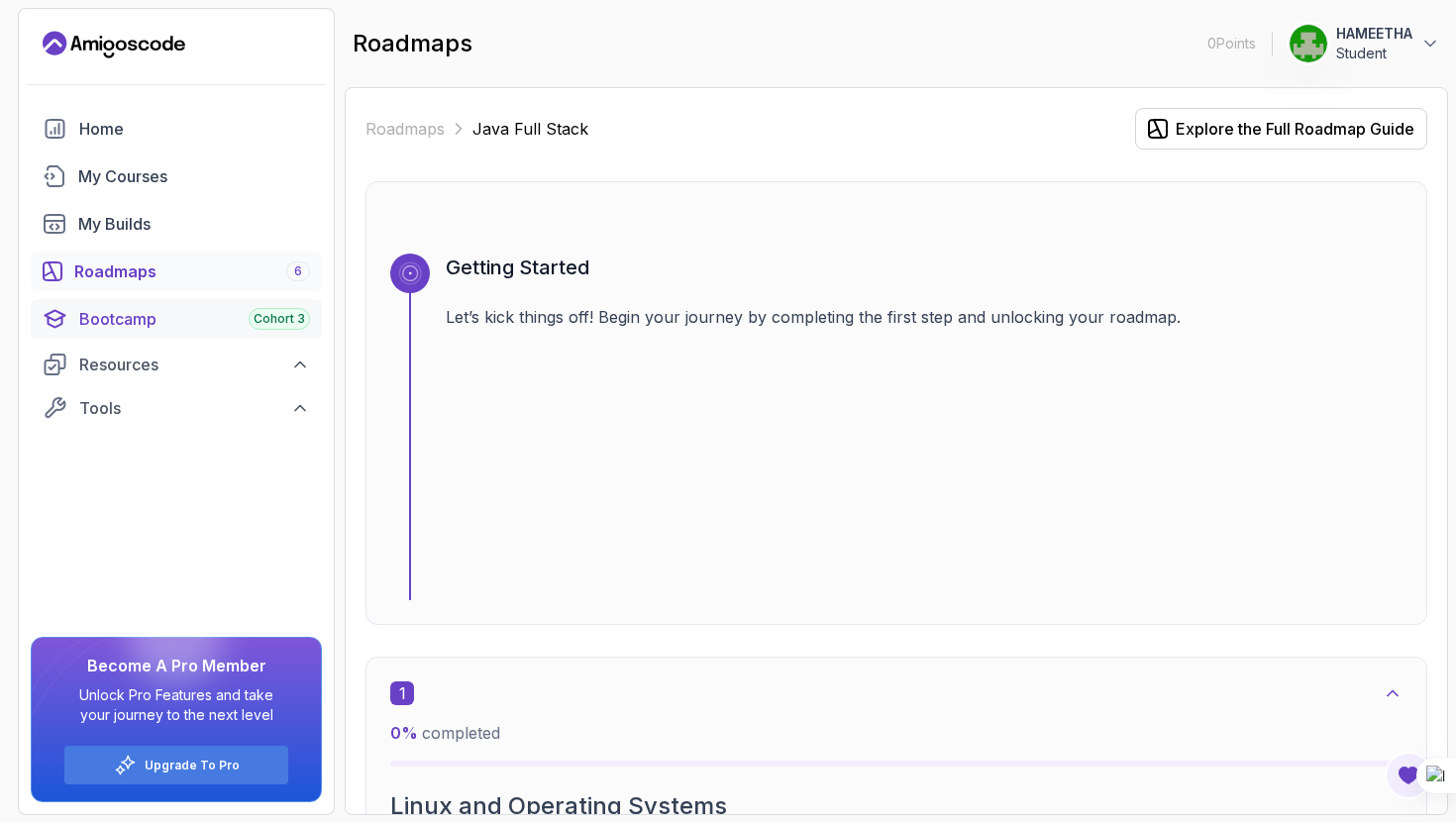 click on "Bootcamp Cohort 3" at bounding box center (194, 319) 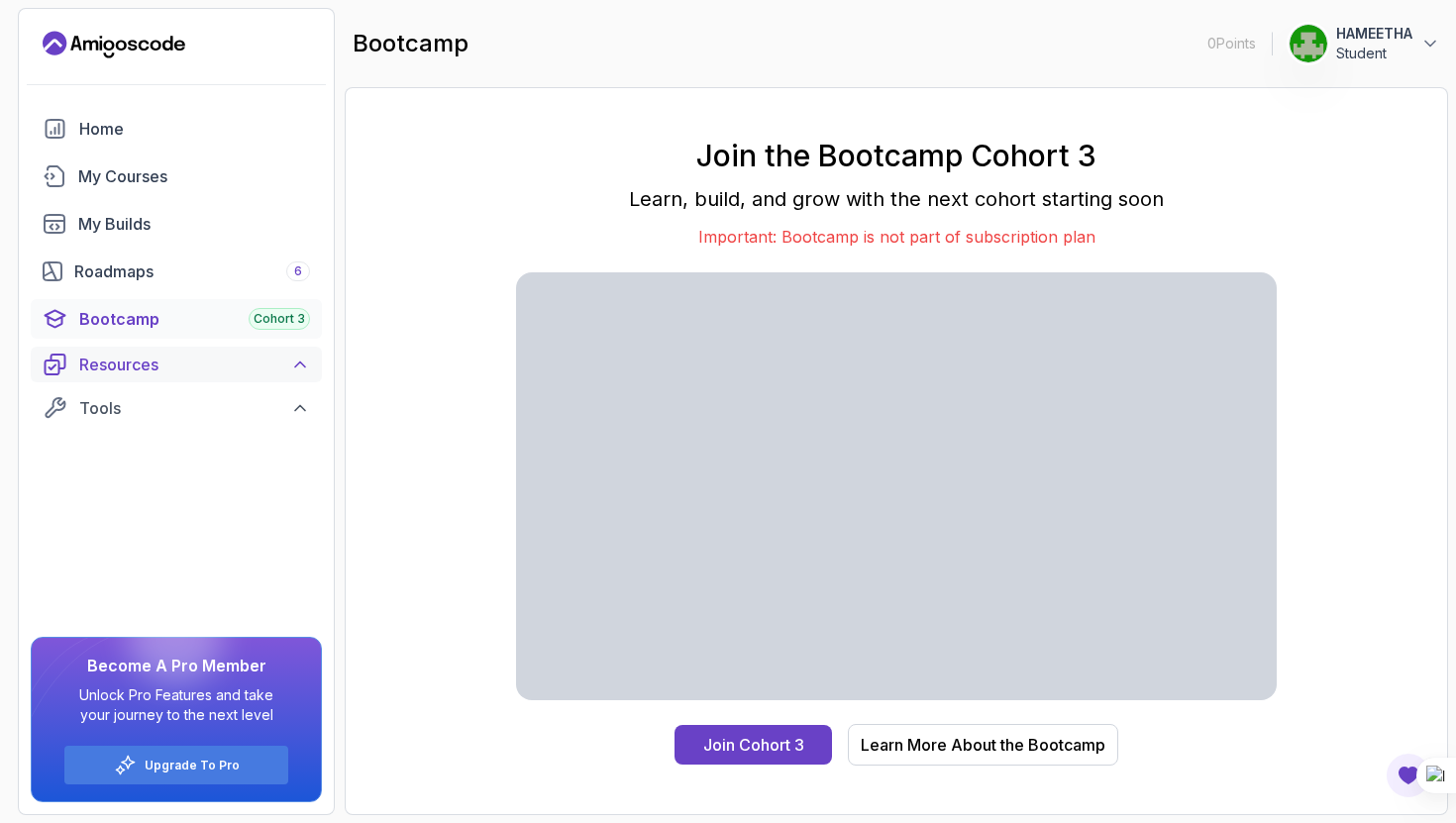 click on "Resources" at bounding box center (194, 364) 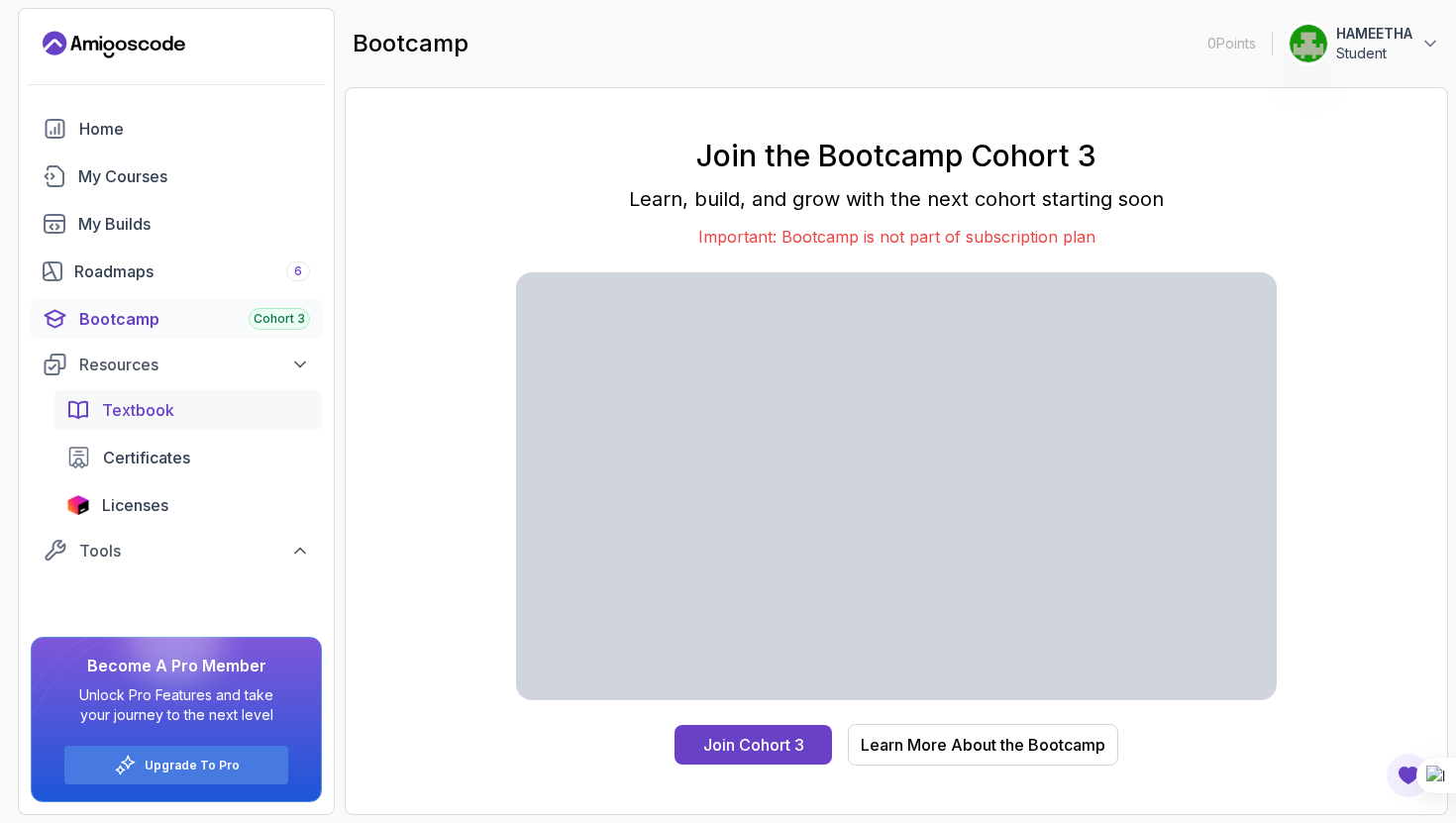 click on "Textbook" at bounding box center [188, 410] 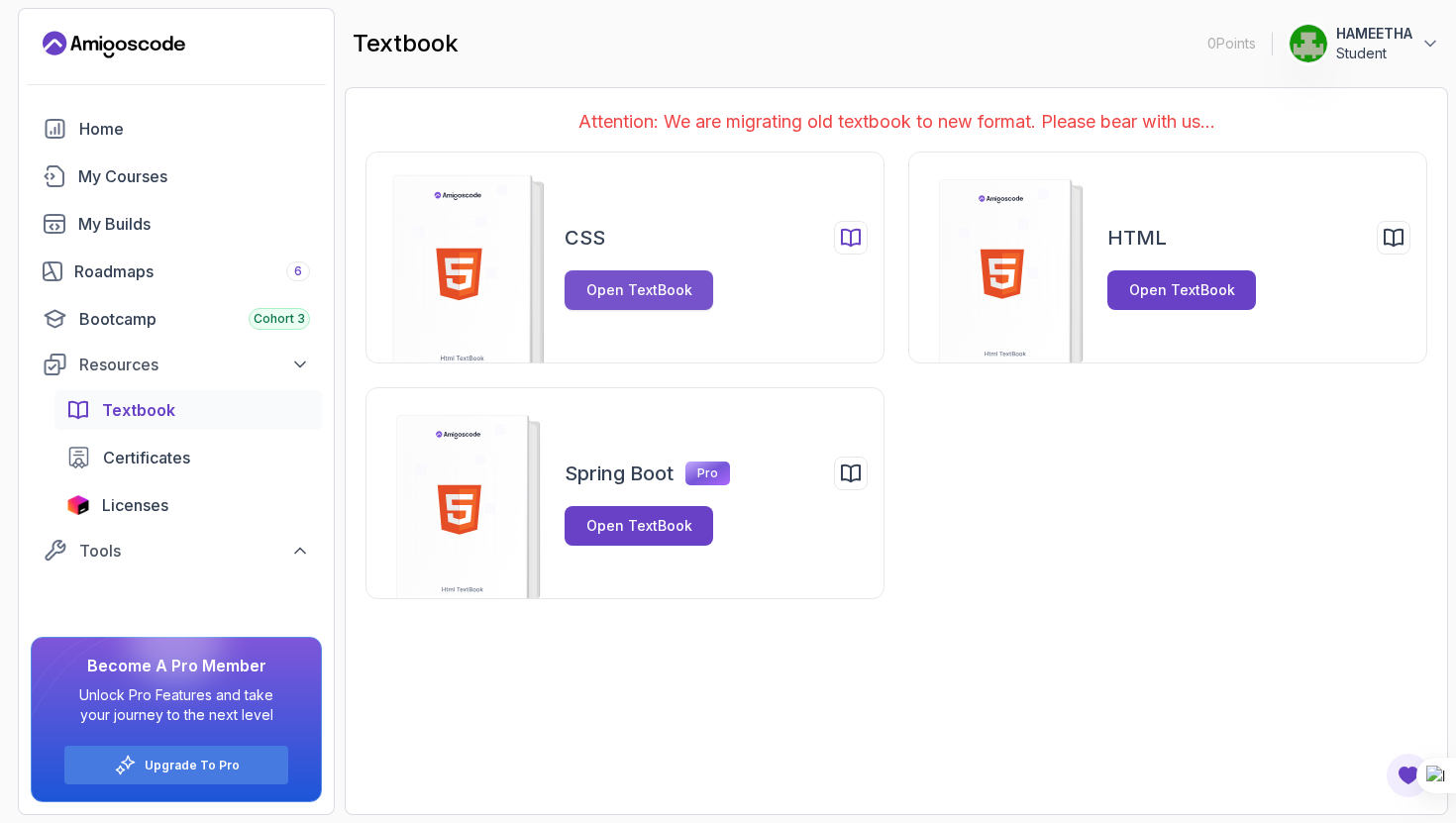click on "Open TextBook" at bounding box center (639, 290) 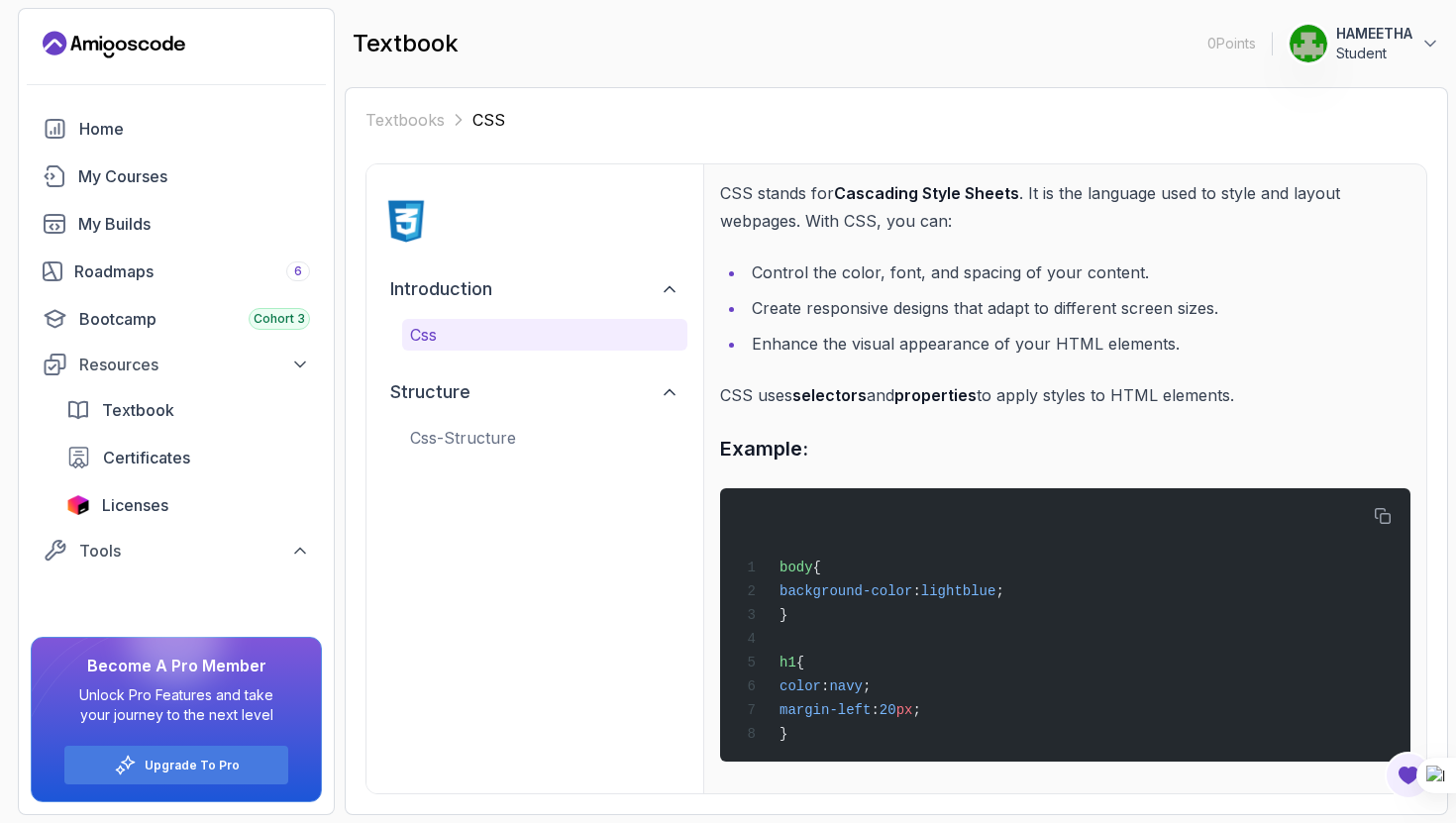 scroll, scrollTop: 96, scrollLeft: 0, axis: vertical 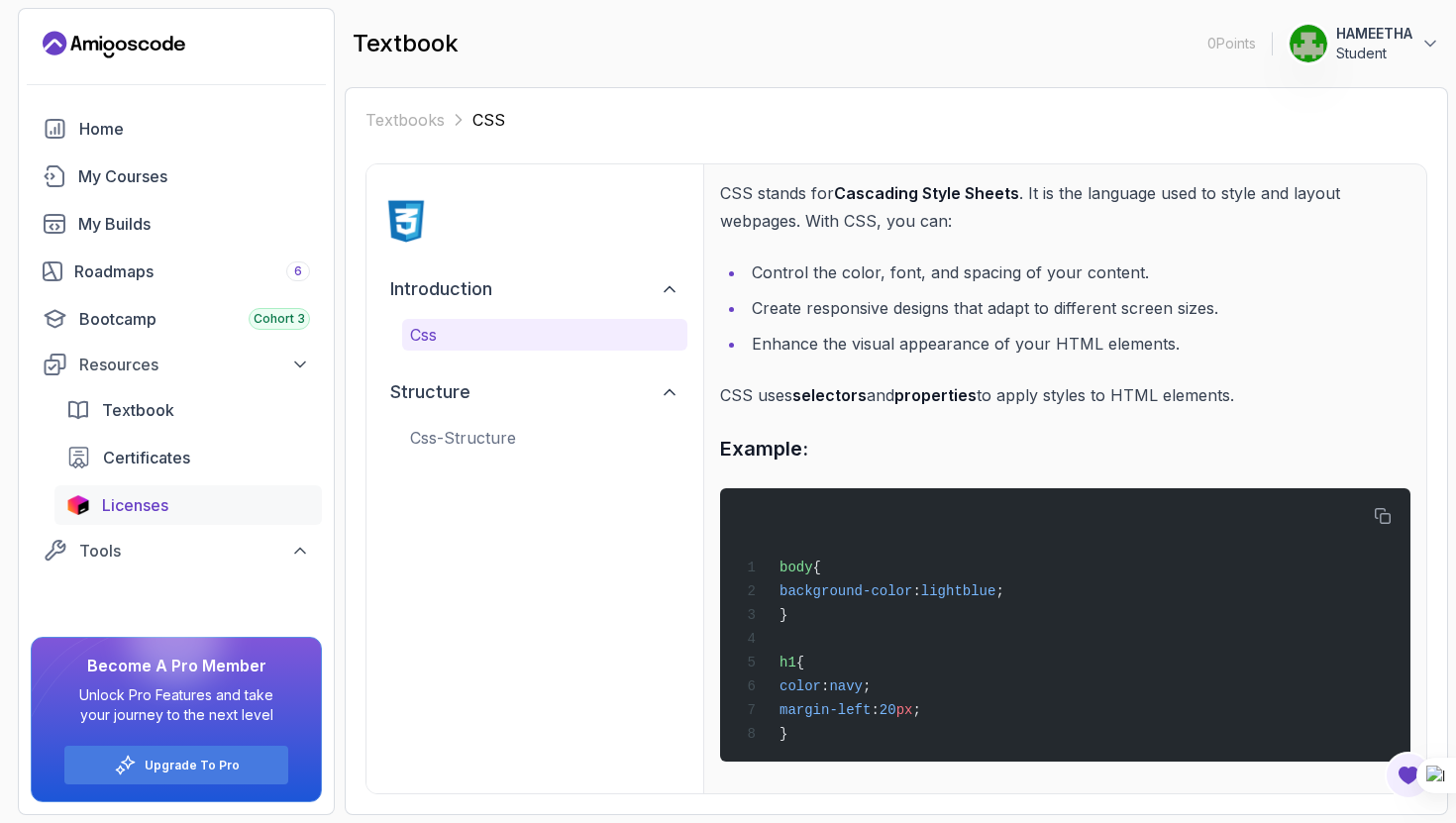 click on "Licenses" at bounding box center (135, 505) 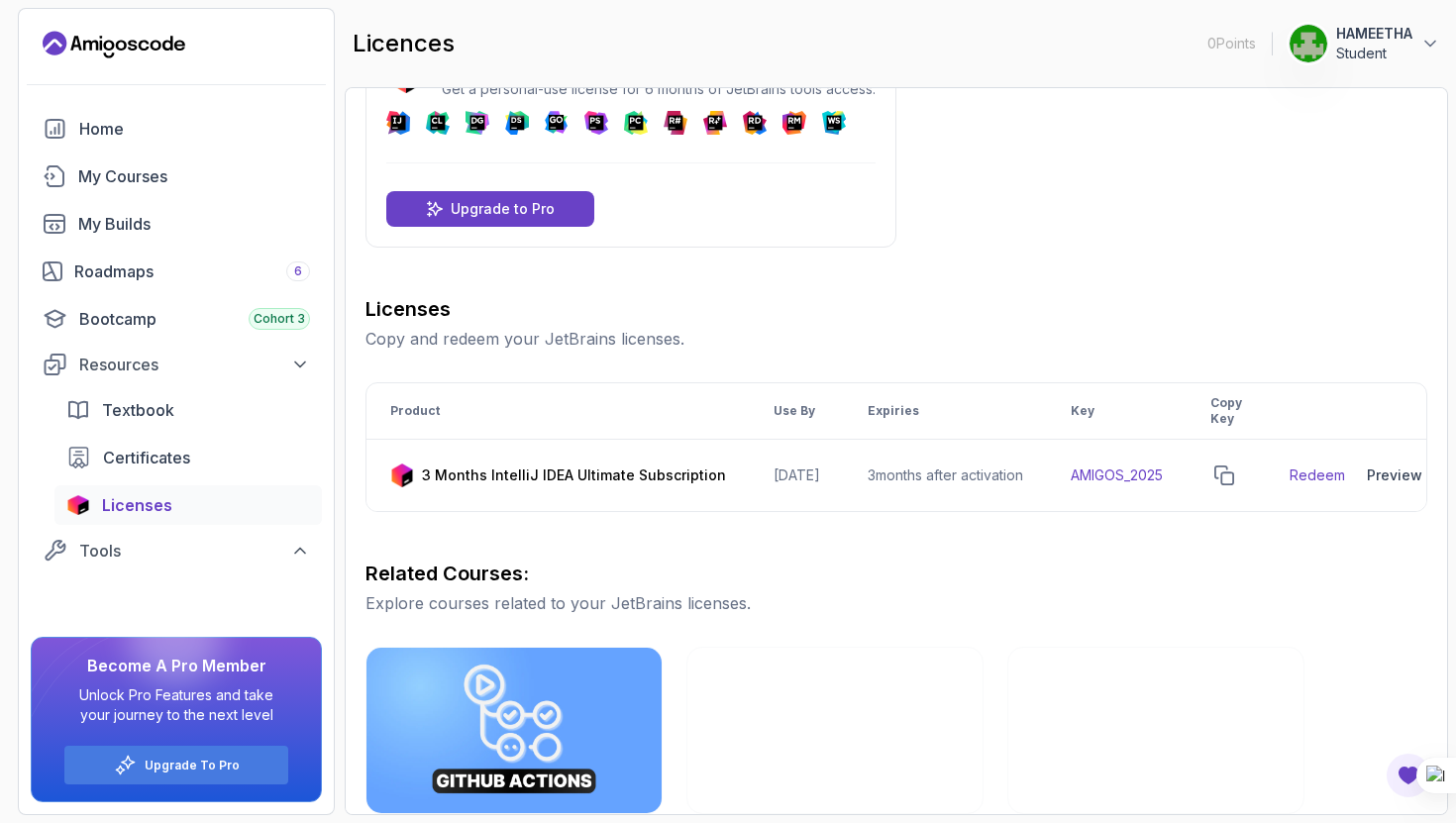 scroll, scrollTop: 148, scrollLeft: 0, axis: vertical 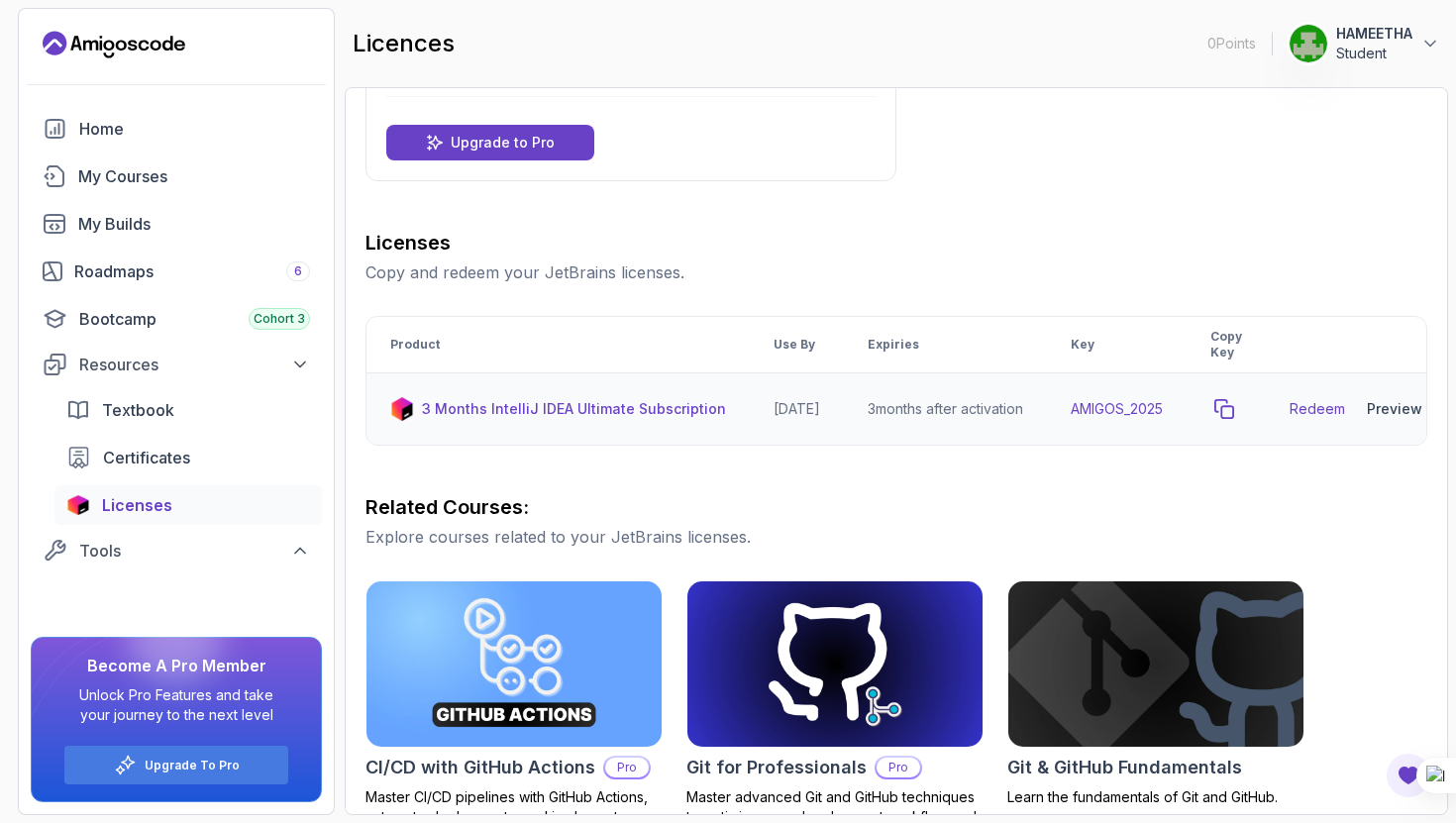 click 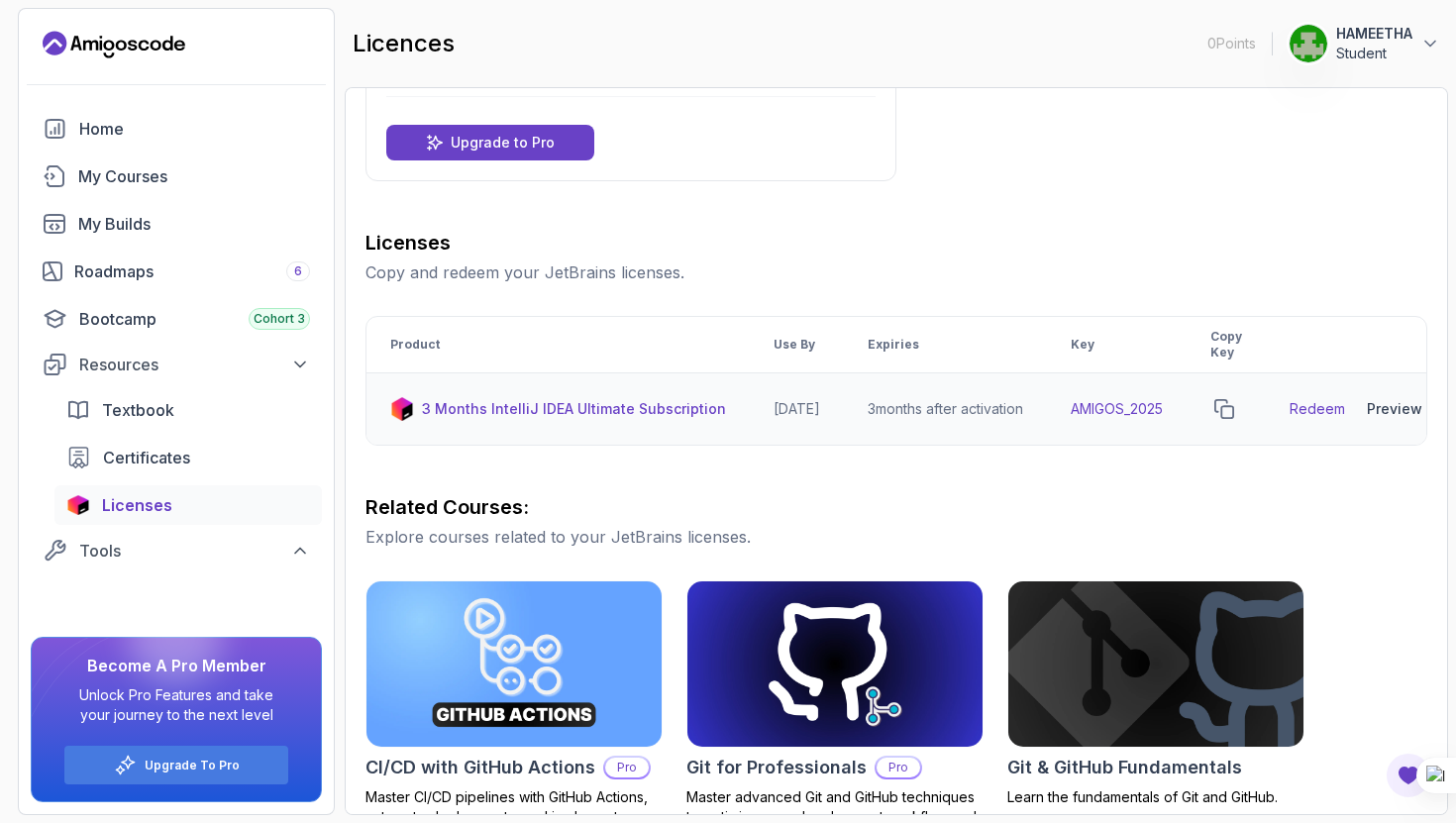 scroll, scrollTop: 0, scrollLeft: 53, axis: horizontal 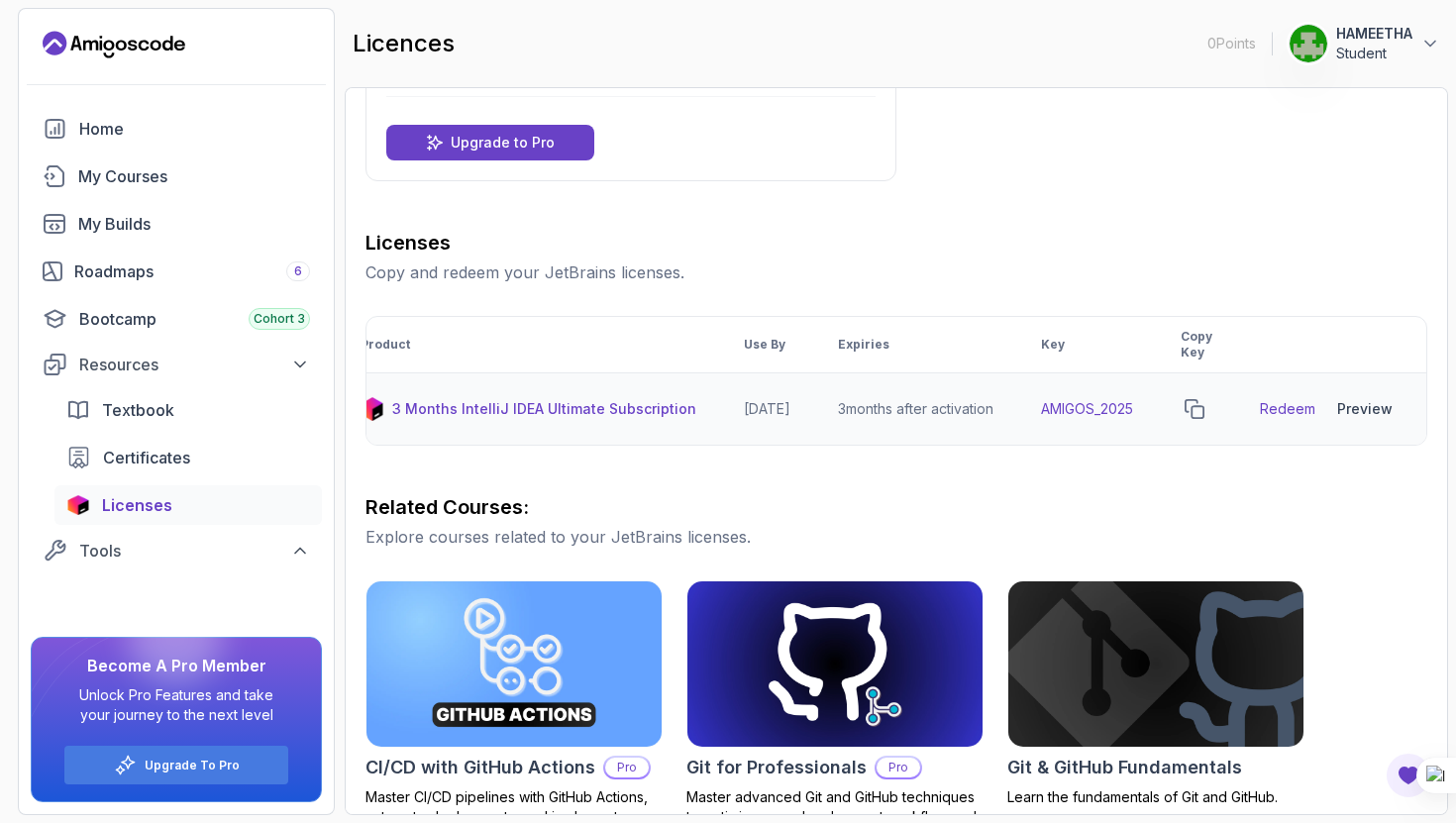 click on "Redeem" at bounding box center [1288, 409] 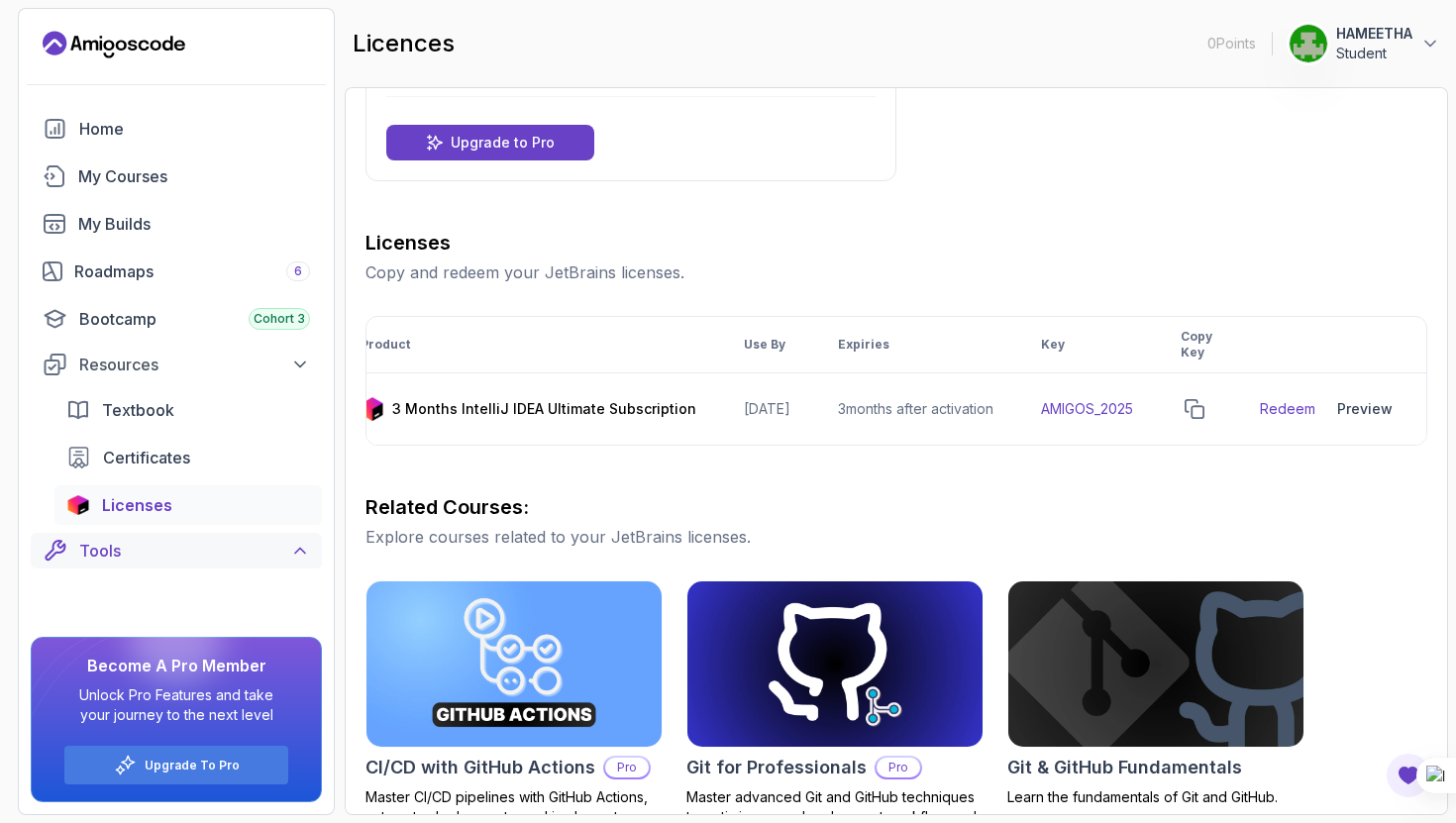 click on "Tools" at bounding box center (194, 551) 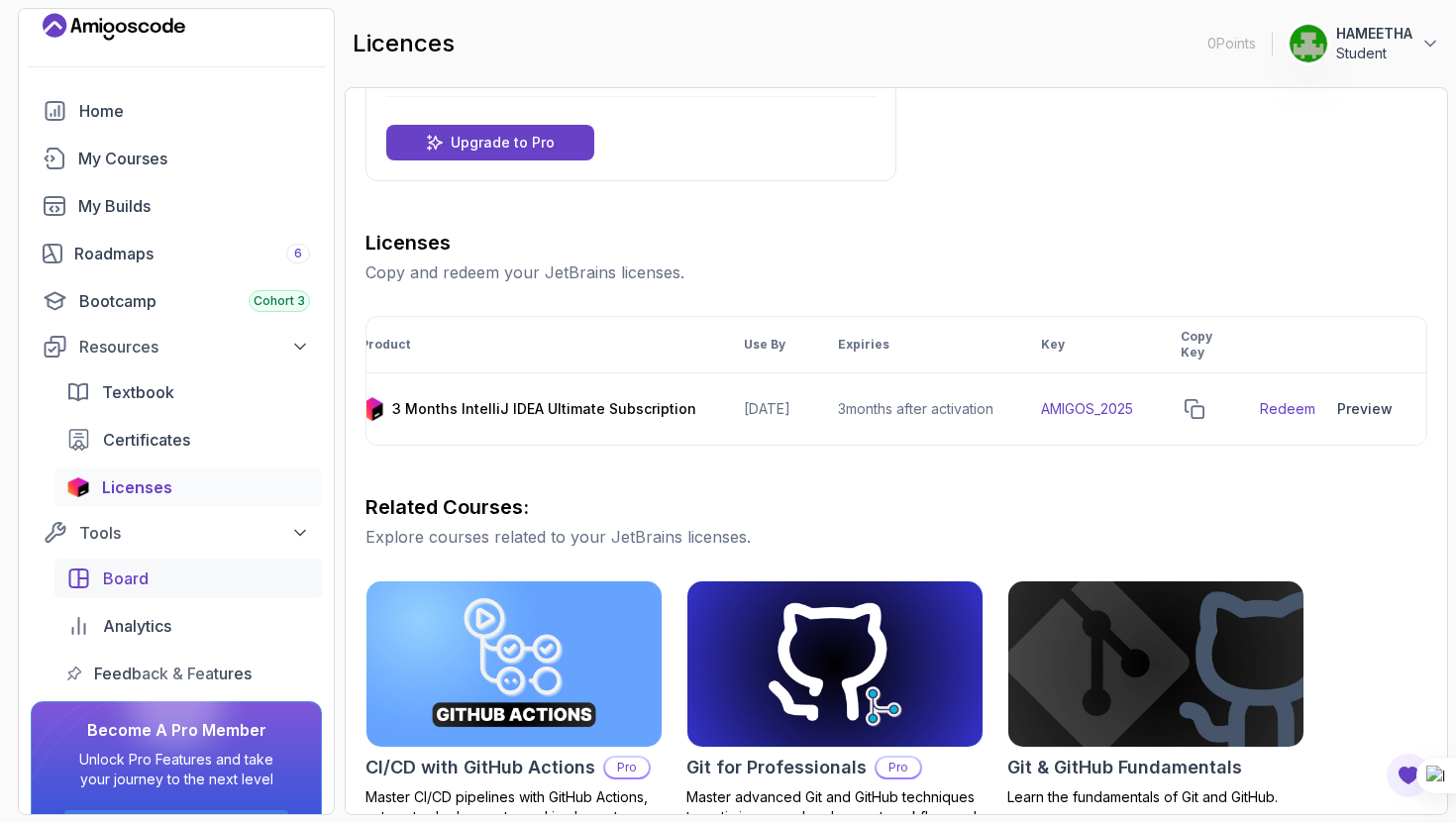 scroll, scrollTop: 82, scrollLeft: 0, axis: vertical 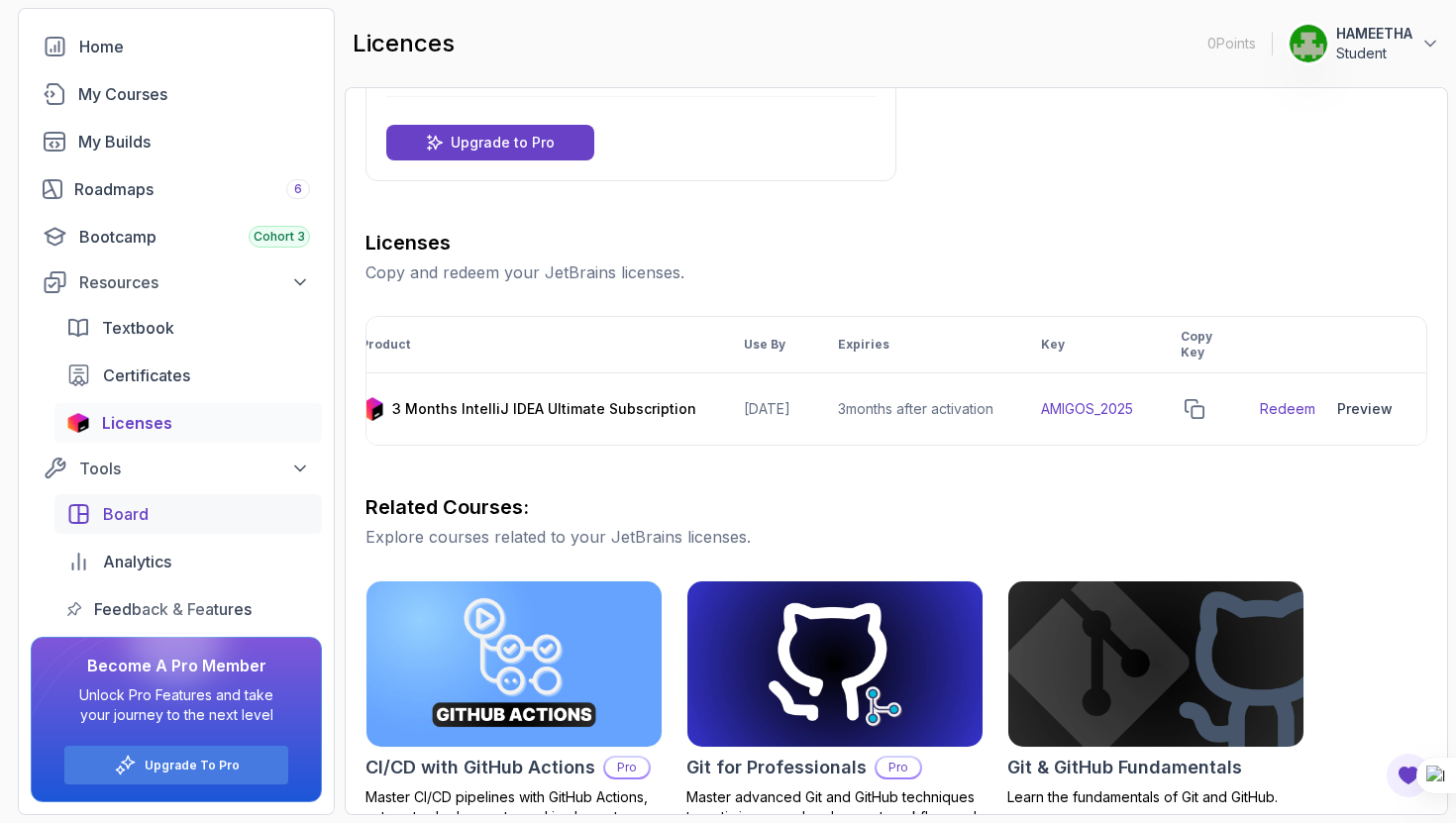 click on "Board" at bounding box center [206, 514] 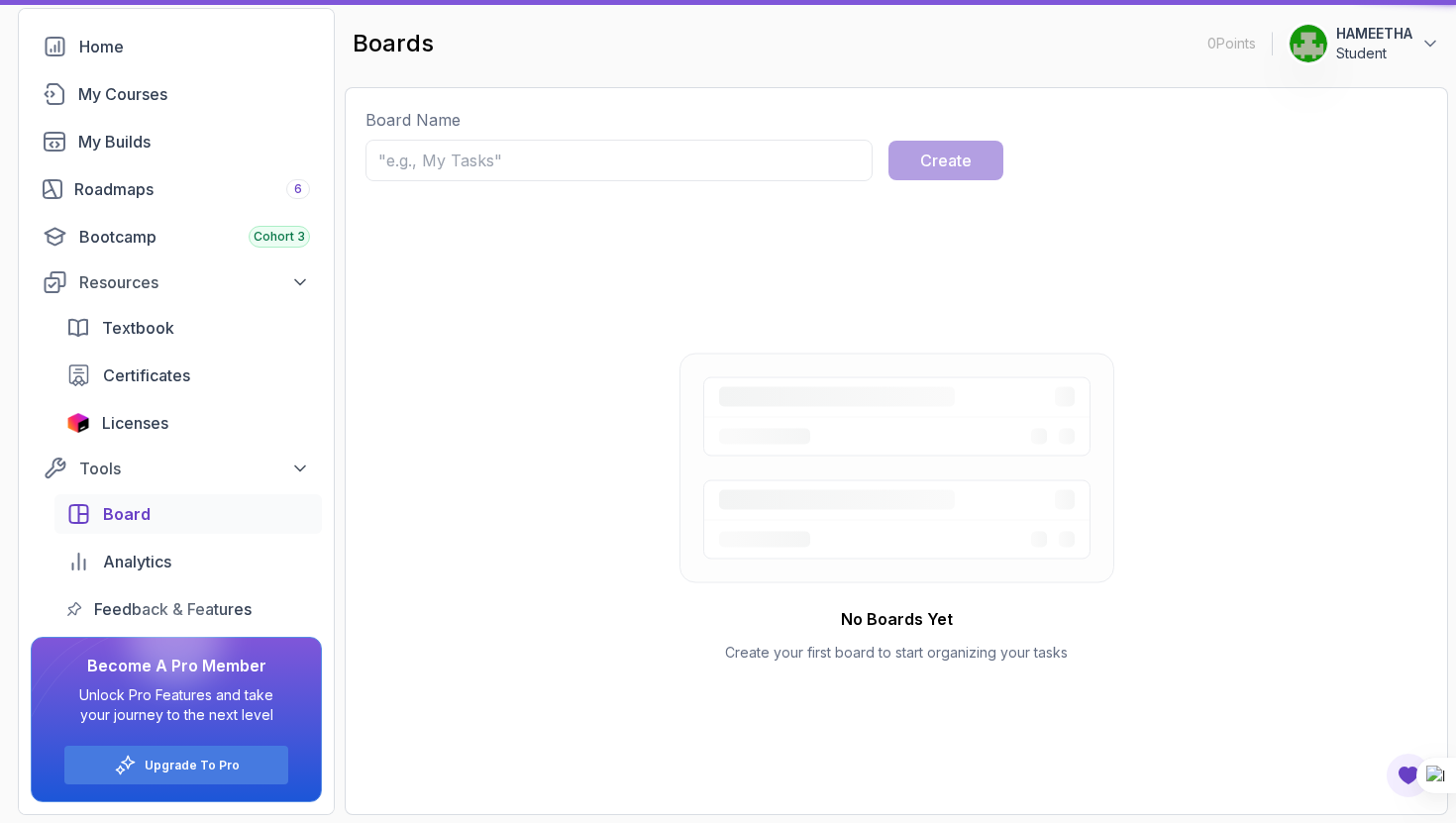 scroll, scrollTop: 0, scrollLeft: 0, axis: both 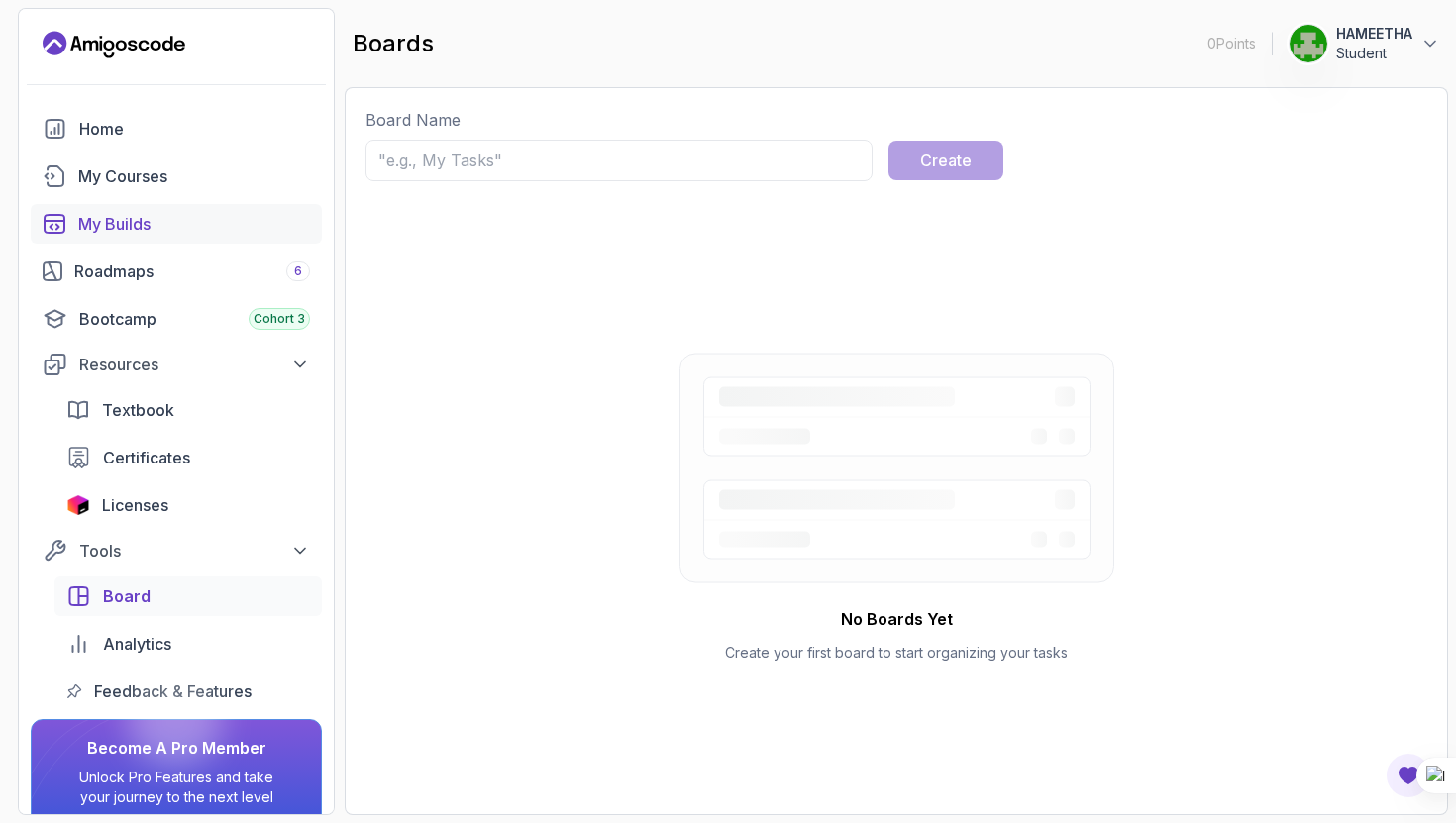 click on "My Builds" at bounding box center (194, 224) 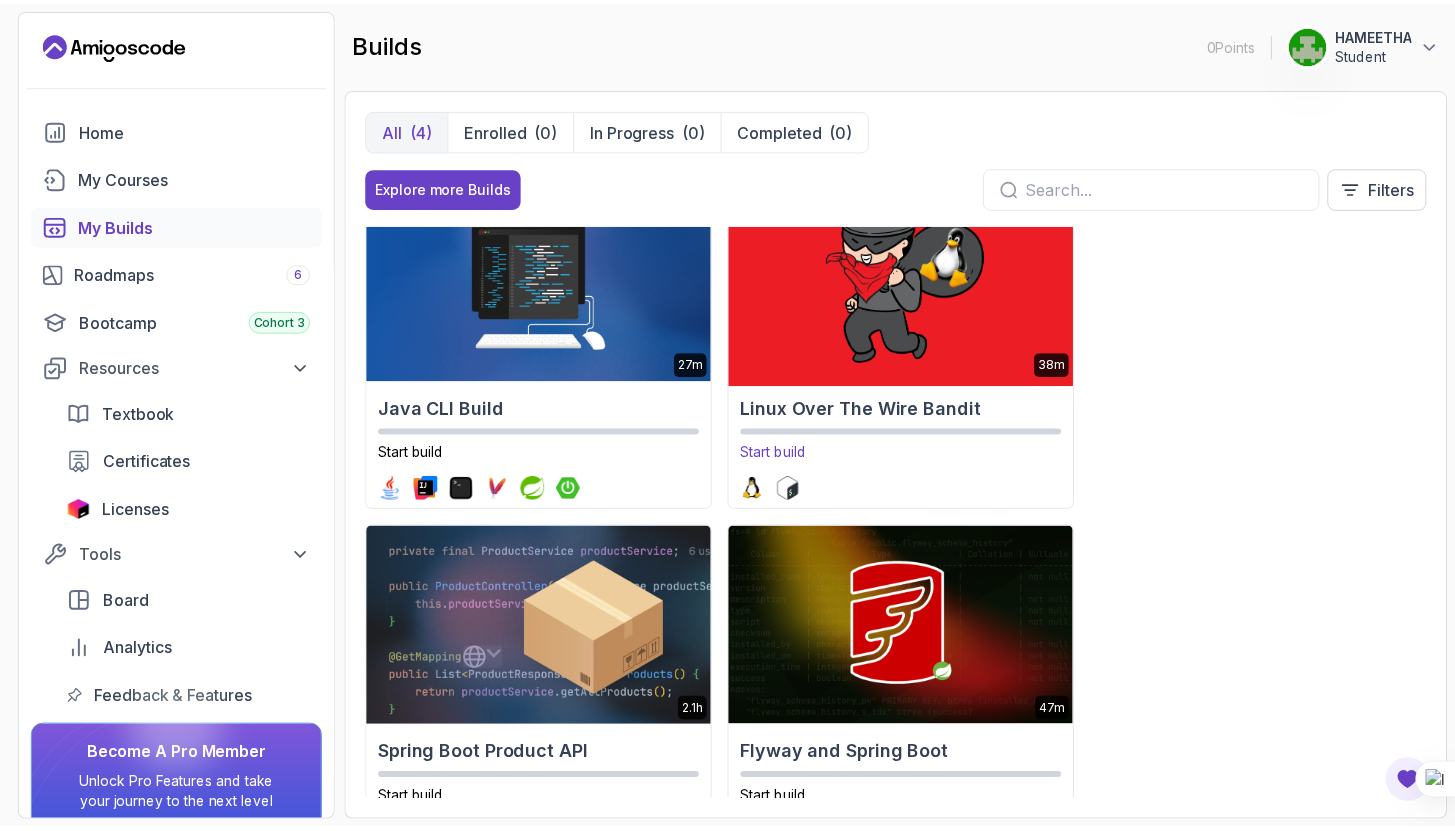 scroll, scrollTop: 123, scrollLeft: 0, axis: vertical 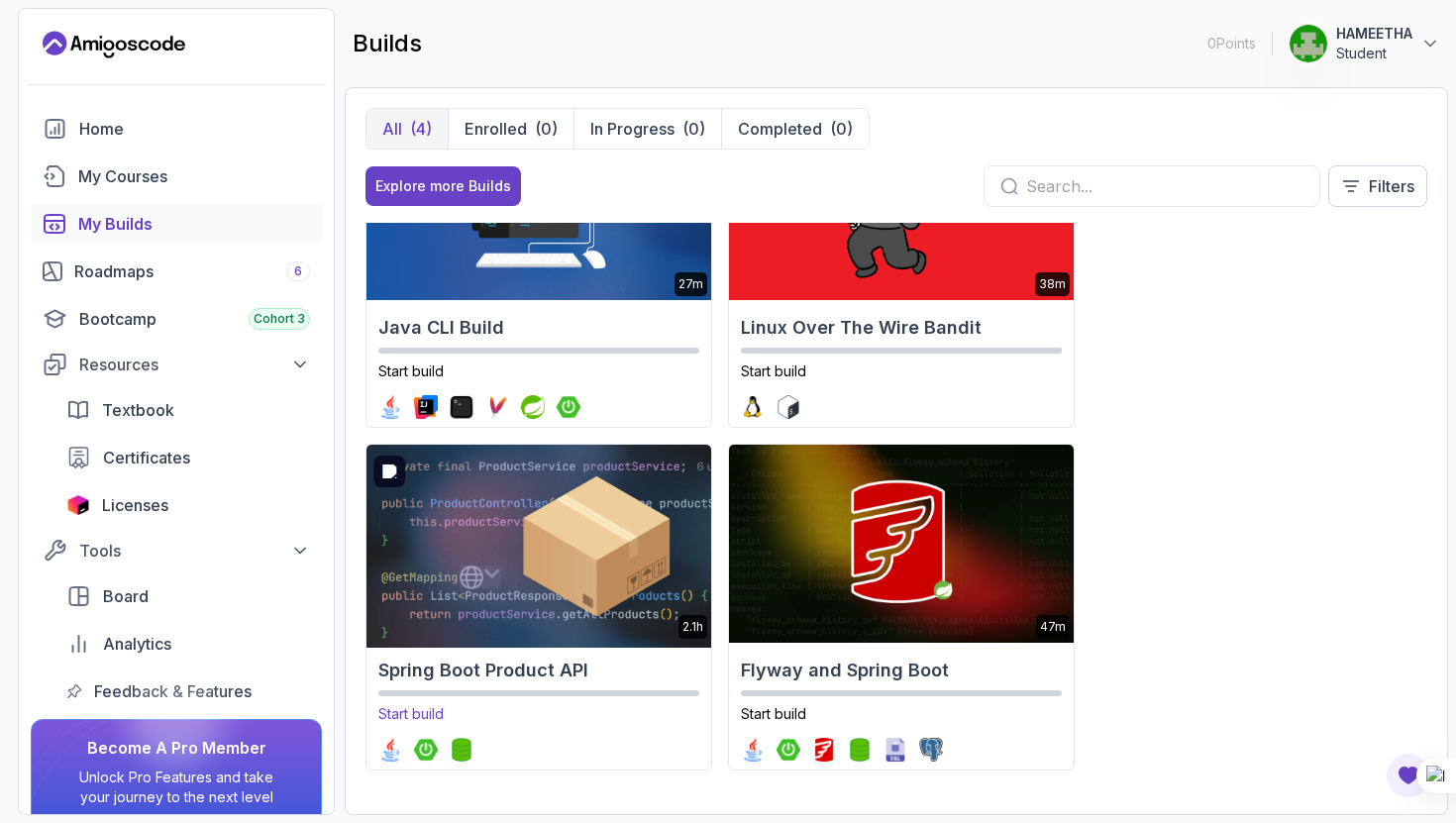 click at bounding box center (538, 544) 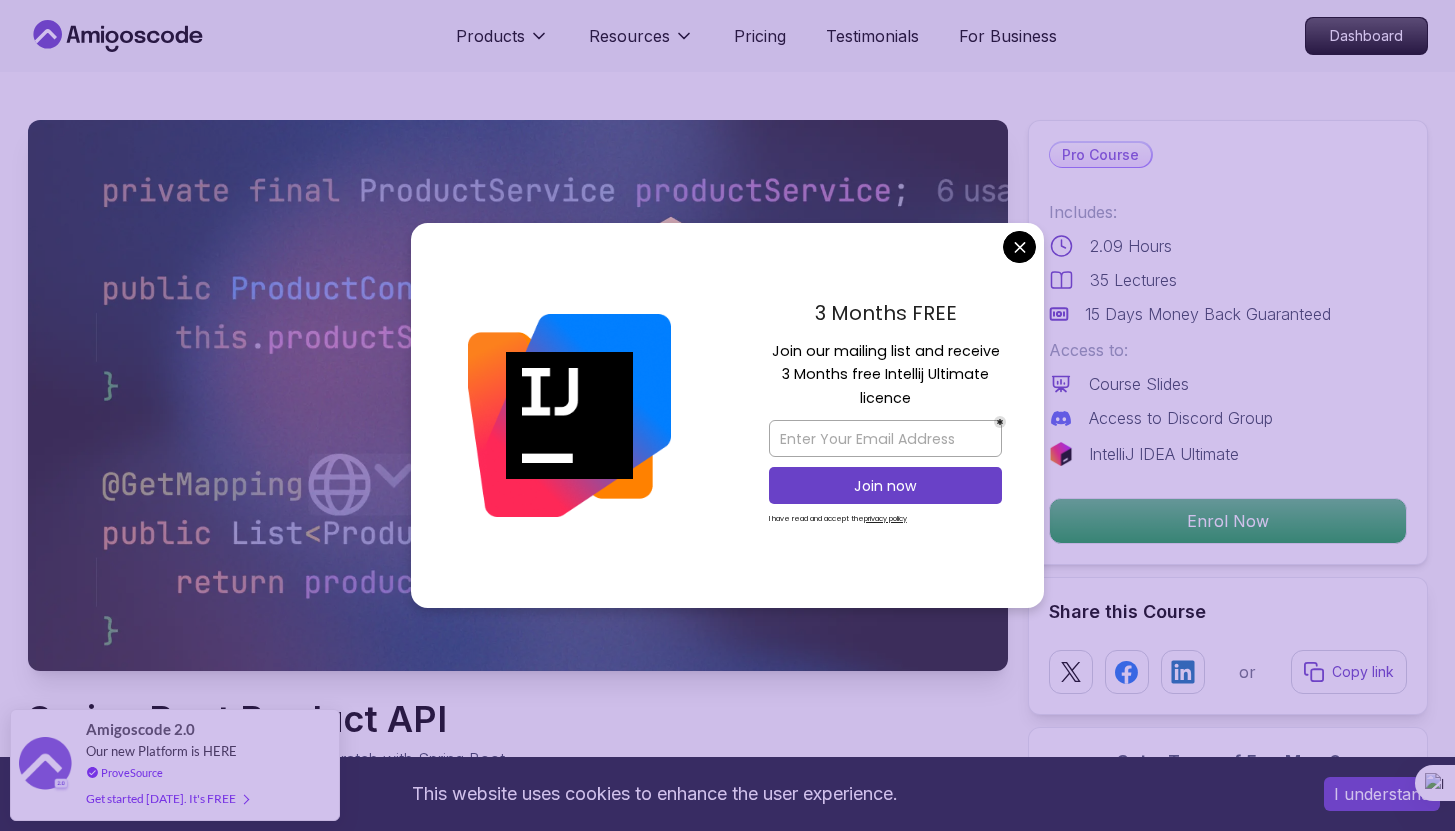 click on "This website uses cookies to enhance the user experience. I understand Products Resources Pricing Testimonials For Business Dashboard Products Resources Pricing Testimonials For Business Dashboard Spring Boot Product API Build a fully functional Product API from scratch with Spring Boot. Mama Samba Braima Djalo  /   Instructor Pro Course Includes: 2.09 Hours 35 Lectures 15 Days Money Back Guaranteed Access to: Course Slides Access to Discord Group IntelliJ IDEA Ultimate Enrol Now Share this Course or Copy link Got a Team of 5 or More? With one subscription, give your entire team access to all courses and features. Check our Business Plan Mama Samba Braima Djalo  /   Instructor What you will build java spring-boot spring-data-jpa Database Integration - Set up a database, connect it to your Spring Boot application, and model your data using Java classes with annotations like `@Entity`, `@Table`, and `@Id`. Build Your Own Spring Boot Product API
Why This Build Is Essential
Real-World API Development" at bounding box center (727, 4086) 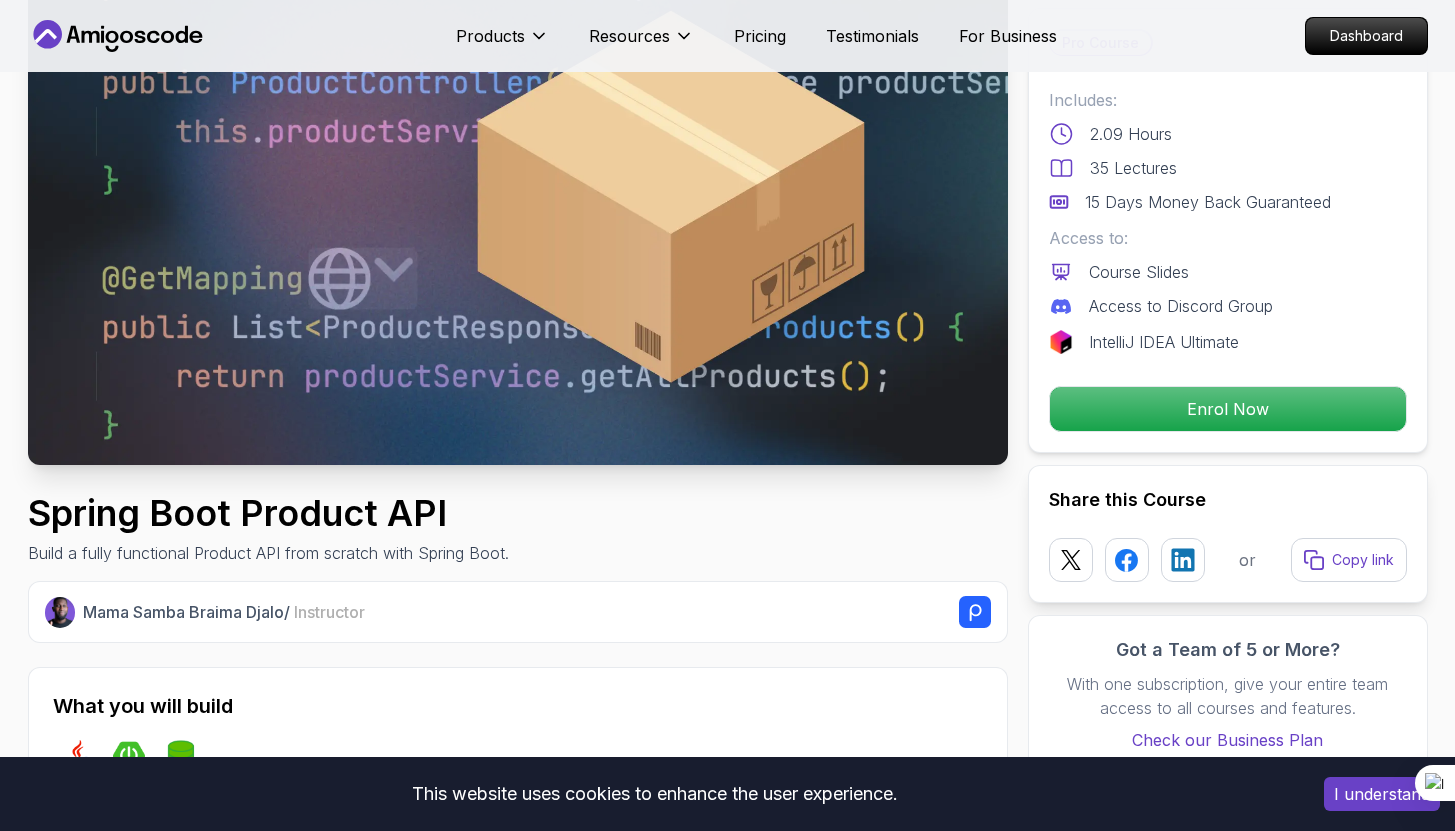 scroll, scrollTop: 0, scrollLeft: 0, axis: both 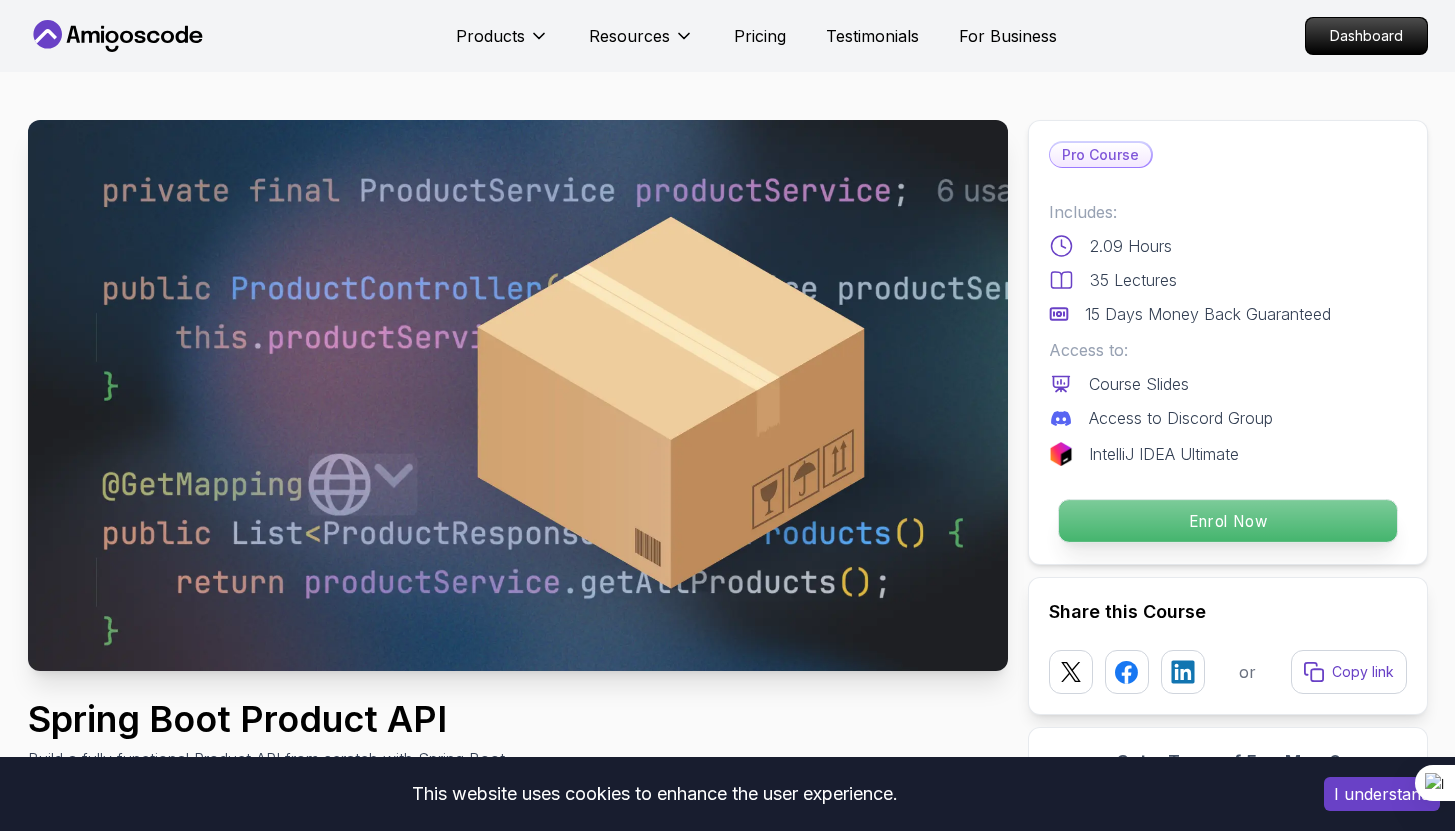 click on "Enrol Now" at bounding box center [1227, 521] 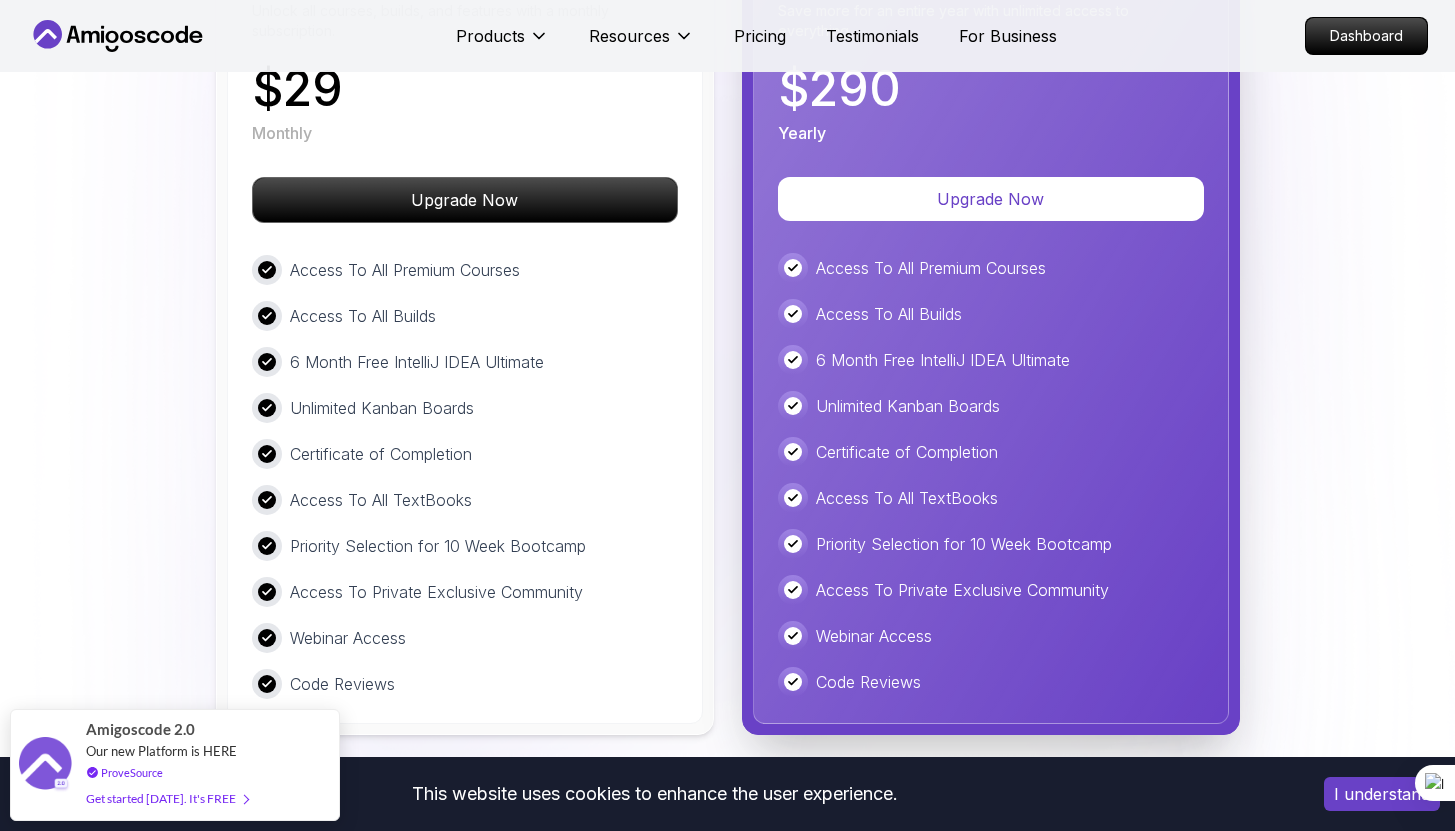 scroll, scrollTop: 3933, scrollLeft: 0, axis: vertical 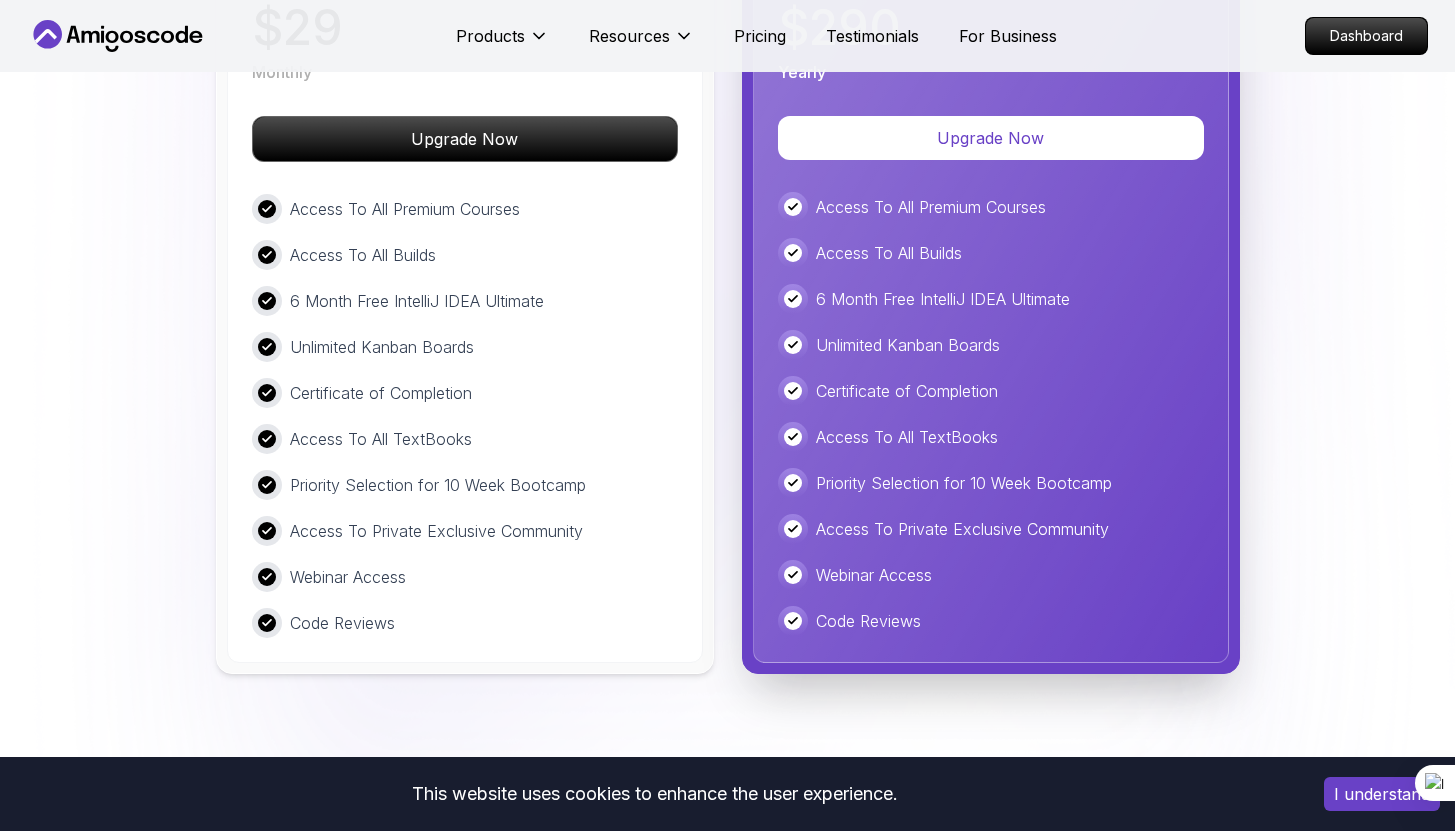click on "Webinar Access" at bounding box center (465, 577) 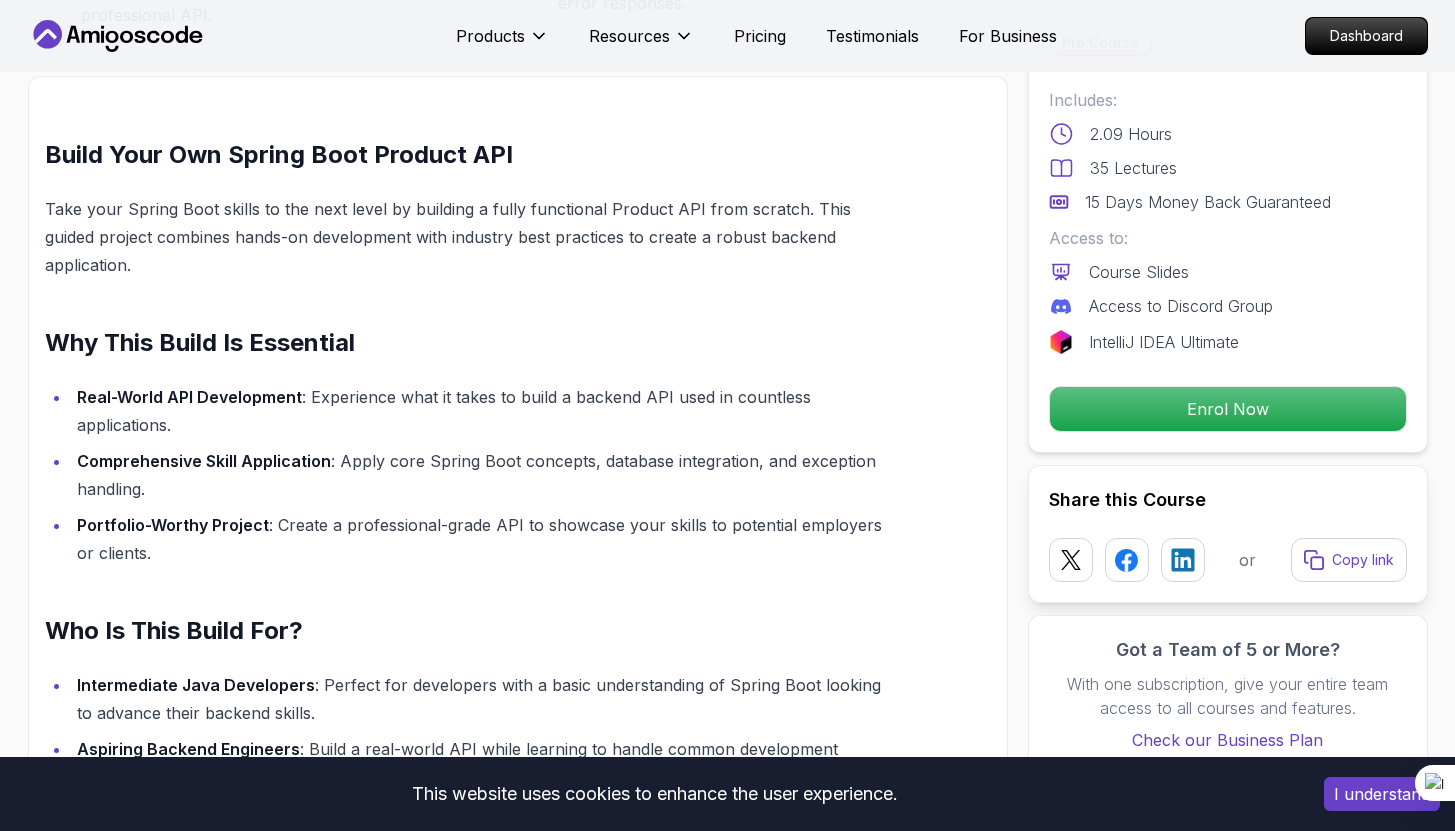 scroll, scrollTop: 1240, scrollLeft: 0, axis: vertical 